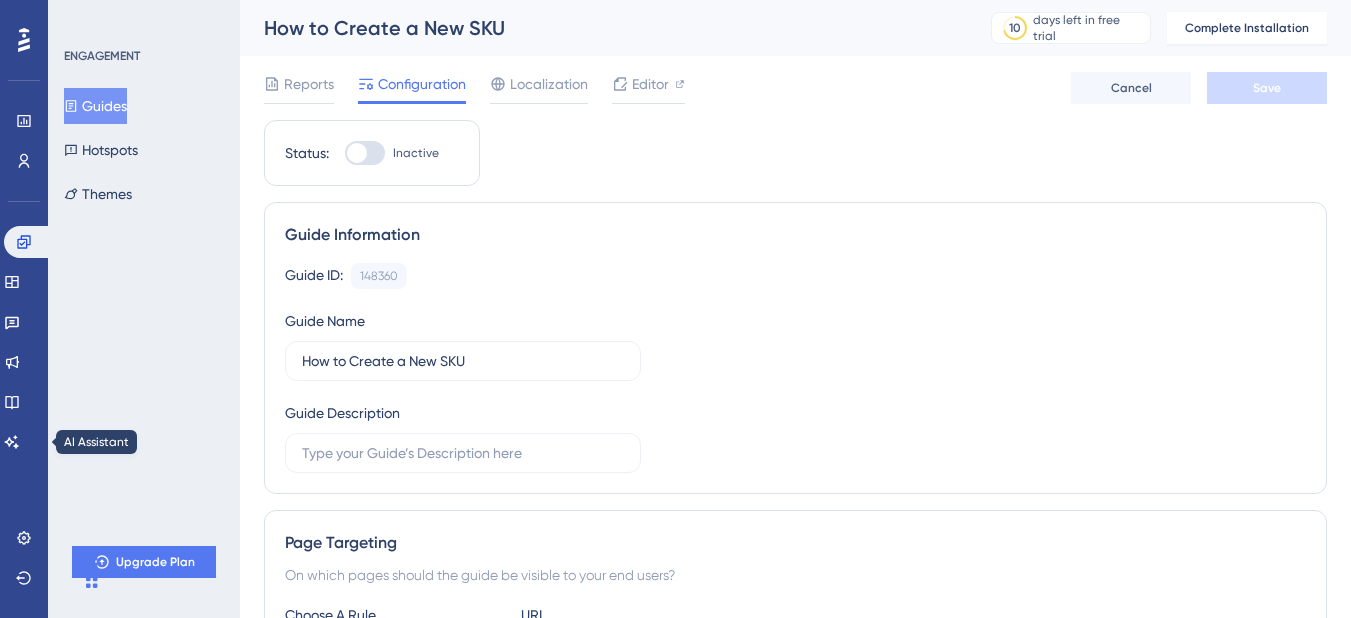 scroll, scrollTop: 0, scrollLeft: 0, axis: both 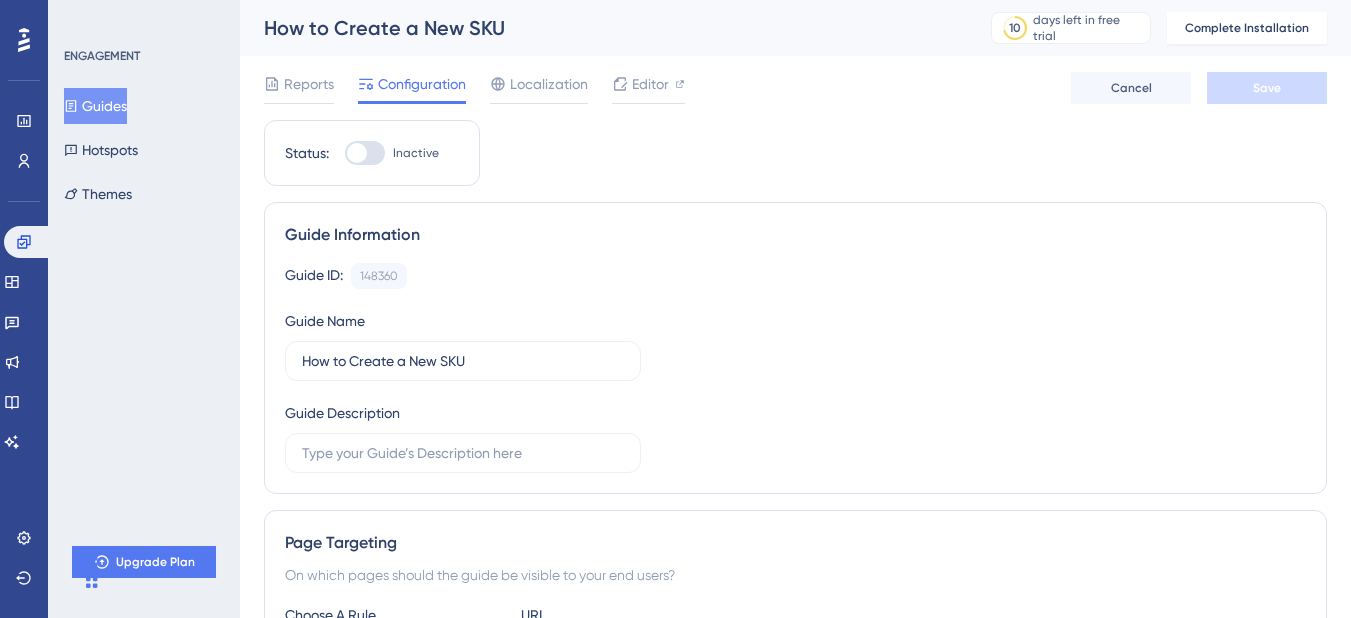 click on "Status: Inactive Guide Information Guide ID: 148360 Copy Guide Name How to Create a New SKU Guide Description Page Targeting
On which pages should the guide be visible to your end users?
Choose A Rule URL equals Add a Target Audience Segmentation Which segment of the audience would you like to show this guide to? All Users Custom Segment Only Me Trigger You can trigger your guide automatically when the target URL is visited,
and/or use the custom triggers. Auto-Trigger Set the Appear Frequency Only Once Set the Display Priority This option will set the display priority between
auto-triggered materials in cases of conflicts between multiple materials Medium Custom Triggers Scheduling You can schedule a time period for your guide to appear.
Scheduling will not work if the status is not active. Schedule a time period Redirection The browser will redirect to the “Redirection URL” when the Targeting Conditions are not provided.   Learn more. Assign a Redirection URL Redirection URL" at bounding box center [795, 1089] 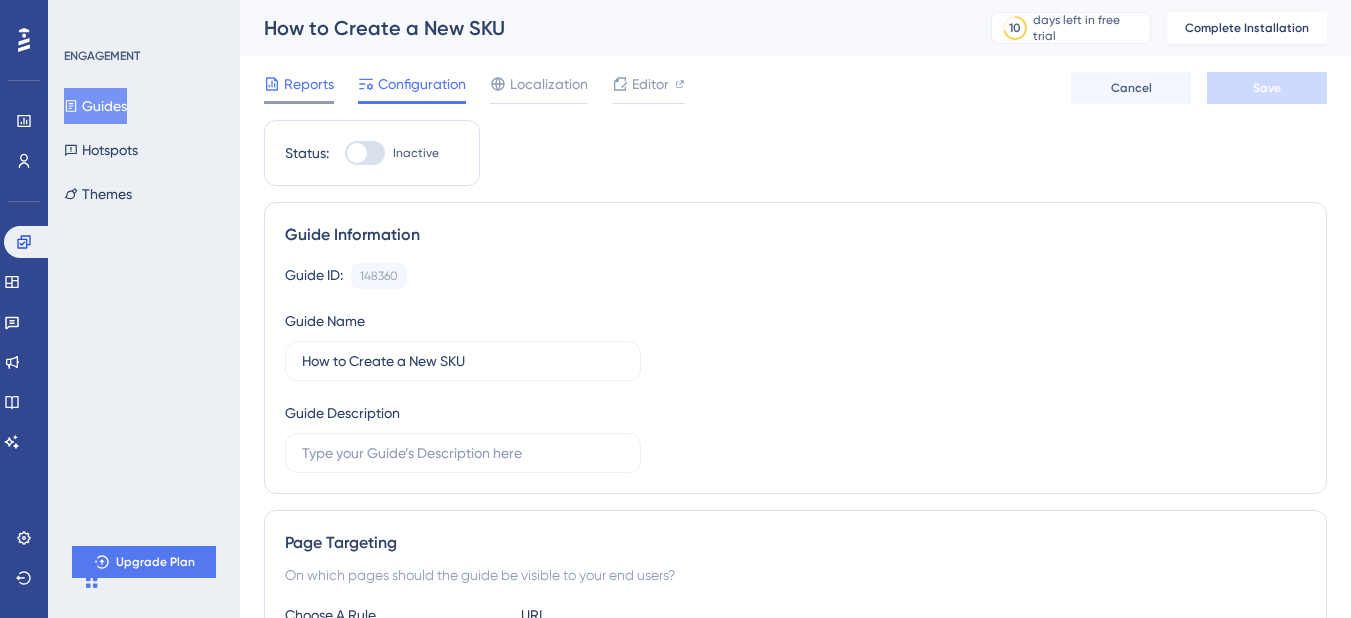 click at bounding box center [272, 84] 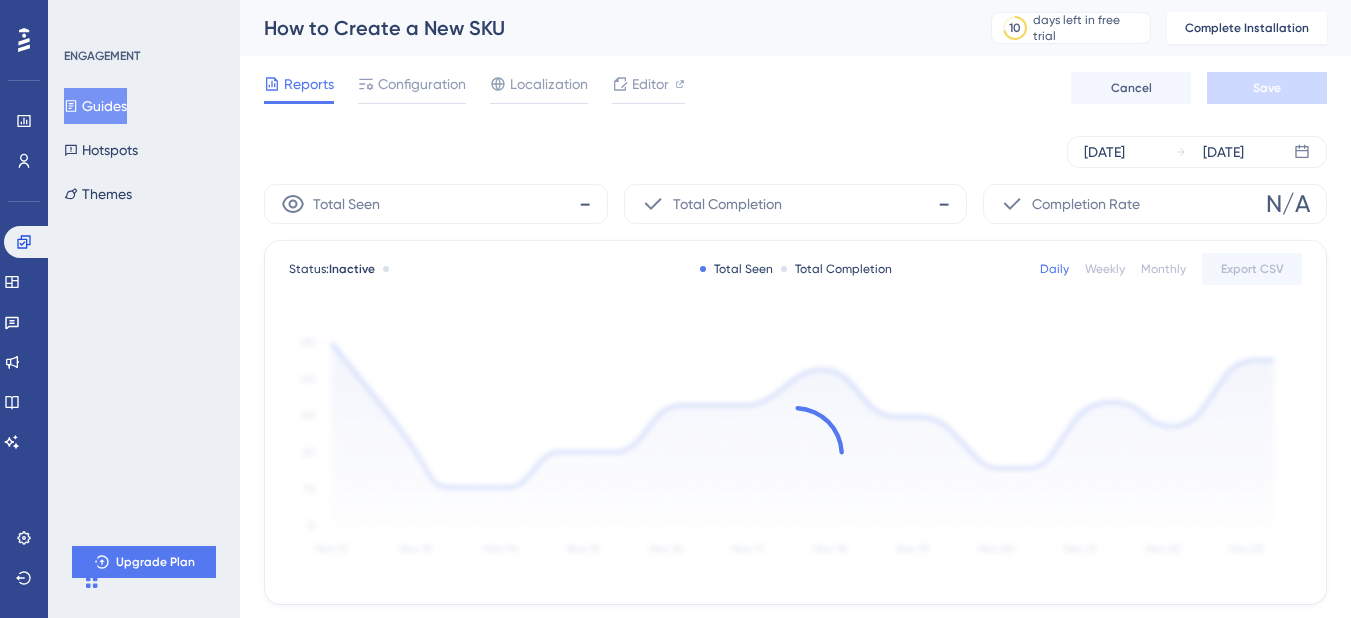 click on "Guides" at bounding box center (95, 106) 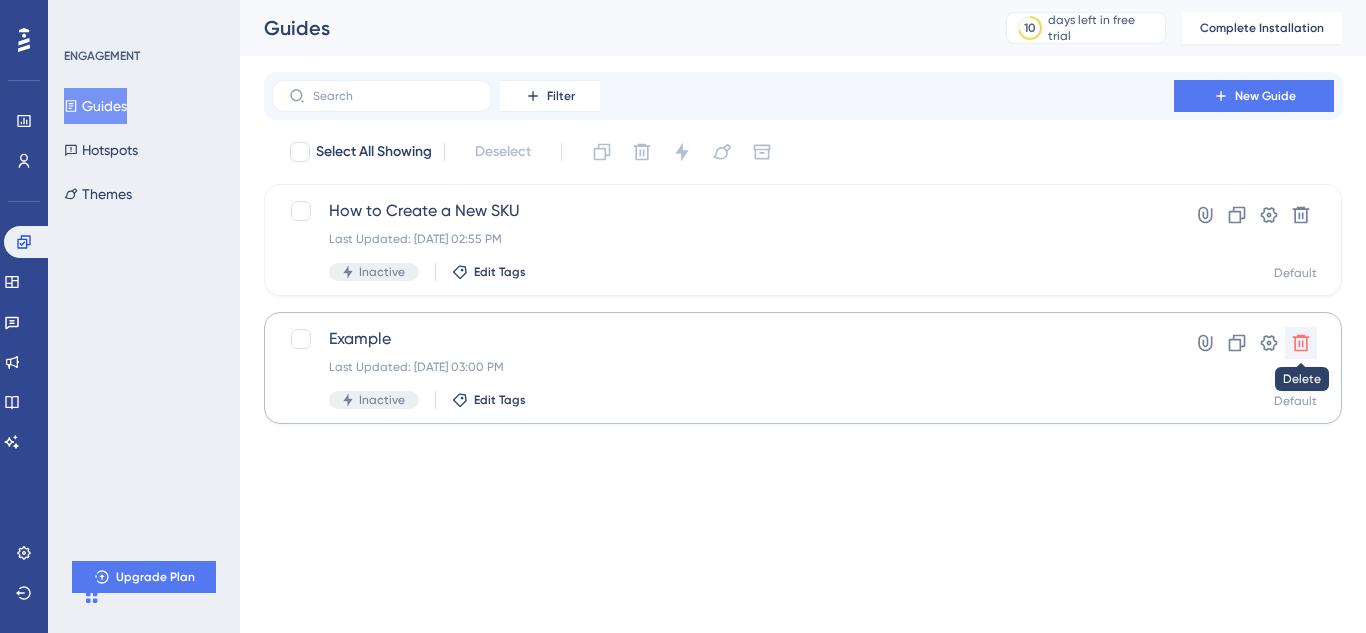 click 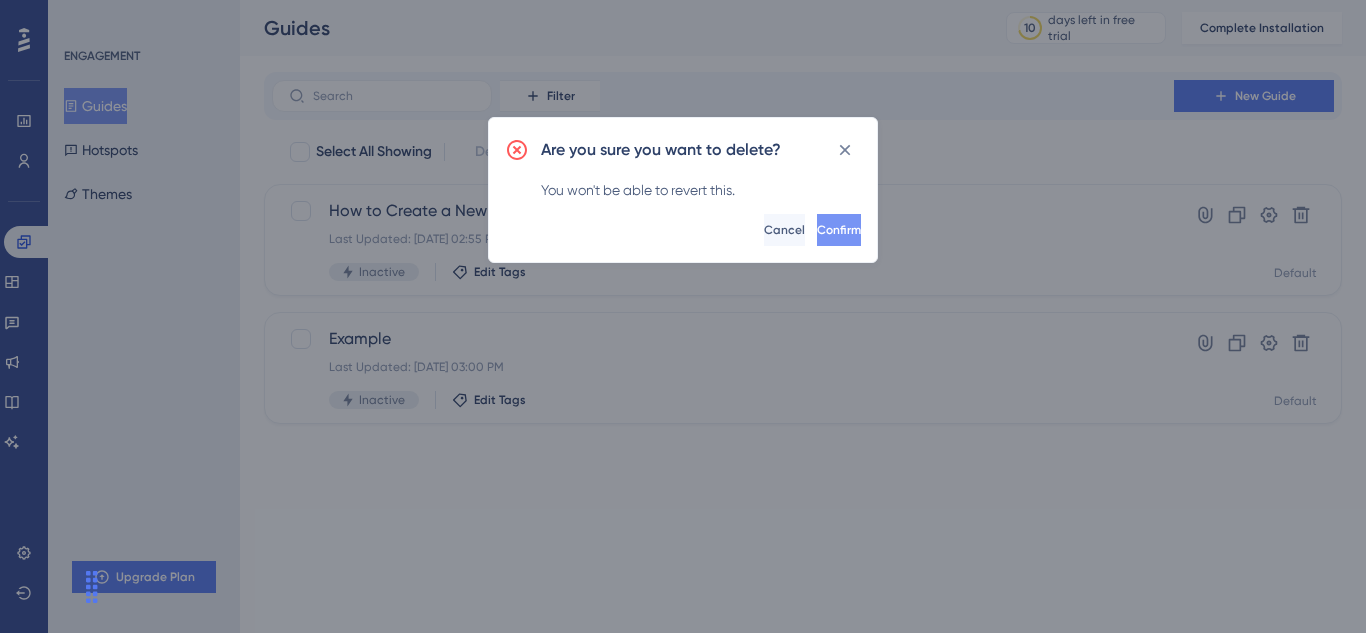 click on "Confirm" at bounding box center [839, 230] 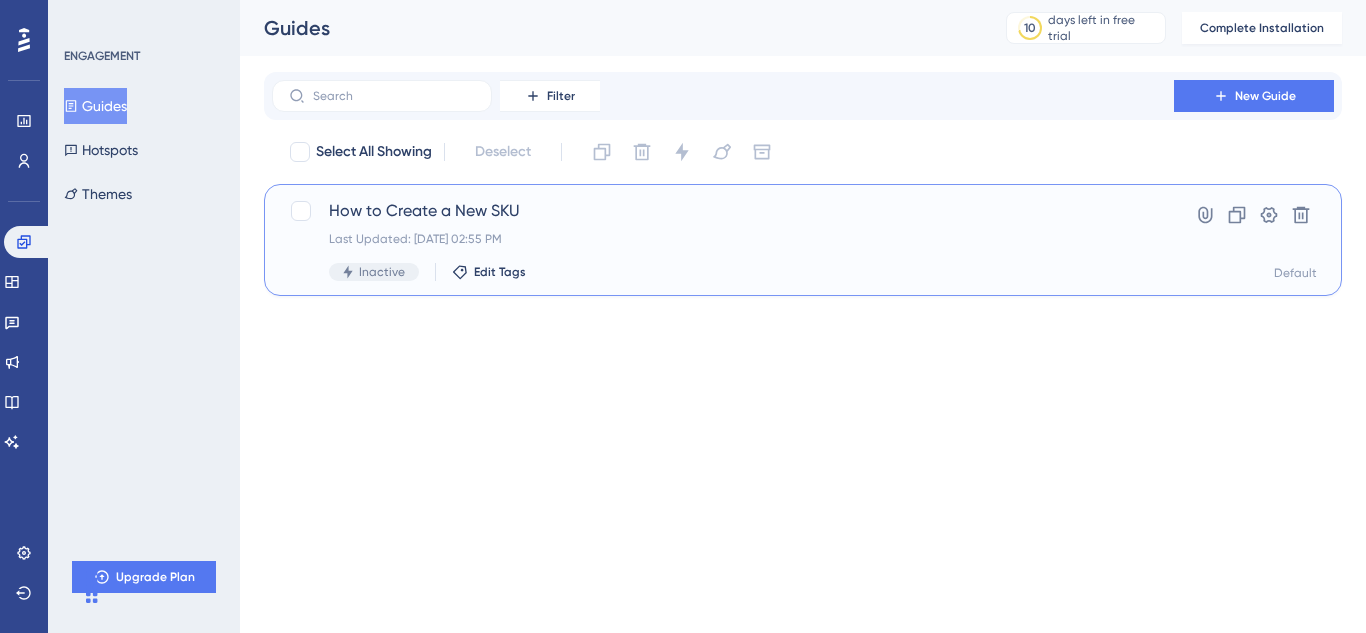 click on "How to Create a New SKU Last Updated: [DATE] 02:55 PM Inactive Edit Tags Hyperlink Clone Settings Delete Default" at bounding box center [803, 240] 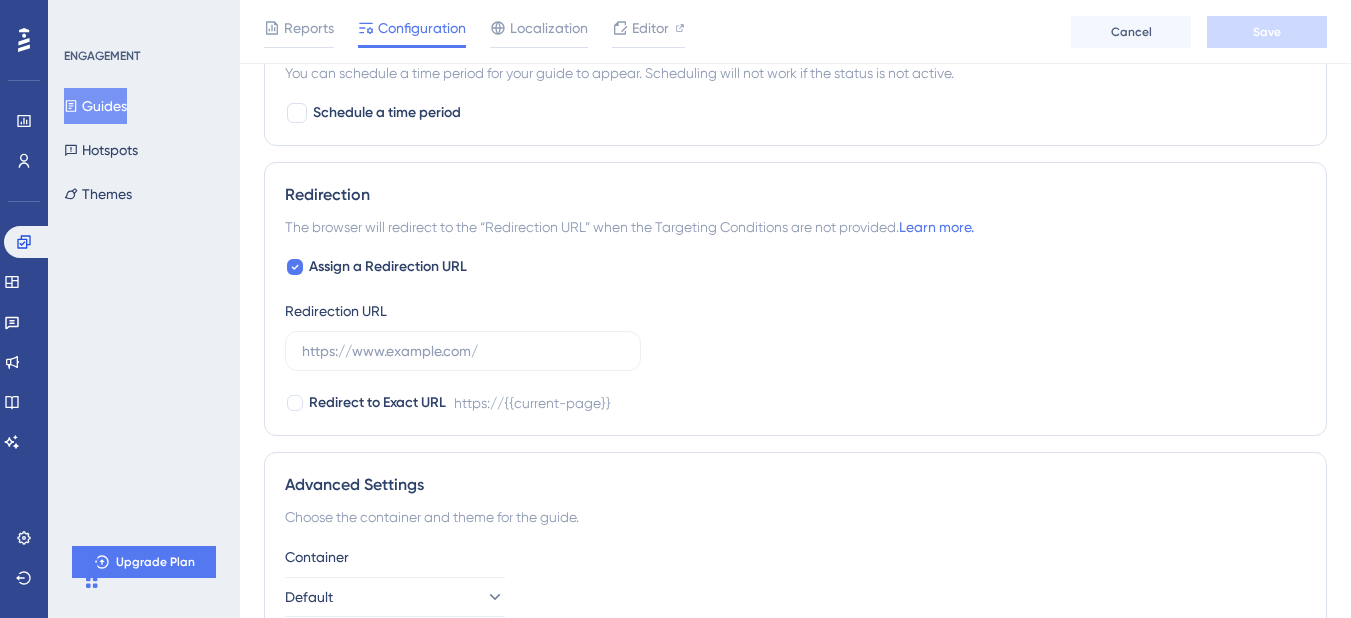 scroll, scrollTop: 0, scrollLeft: 0, axis: both 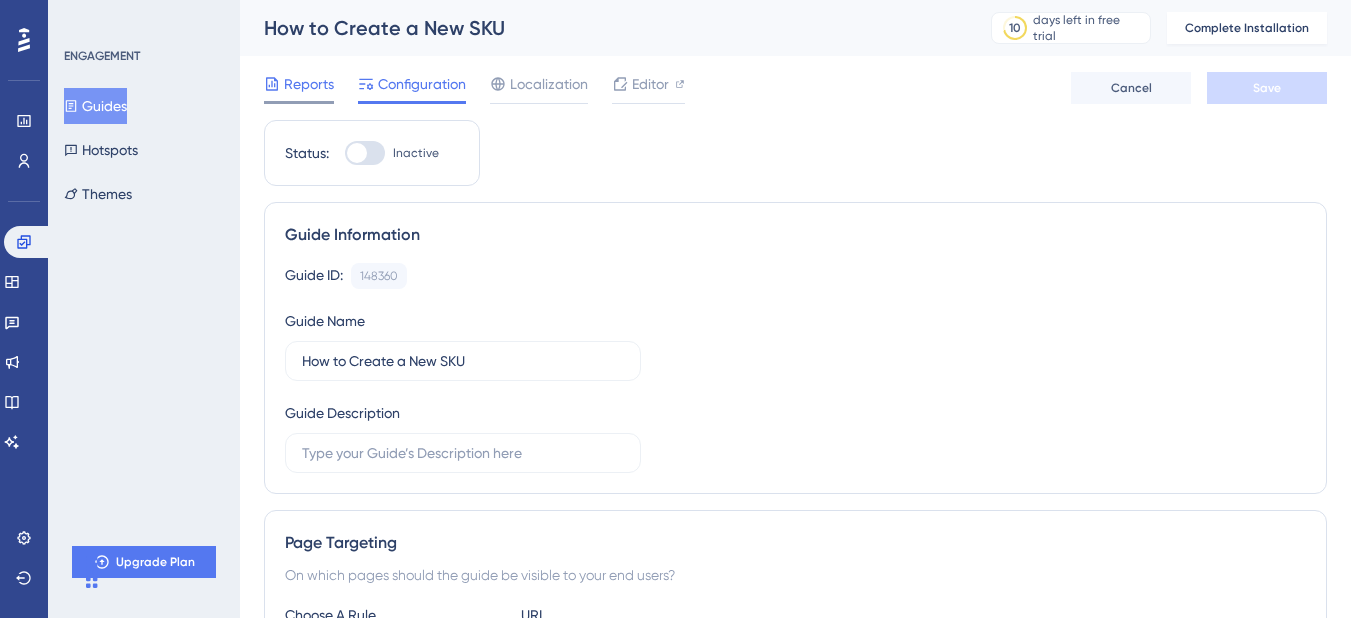 click on "Reports" at bounding box center [309, 84] 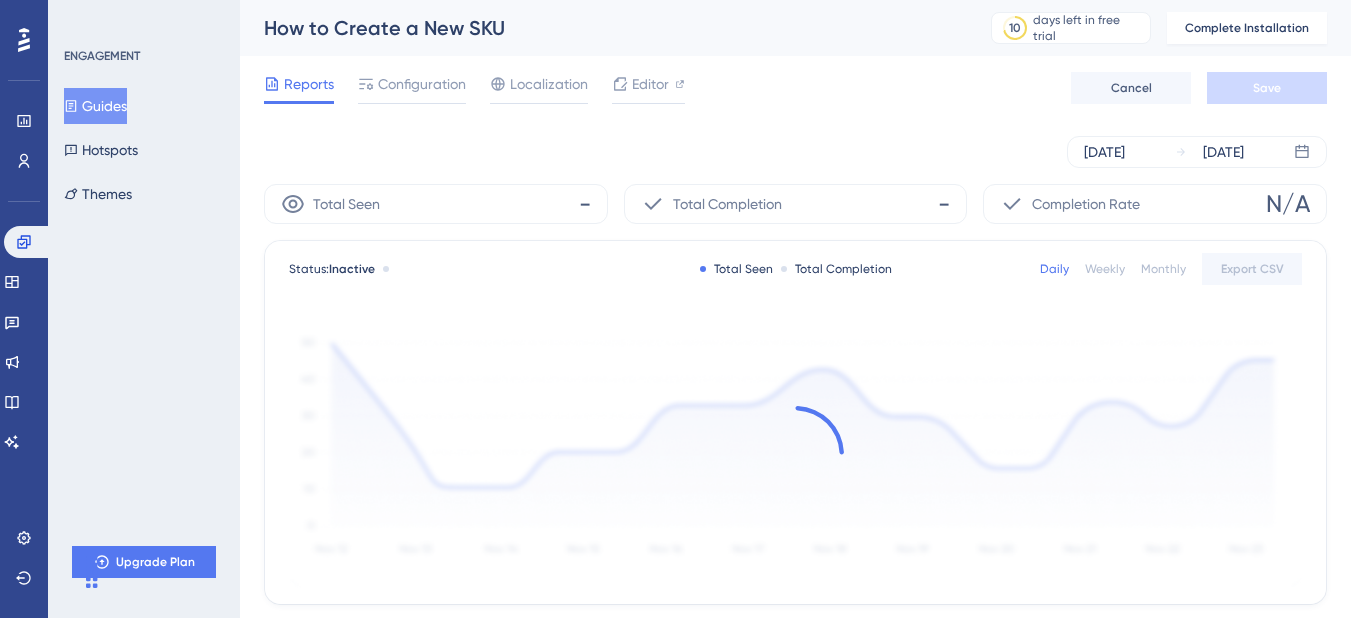 click on "Guides" at bounding box center (95, 106) 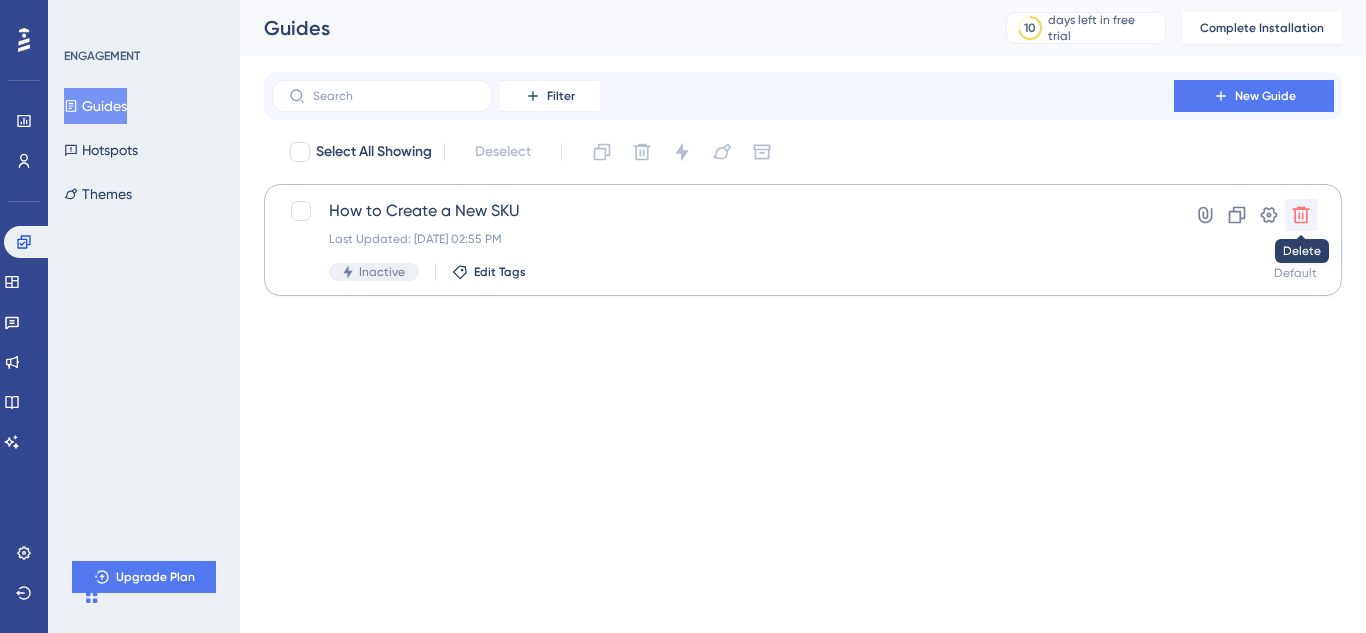 click 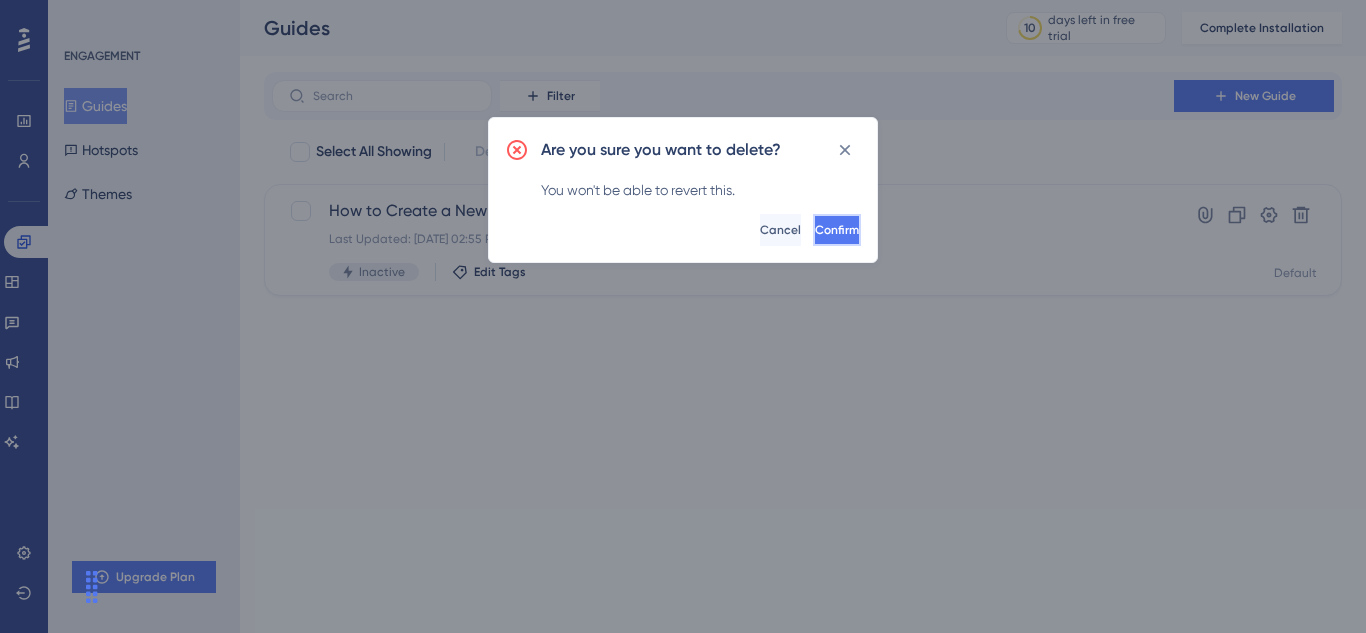 click on "Confirm" at bounding box center (837, 230) 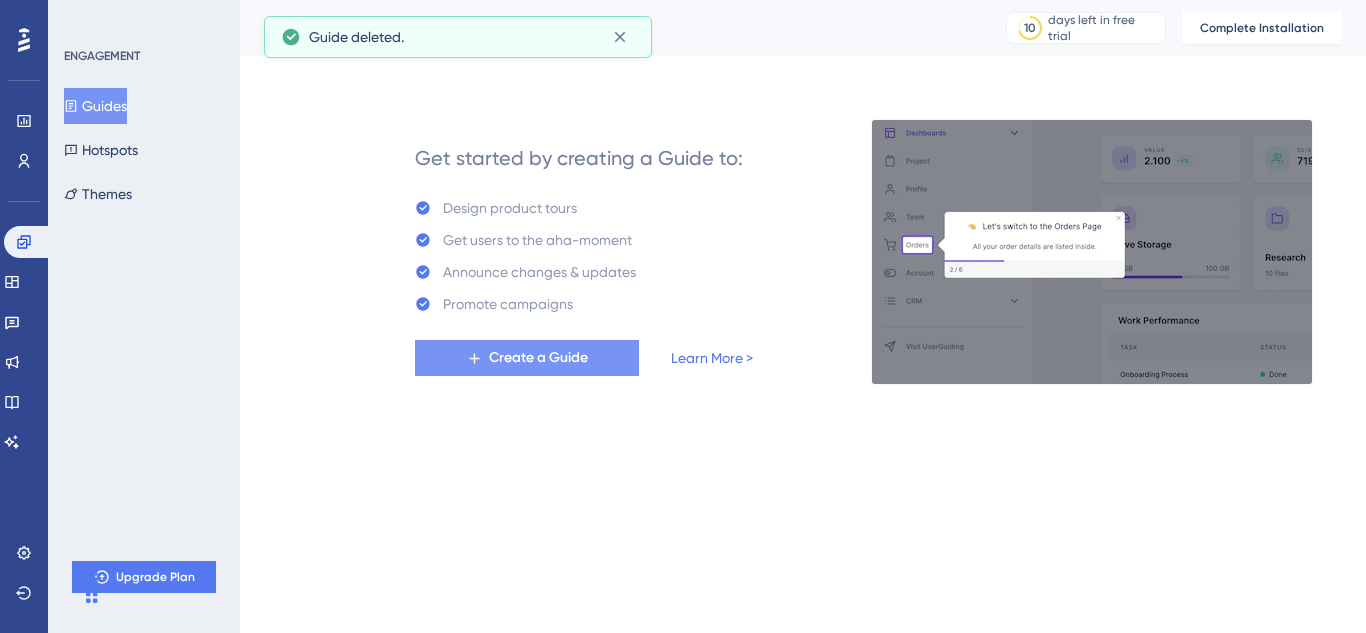 click on "Create a Guide" at bounding box center (538, 358) 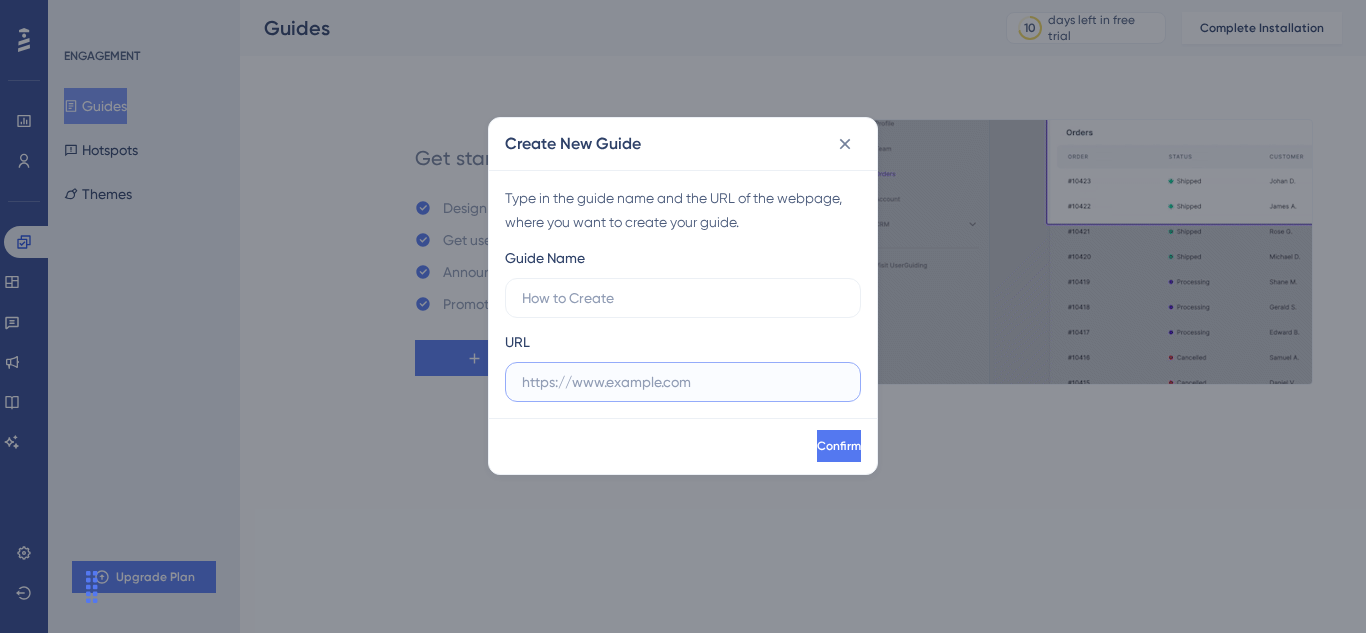 click at bounding box center [683, 382] 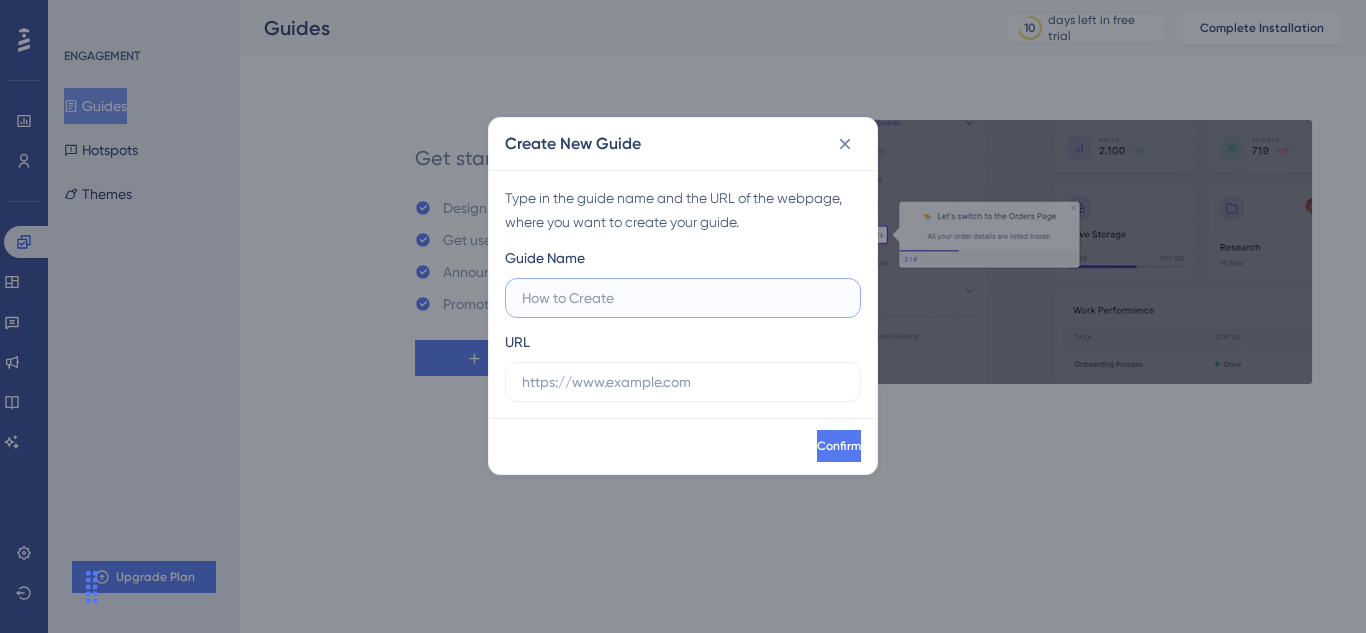 click at bounding box center [683, 298] 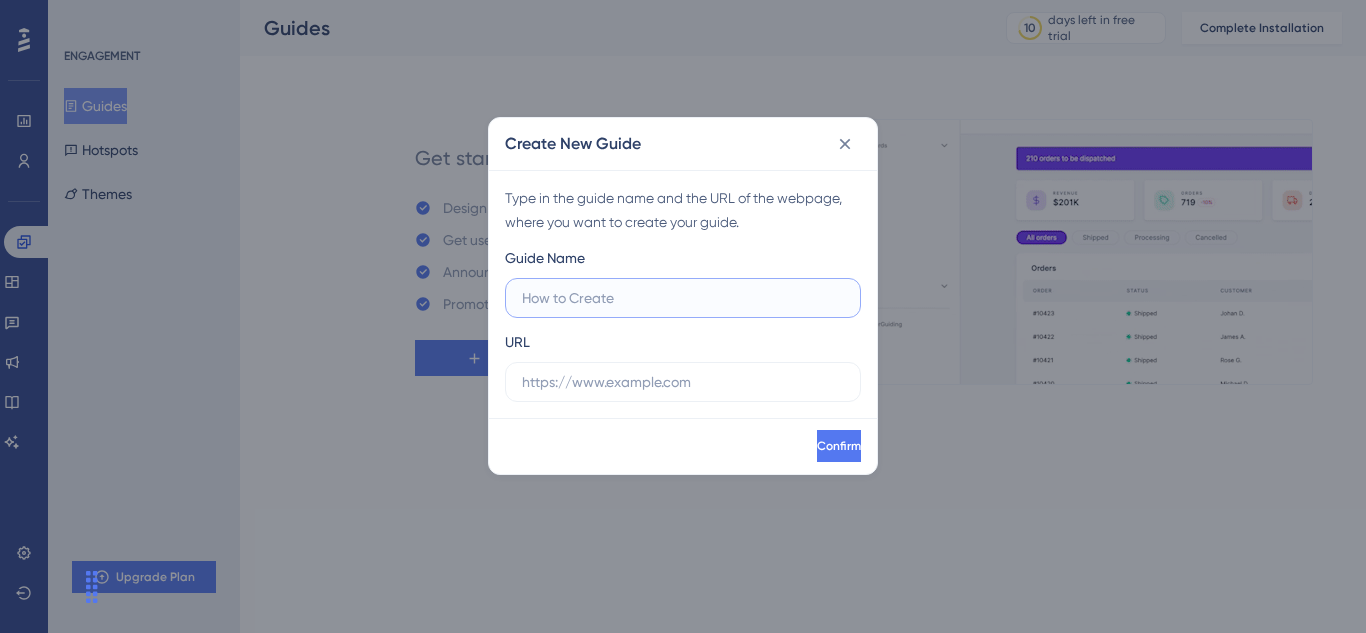 click at bounding box center [683, 298] 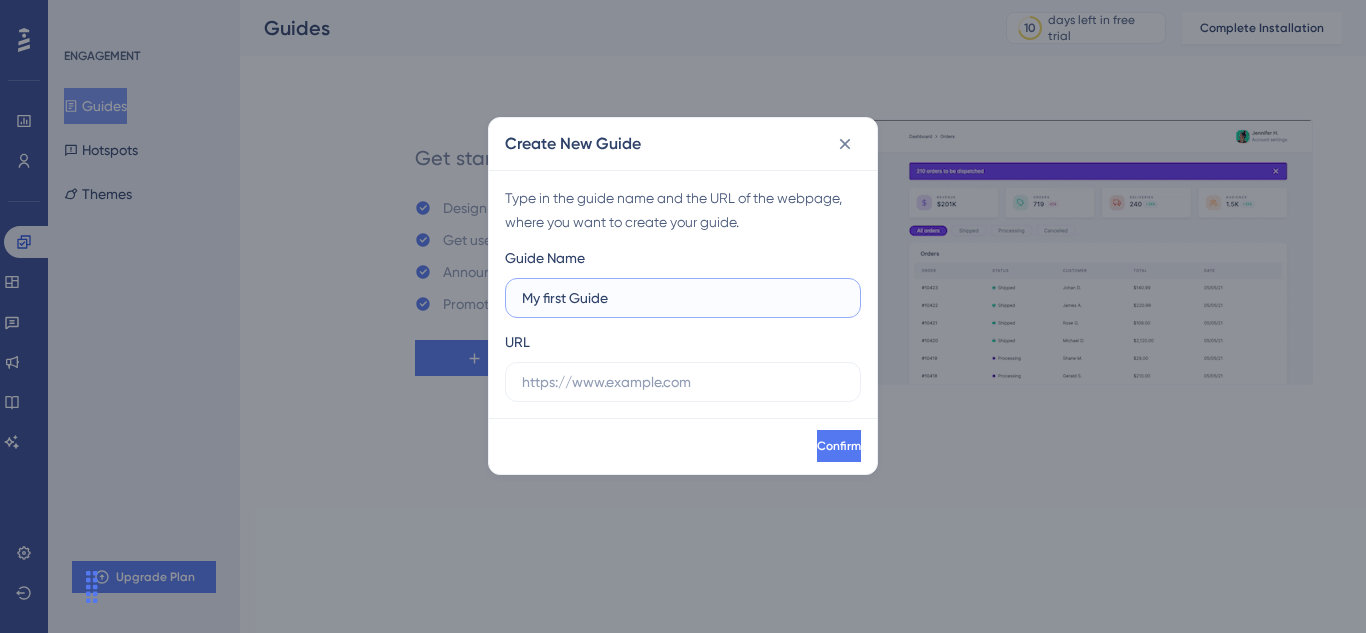 type on "My first Guide" 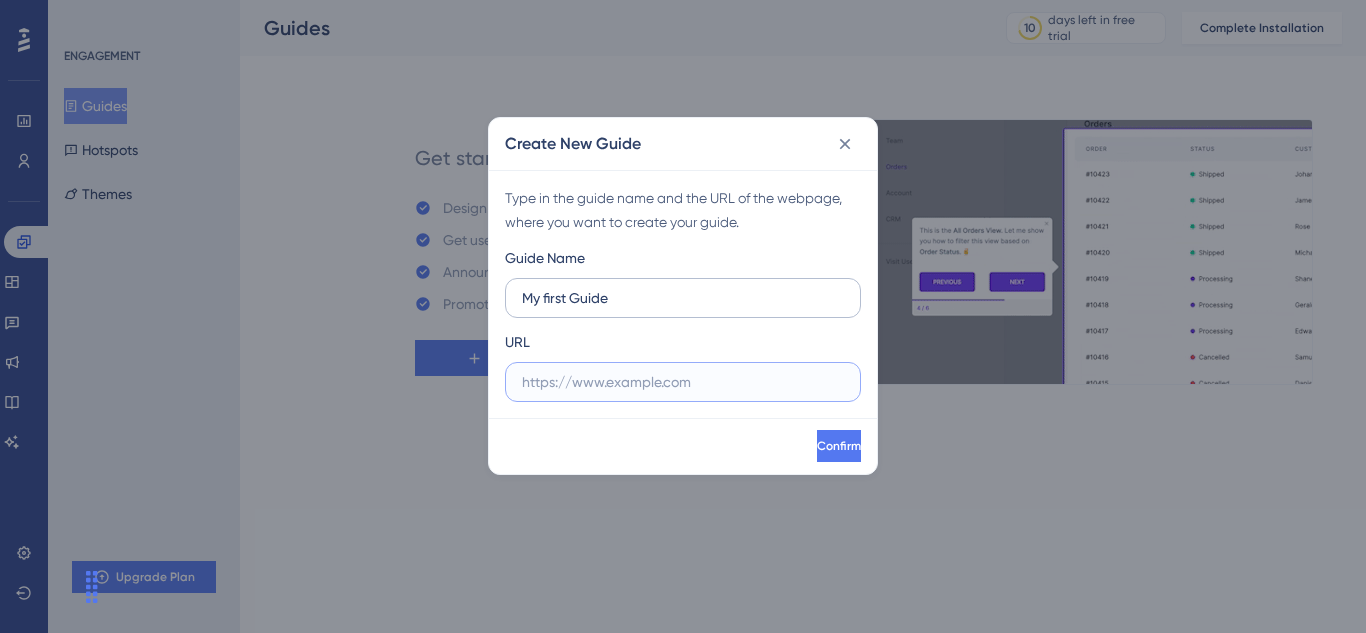 paste on "[URL][DOMAIN_NAME]" 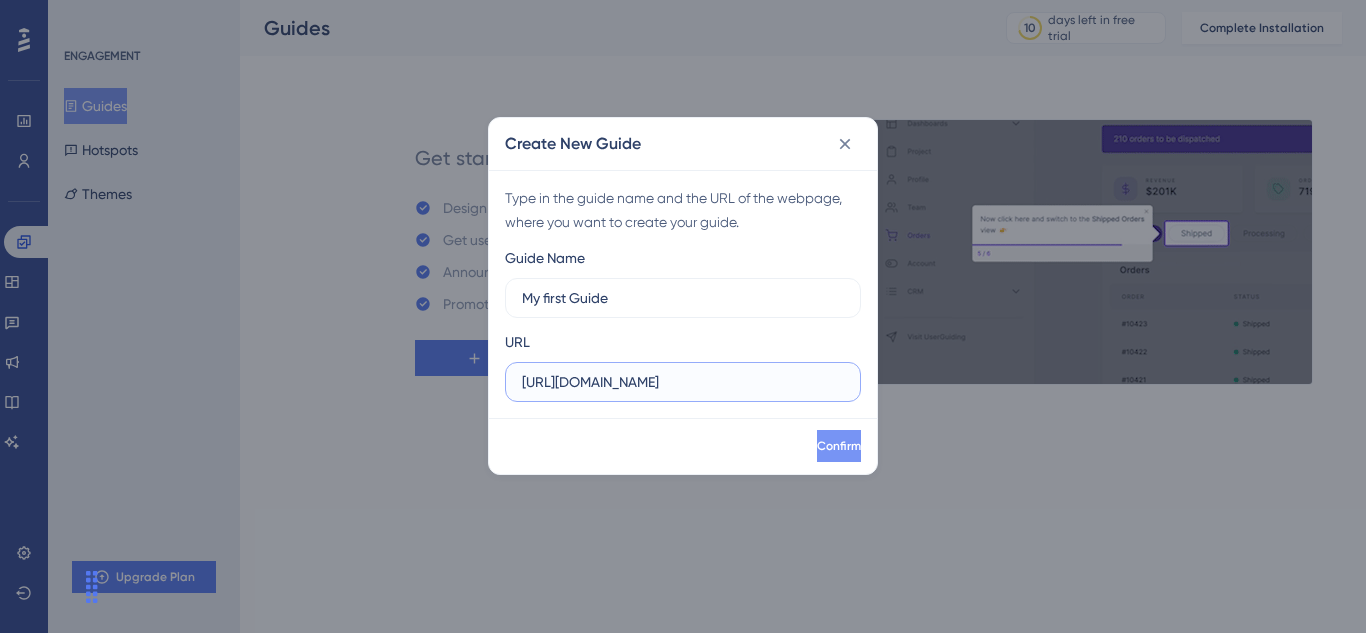 type on "[URL][DOMAIN_NAME]" 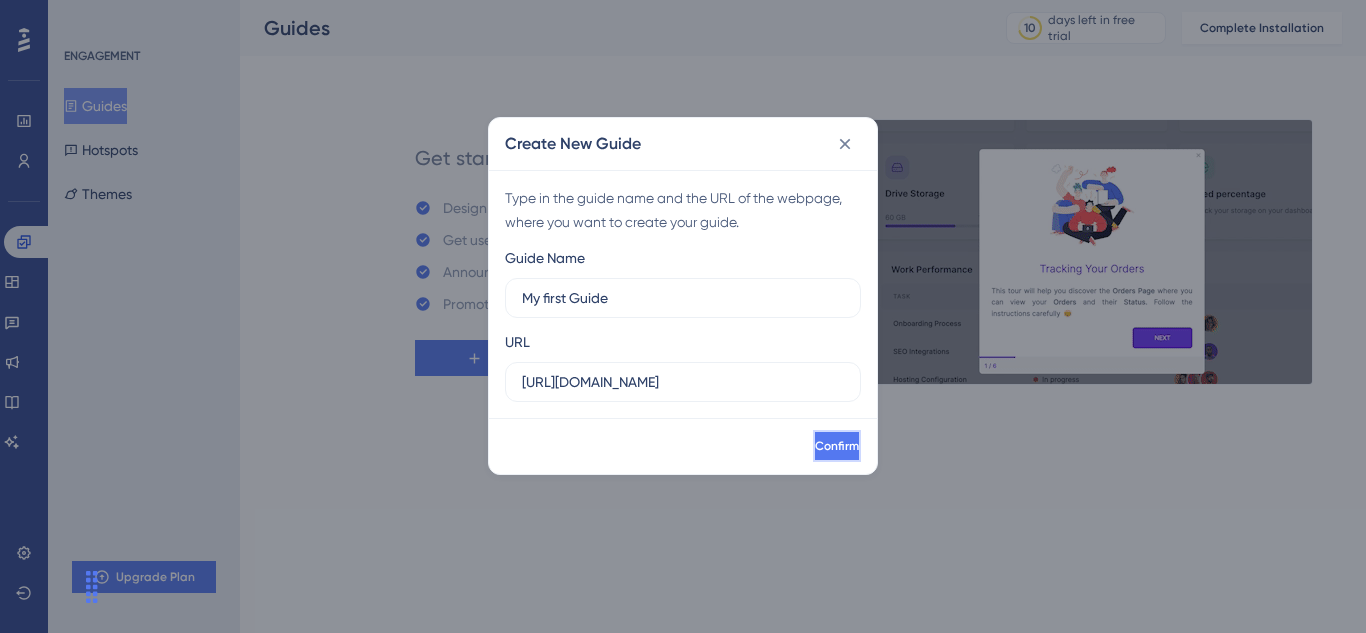 click on "Confirm" at bounding box center [837, 446] 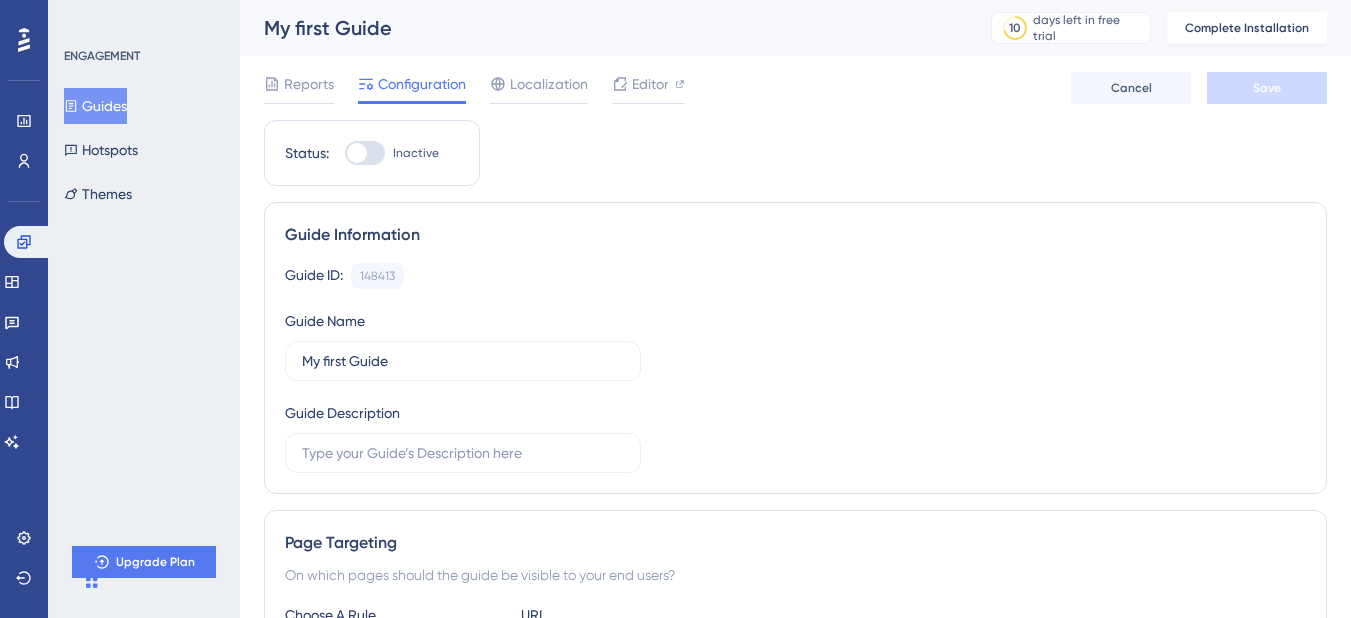 click on "My first Guide" at bounding box center (602, 28) 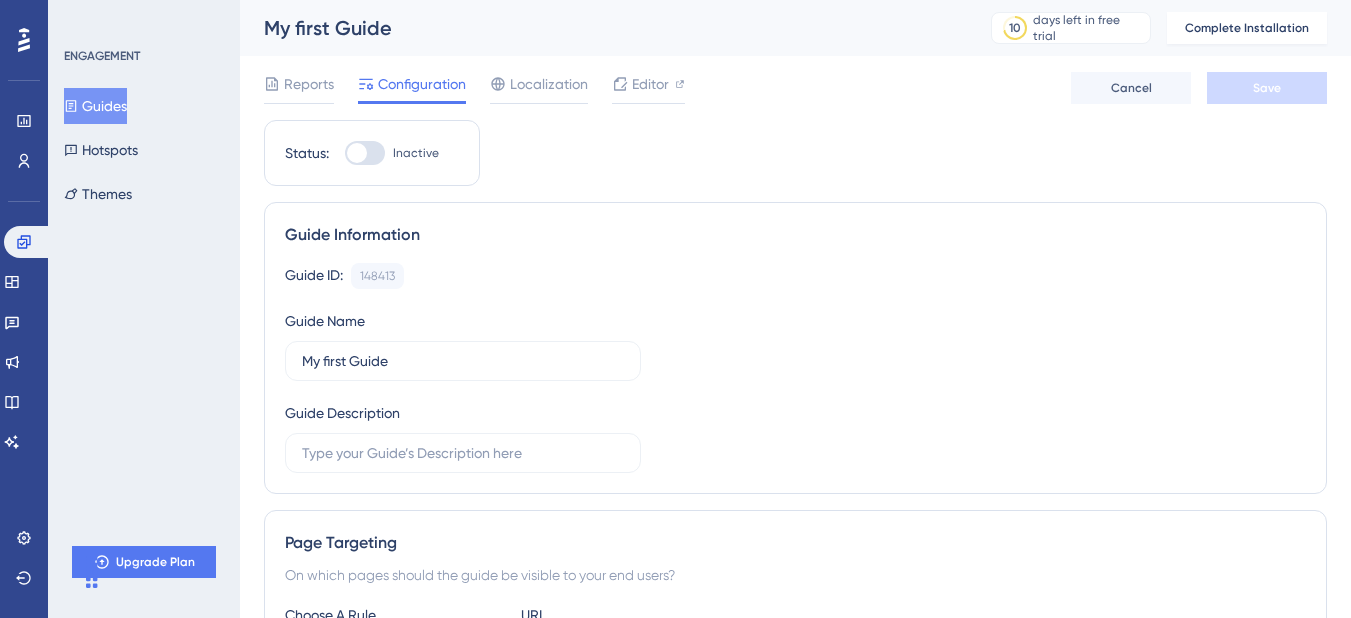 click on "Guide ID: 148413 Copy Guide Name My first Guide Guide Description" at bounding box center (795, 368) 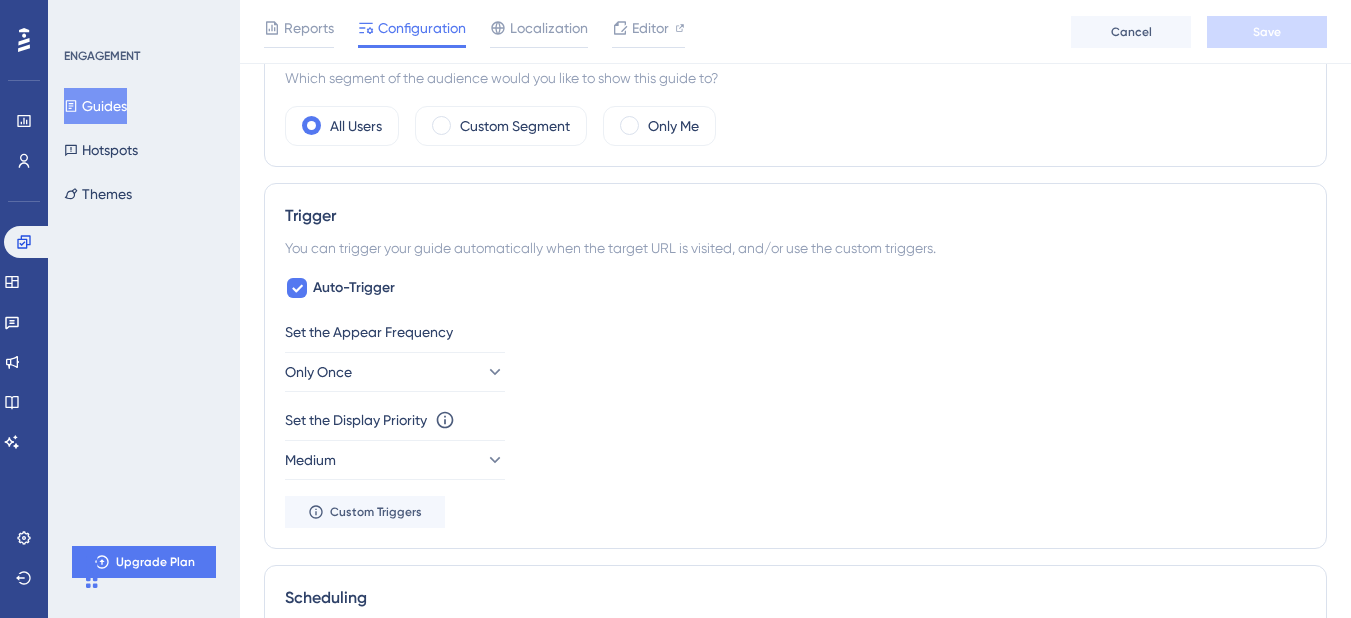 scroll, scrollTop: 760, scrollLeft: 0, axis: vertical 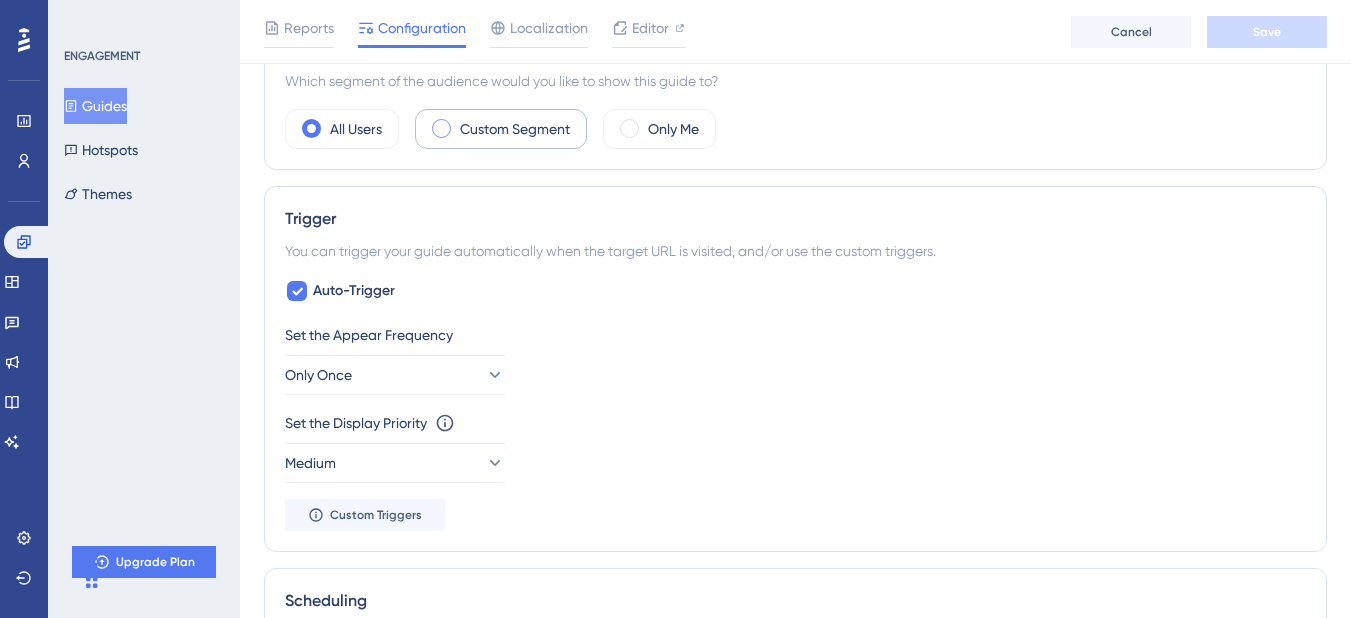 click on "Custom Segment" at bounding box center [501, 129] 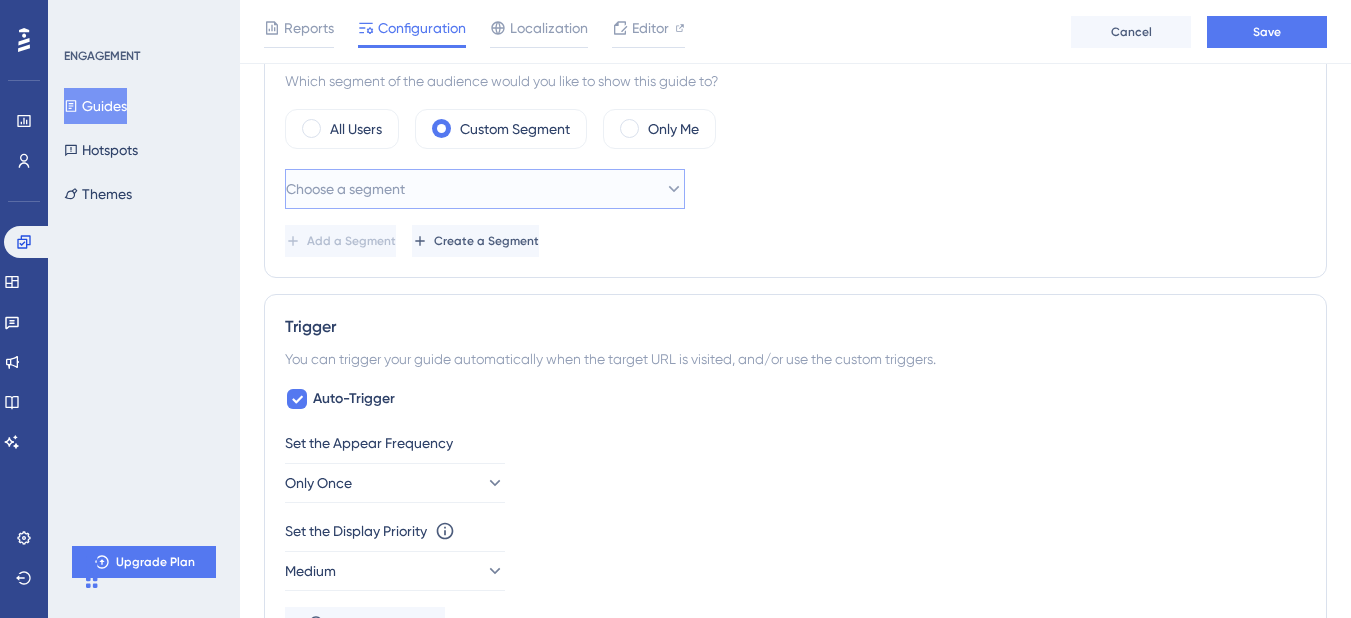 click on "Choose a segment" at bounding box center [485, 189] 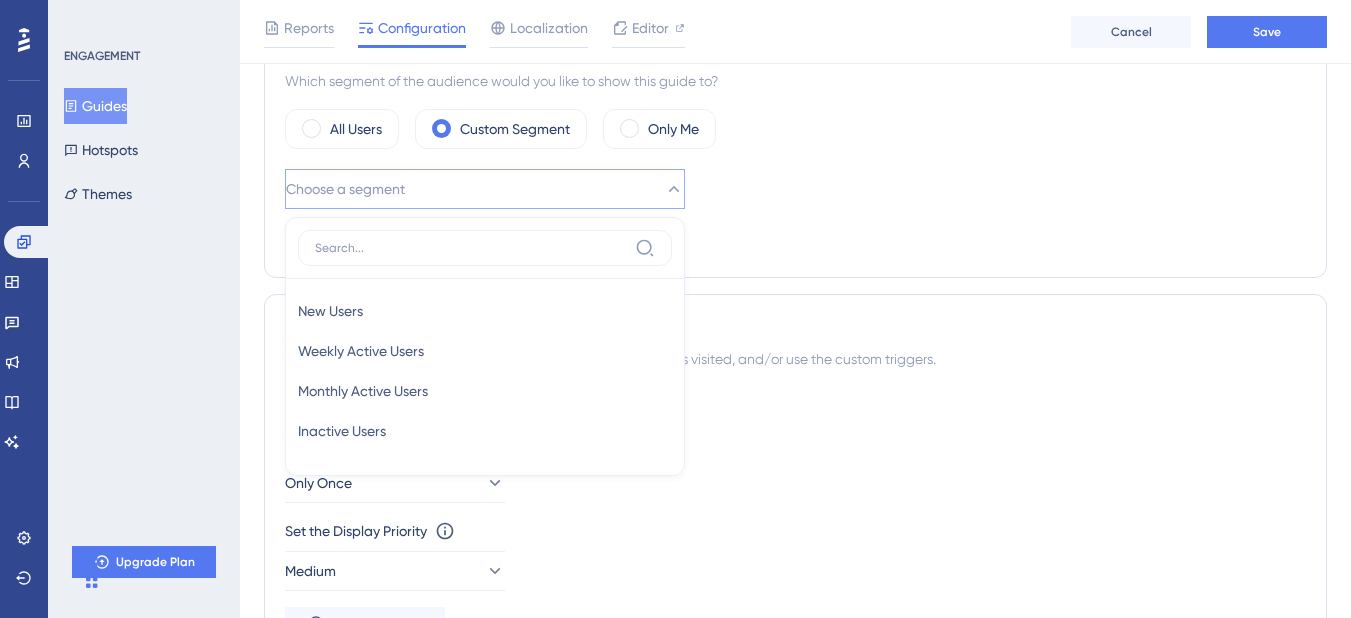 scroll, scrollTop: 798, scrollLeft: 0, axis: vertical 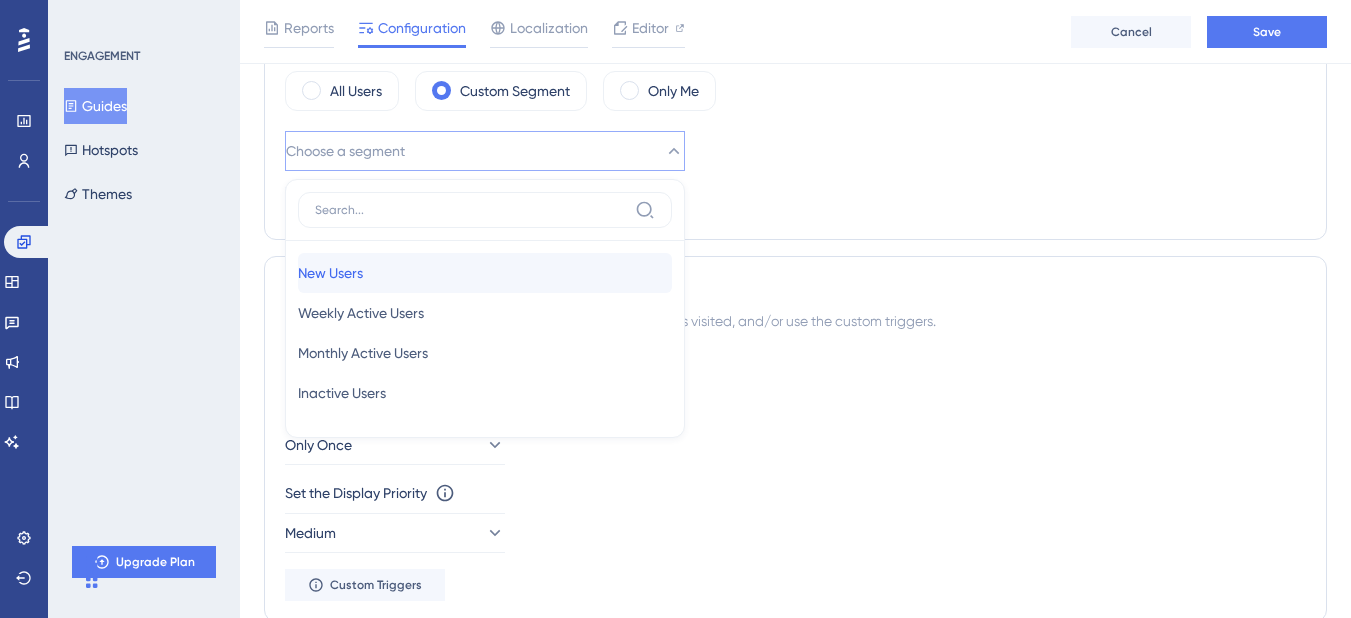 click on "New Users New Users" at bounding box center [485, 273] 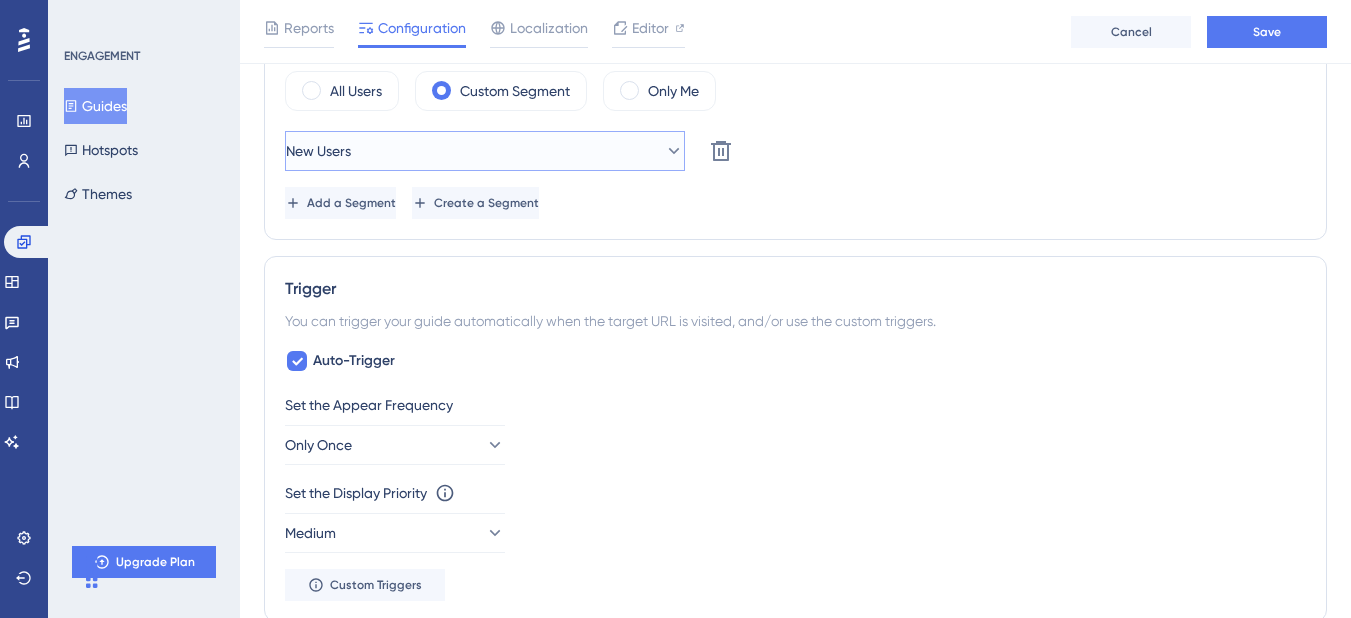 click on "New Users" at bounding box center [485, 151] 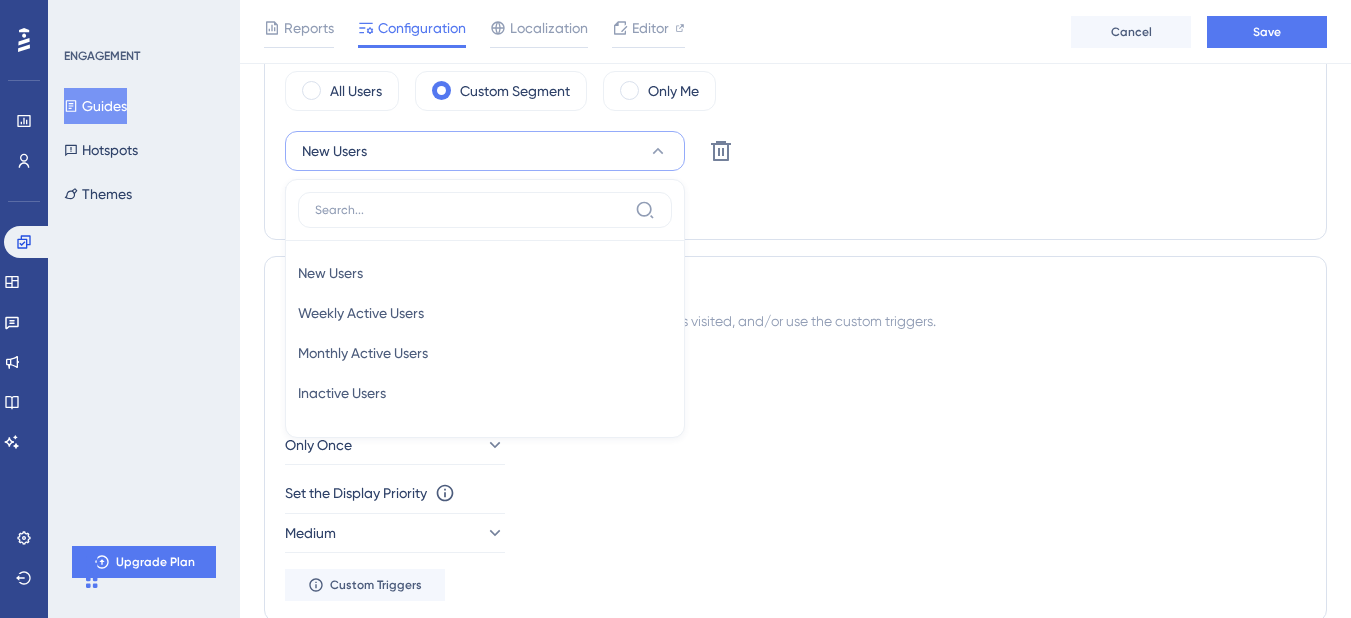 click on "Add a Segment Create a Segment" at bounding box center [795, 203] 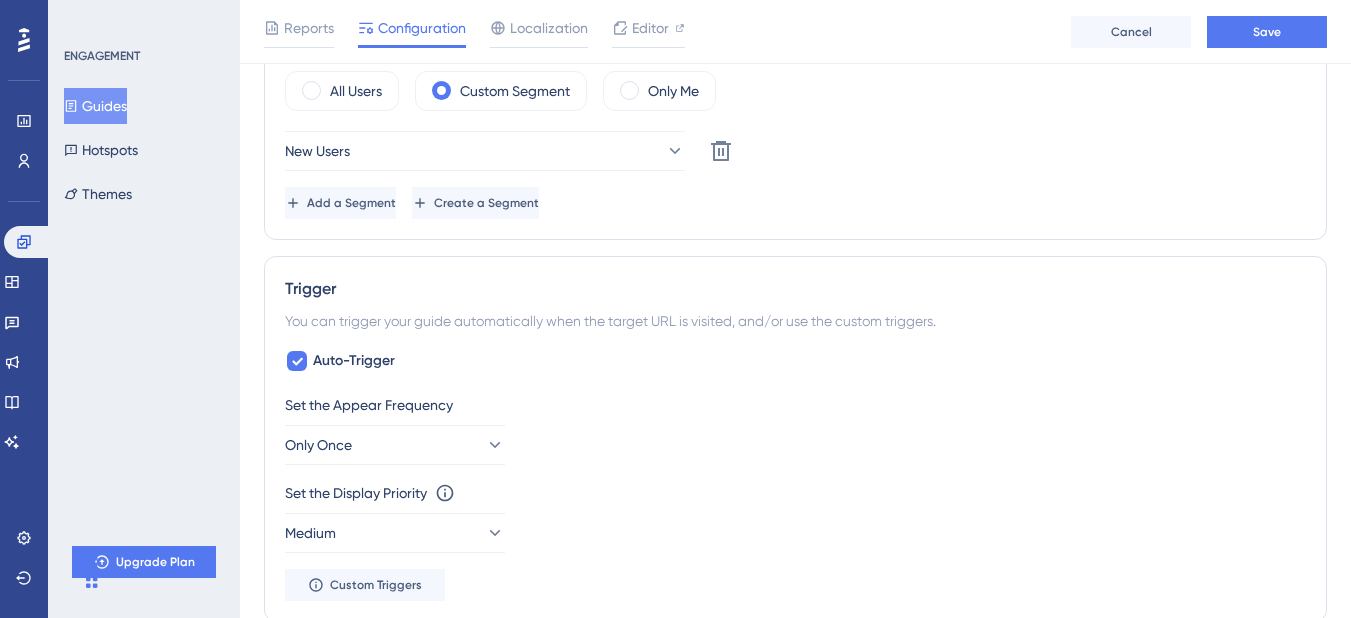 click on "Trigger You can trigger your guide automatically when the target URL is visited,
and/or use the custom triggers. Auto-Trigger Set the Appear Frequency Only Once Set the Display Priority This option will set the display priority between
auto-triggered materials in cases of conflicts between multiple materials Medium Custom Triggers" at bounding box center [795, 439] 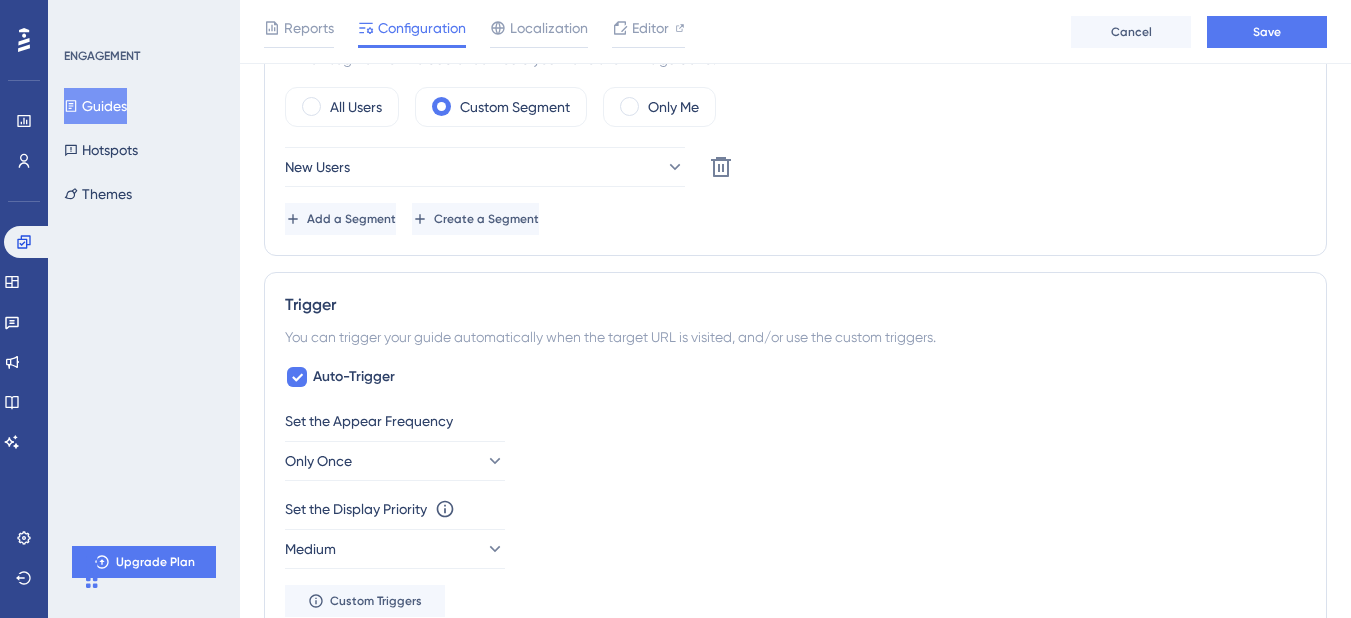 scroll, scrollTop: 780, scrollLeft: 0, axis: vertical 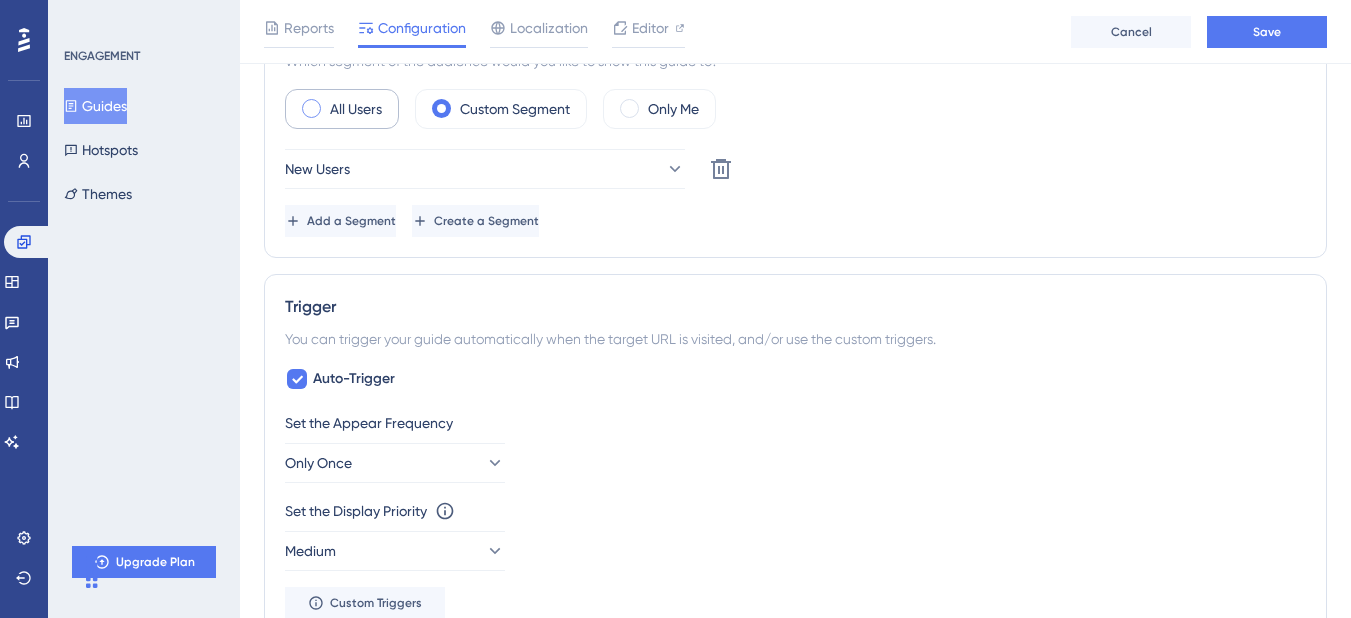 click on "All Users" at bounding box center (356, 109) 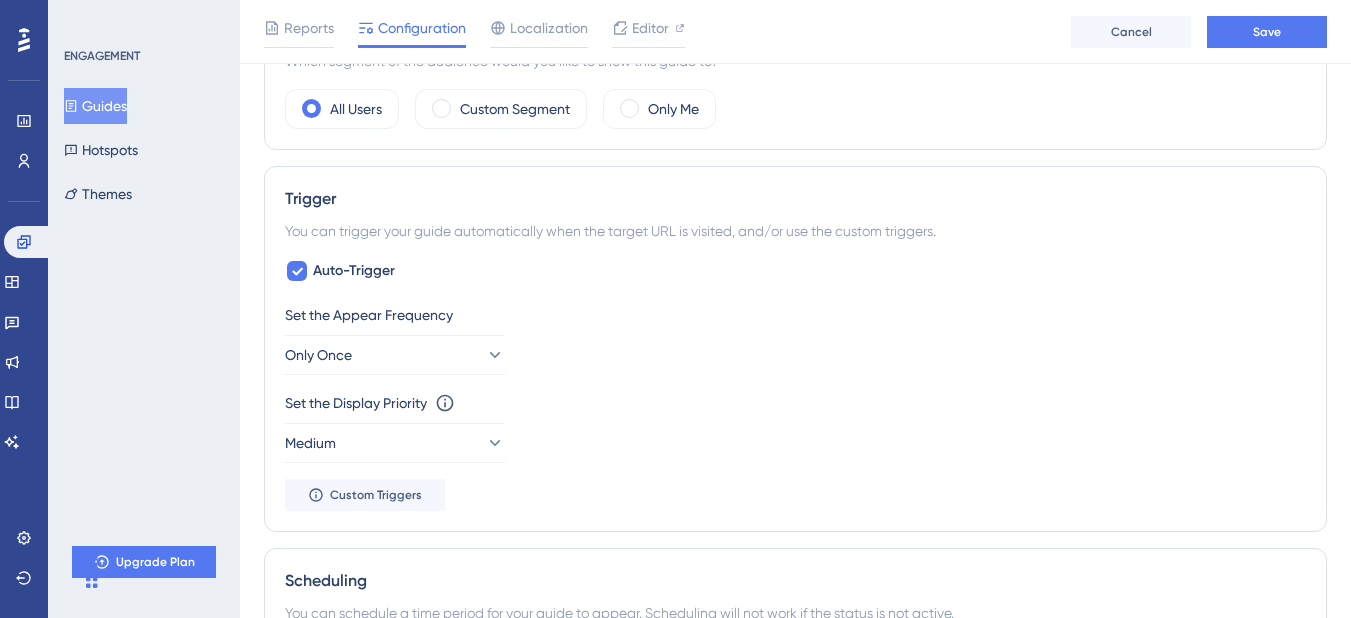 click on "Trigger You can trigger your guide automatically when the target URL is visited,
and/or use the custom triggers. Auto-Trigger Set the Appear Frequency Only Once Set the Display Priority This option will set the display priority between
auto-triggered materials in cases of conflicts between multiple materials Medium Custom Triggers" at bounding box center (795, 349) 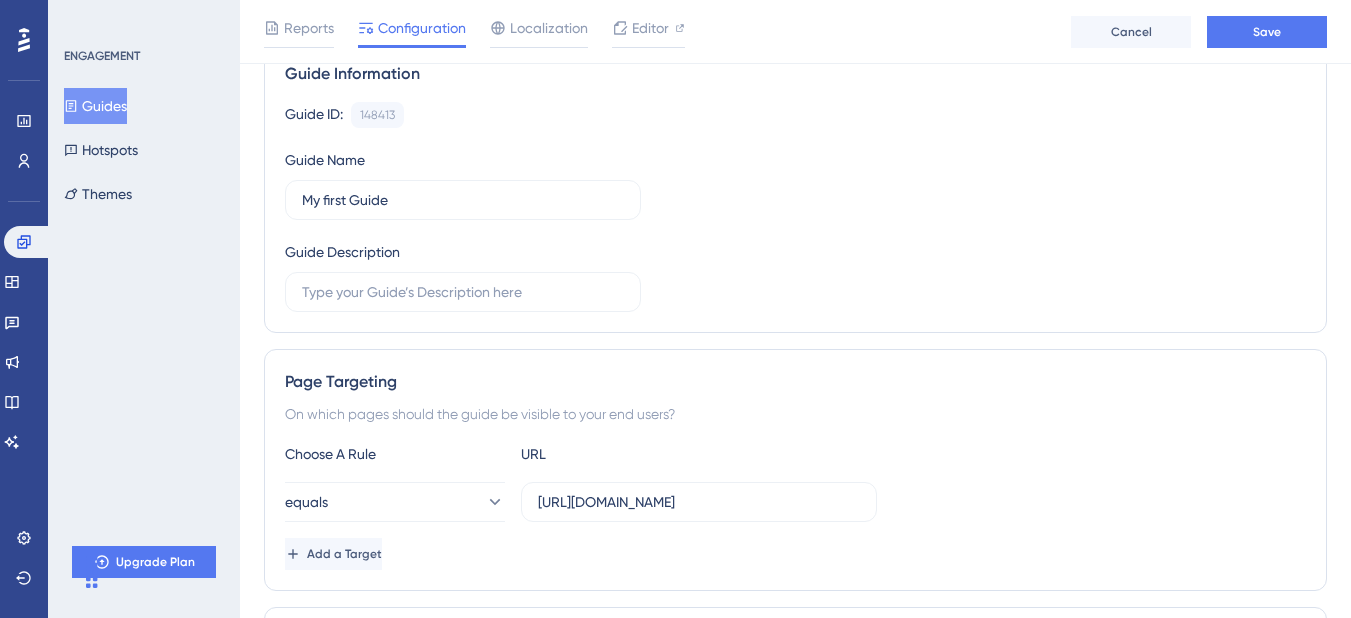 scroll, scrollTop: 60, scrollLeft: 0, axis: vertical 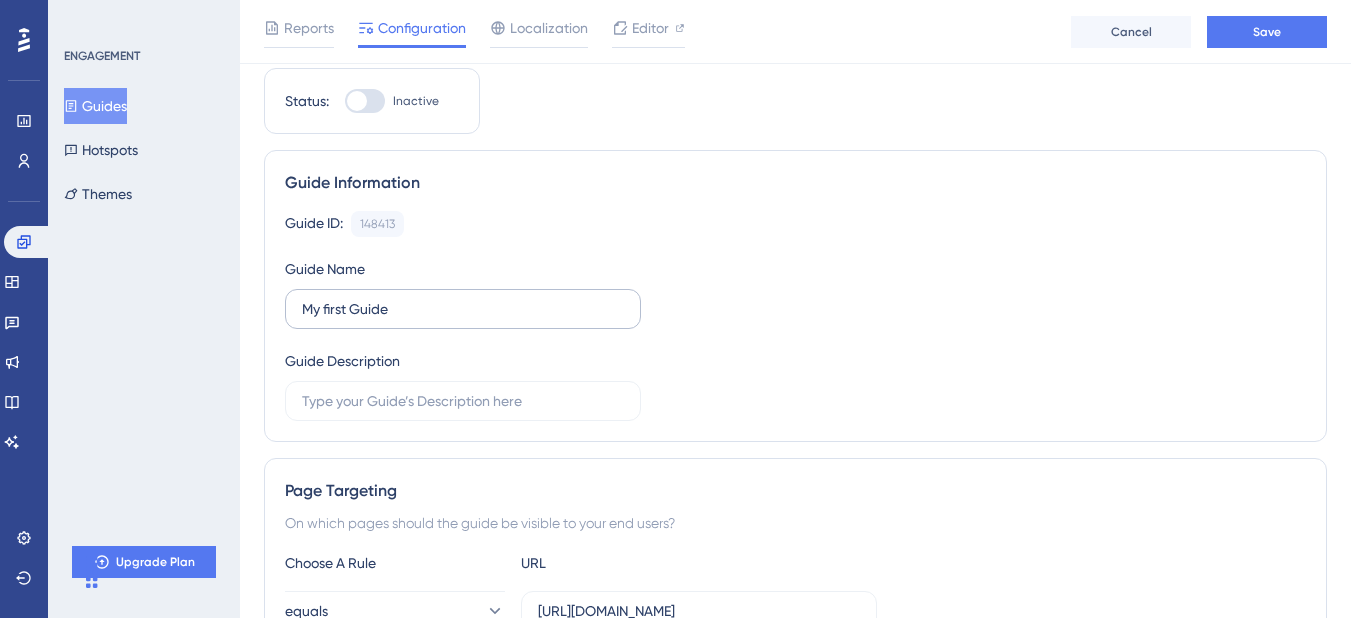 click on "My first Guide" at bounding box center [463, 309] 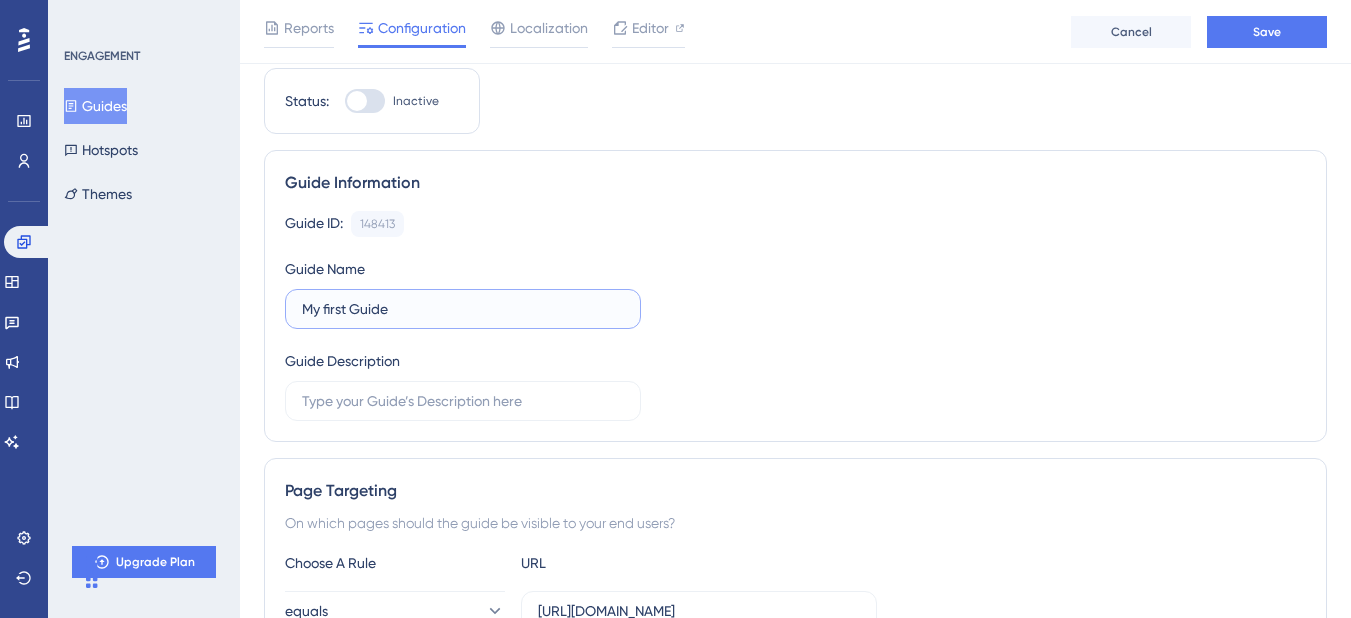 click on "My first Guide" at bounding box center (463, 309) 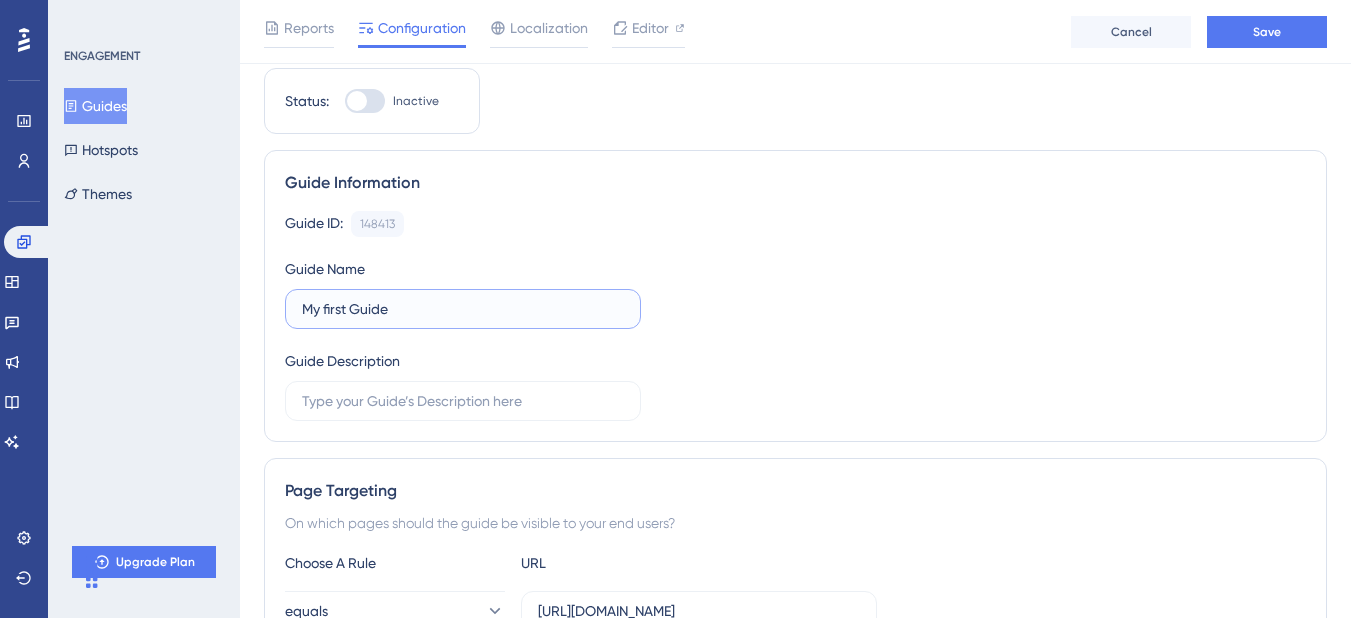 paste on "onitorea tus máquinas en tiempo real" 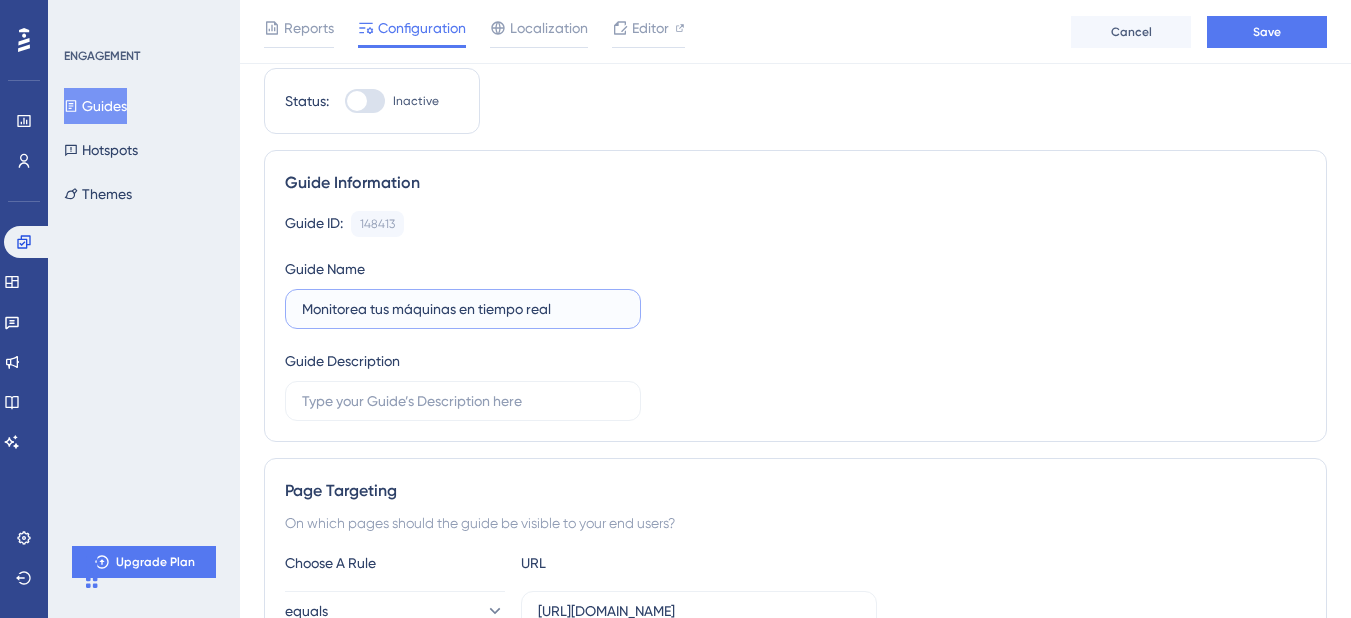type on "Monitorea tus máquinas en tiempo real" 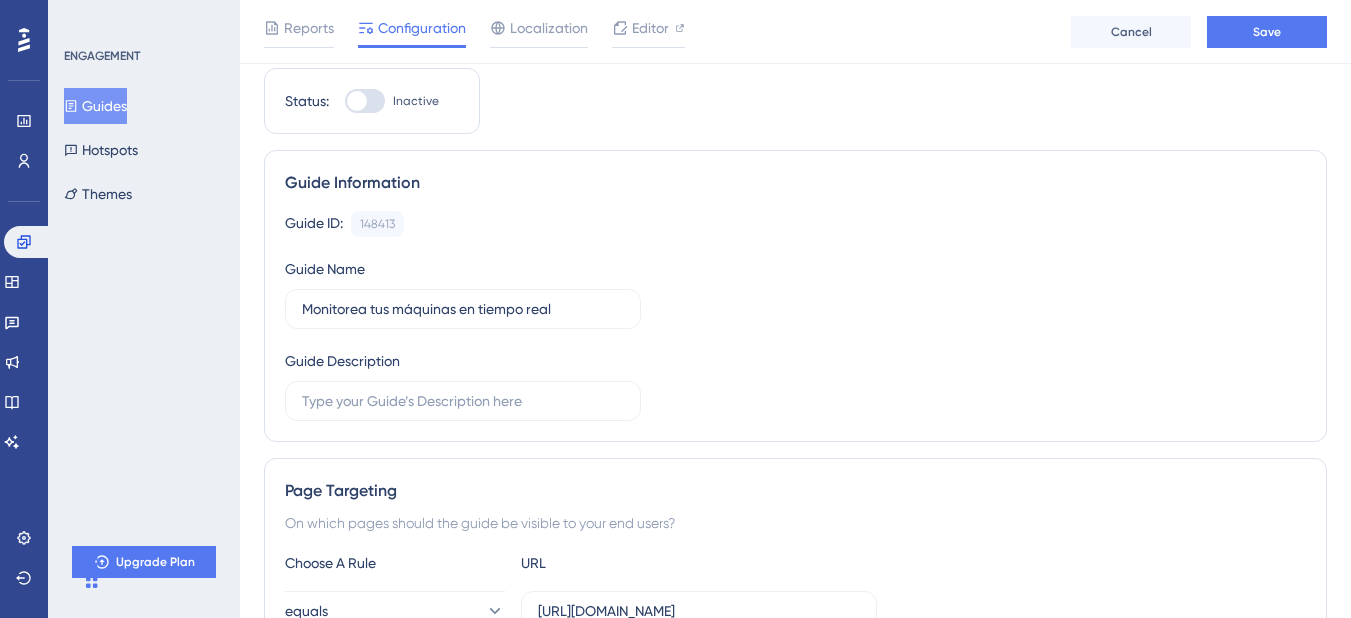 click on "Guide ID: 148413 Copy" at bounding box center [795, 224] 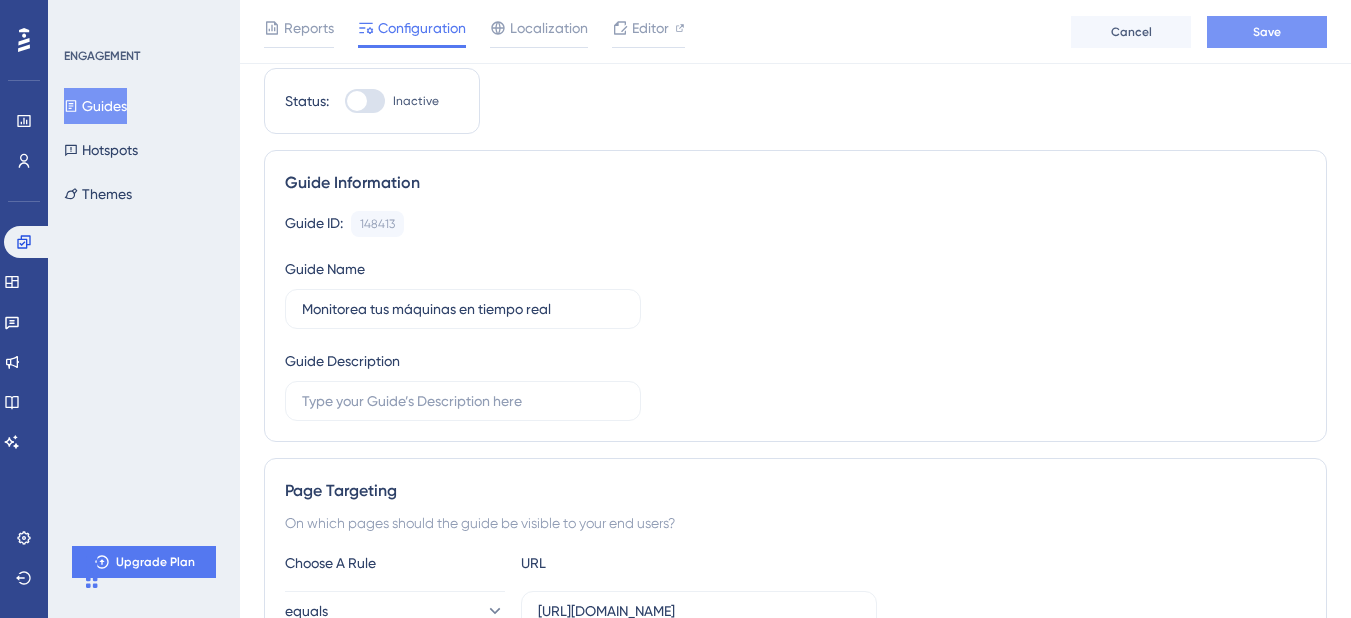 click on "Save" at bounding box center [1267, 32] 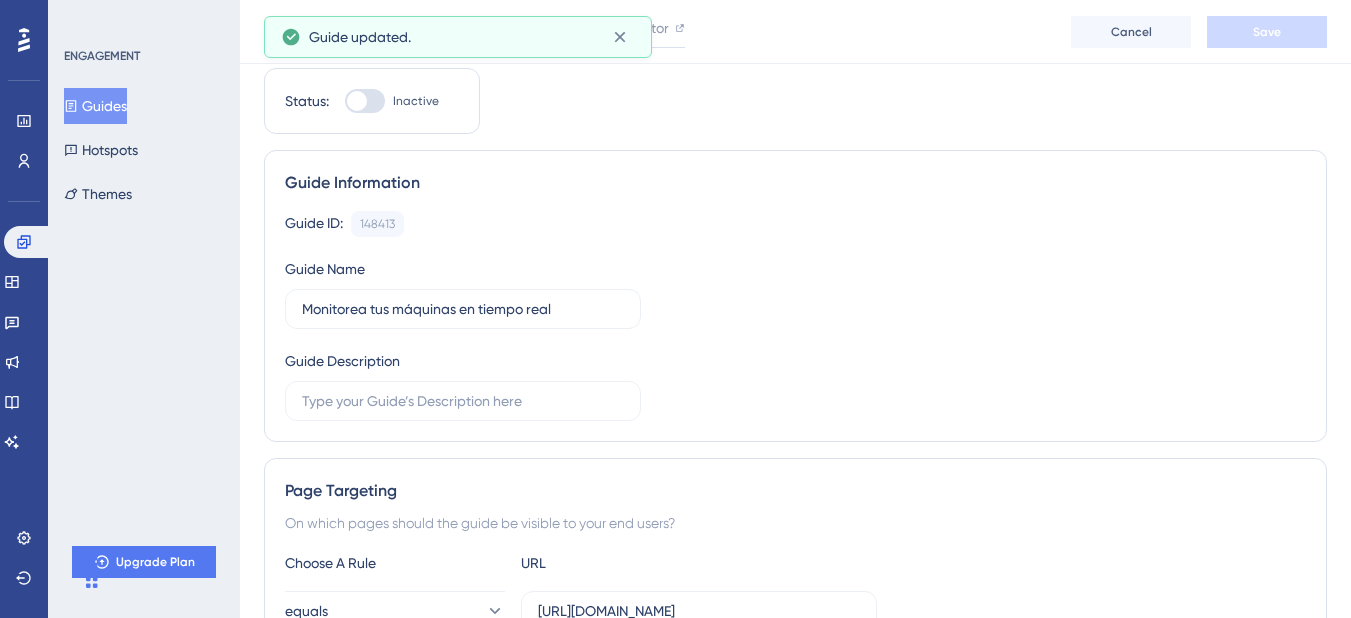 click on "Guide ID: 148413 Copy" at bounding box center [795, 224] 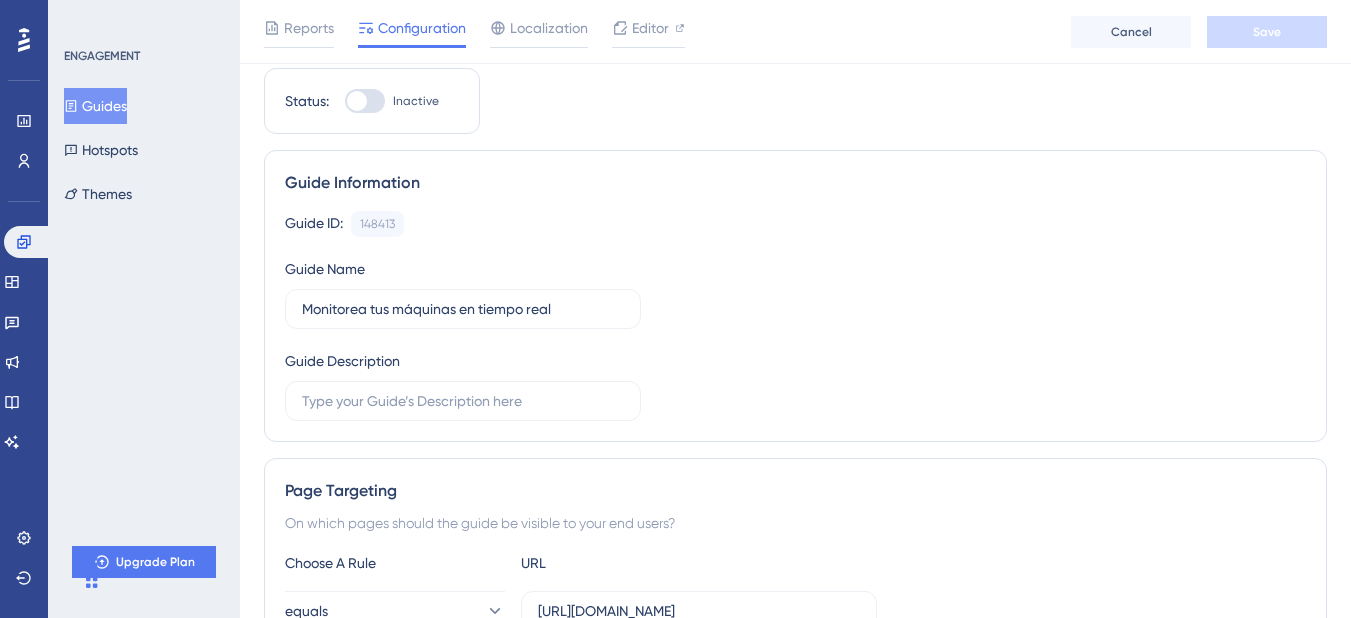 click on "Guides" at bounding box center [95, 106] 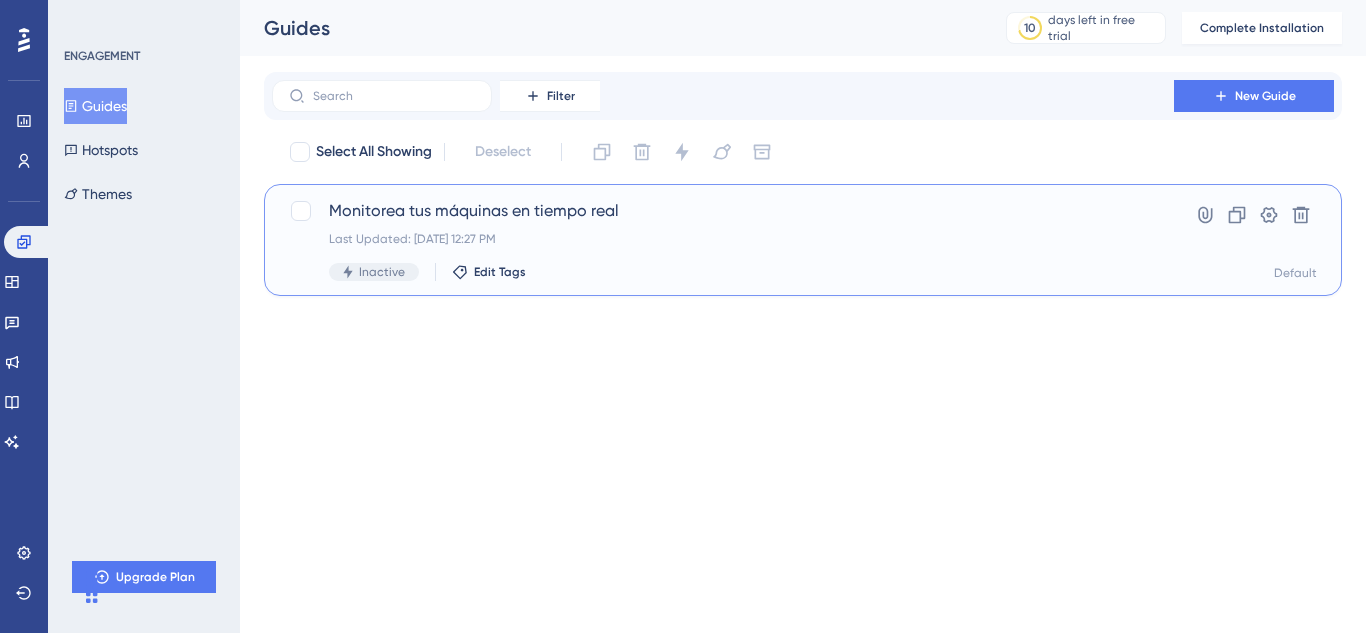 click on "Inactive Edit Tags" at bounding box center [723, 272] 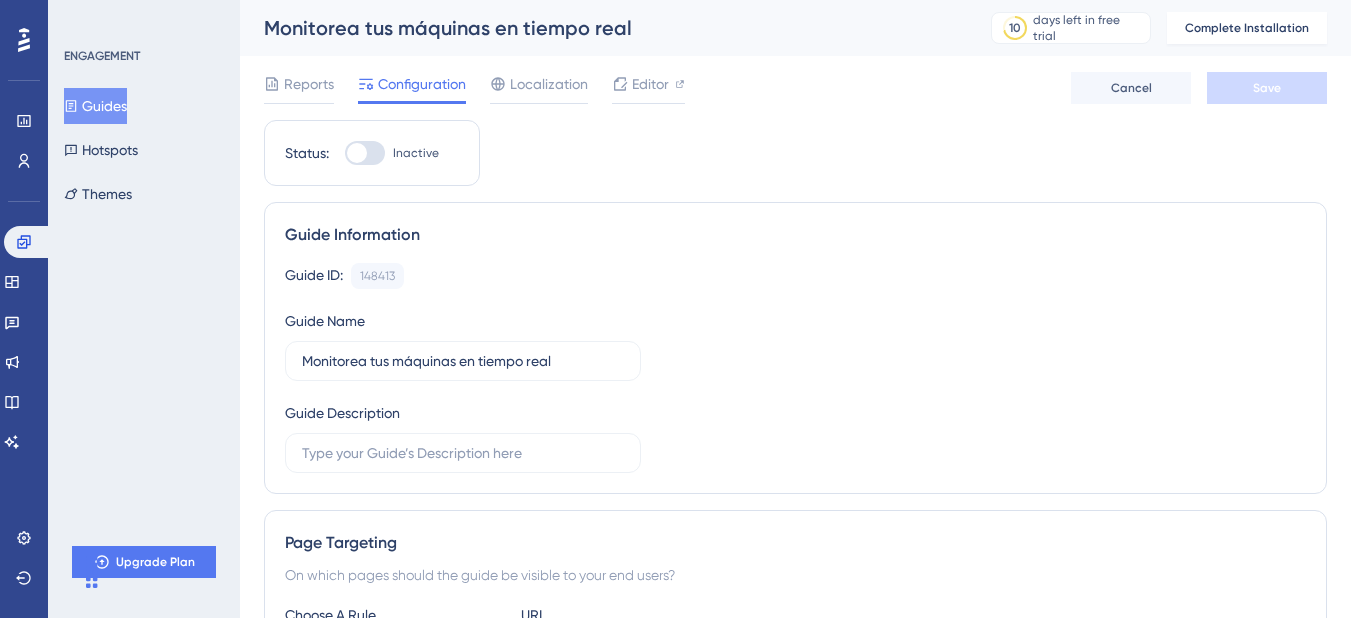 click at bounding box center (357, 153) 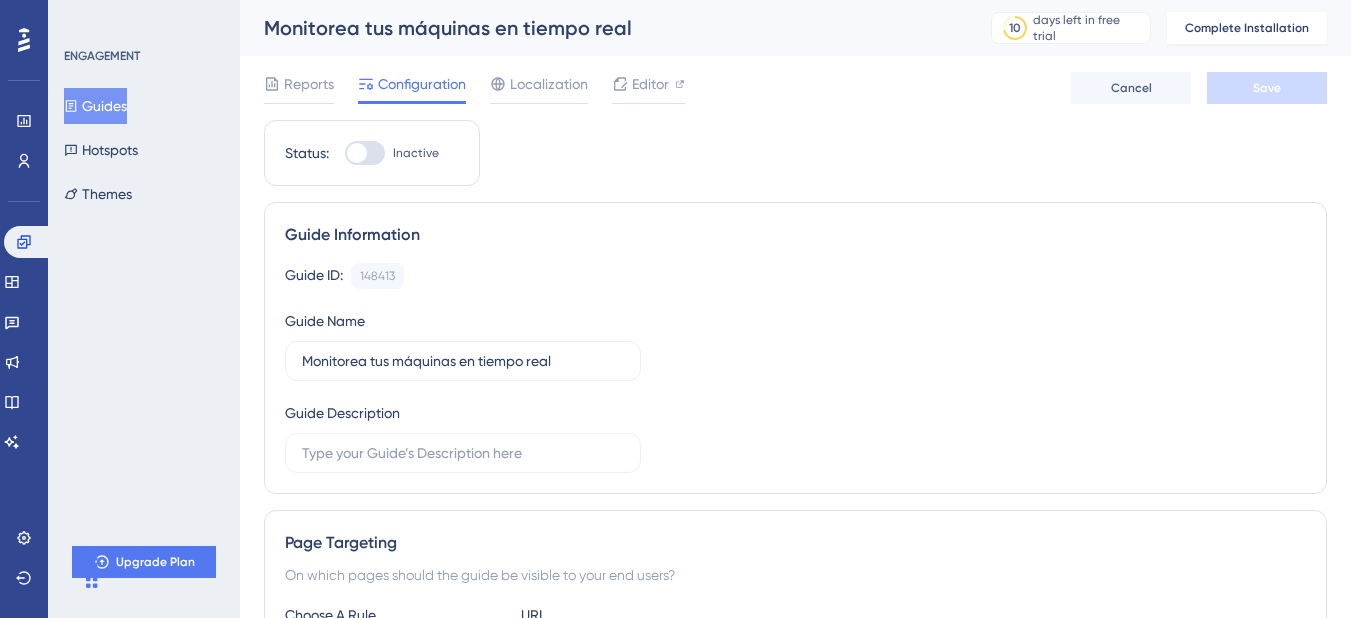 checkbox on "false" 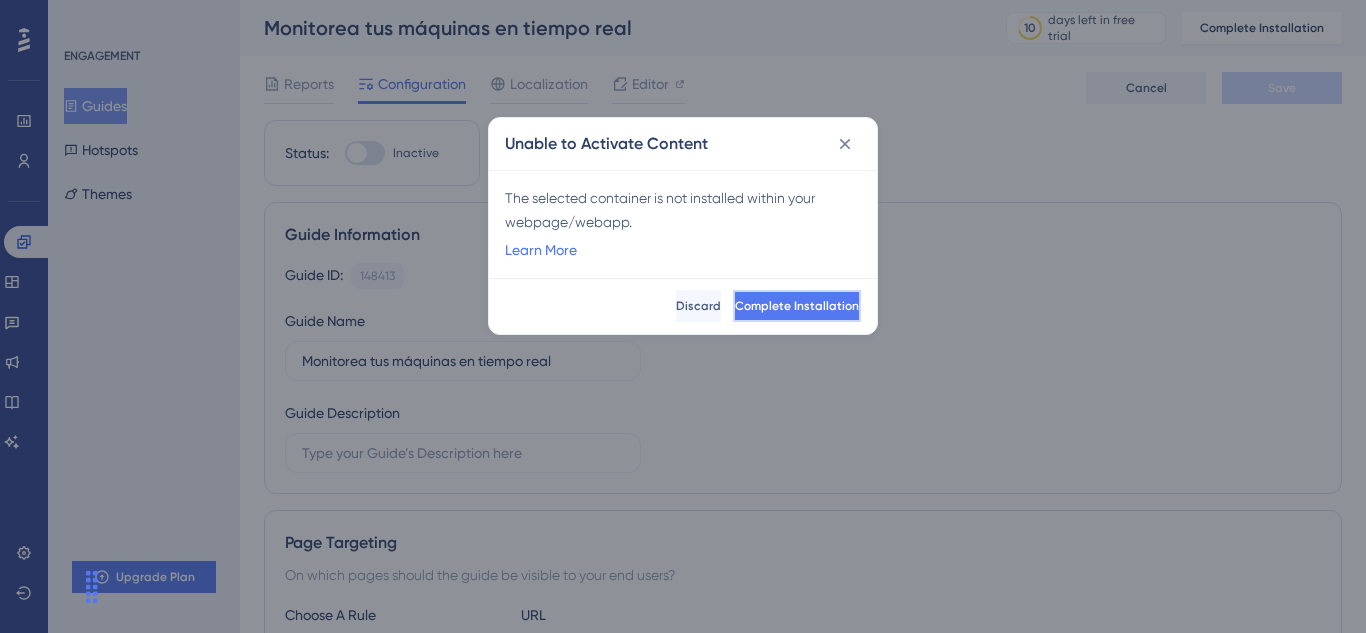 click on "Complete Installation" at bounding box center [797, 306] 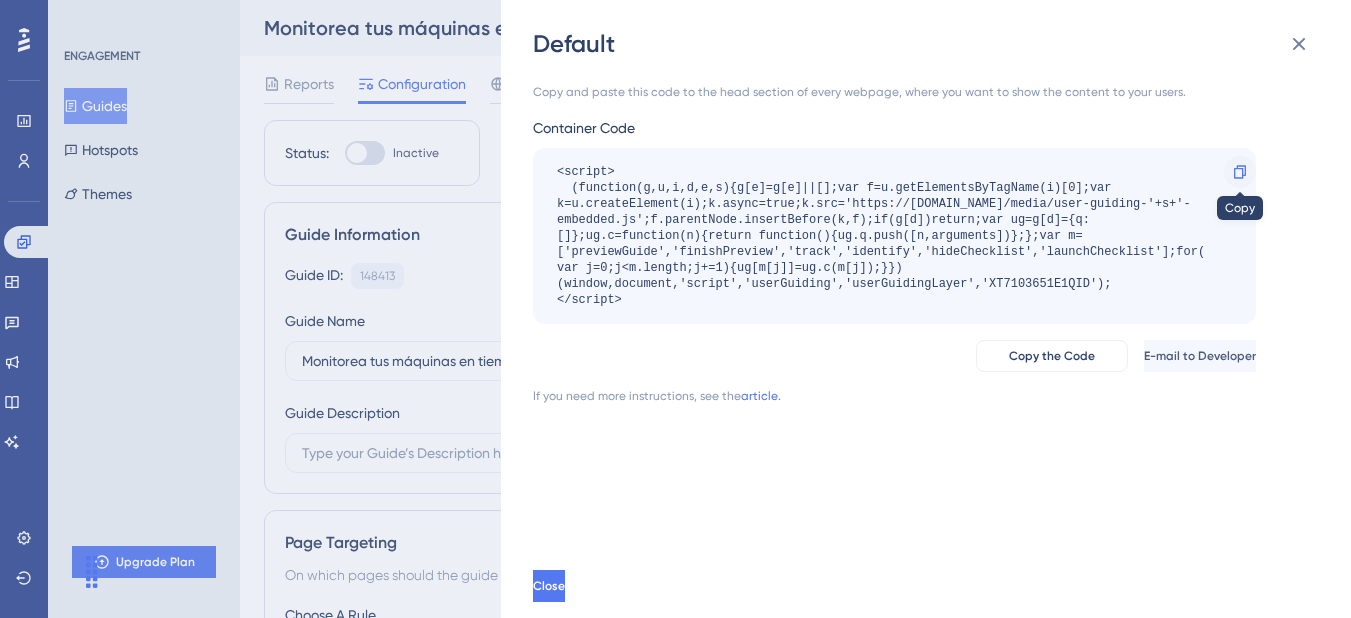 click at bounding box center [1240, 172] 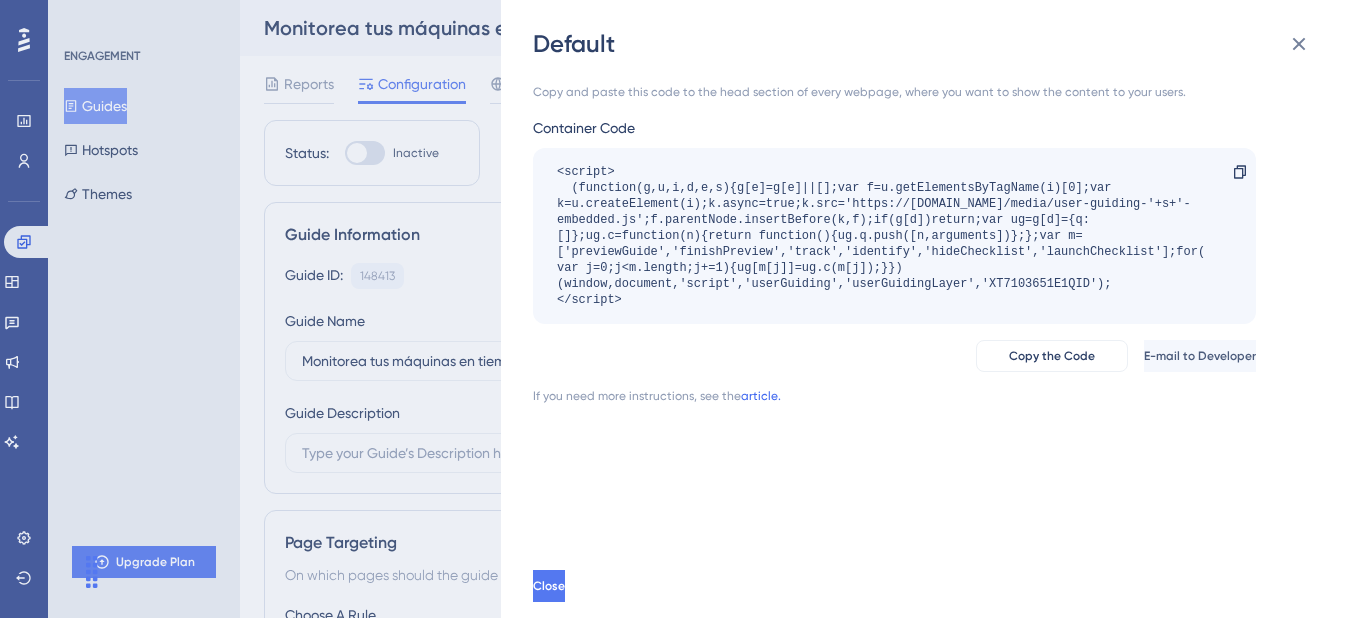 click on "article." at bounding box center (761, 396) 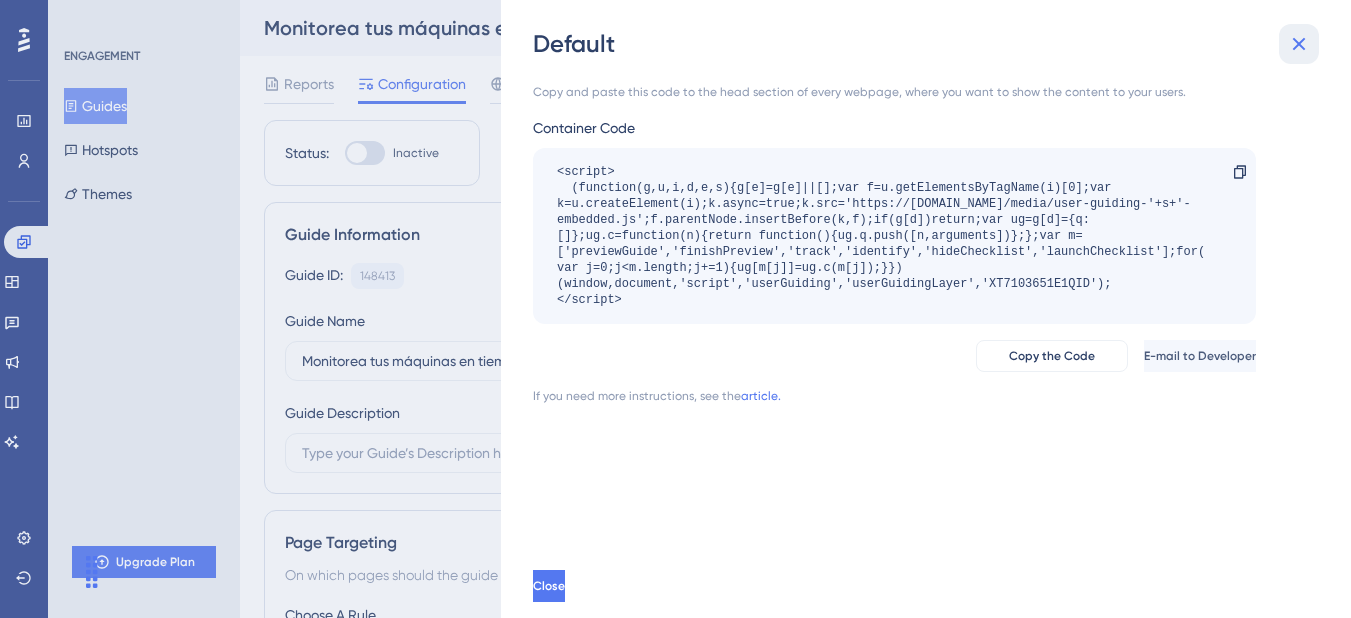 click 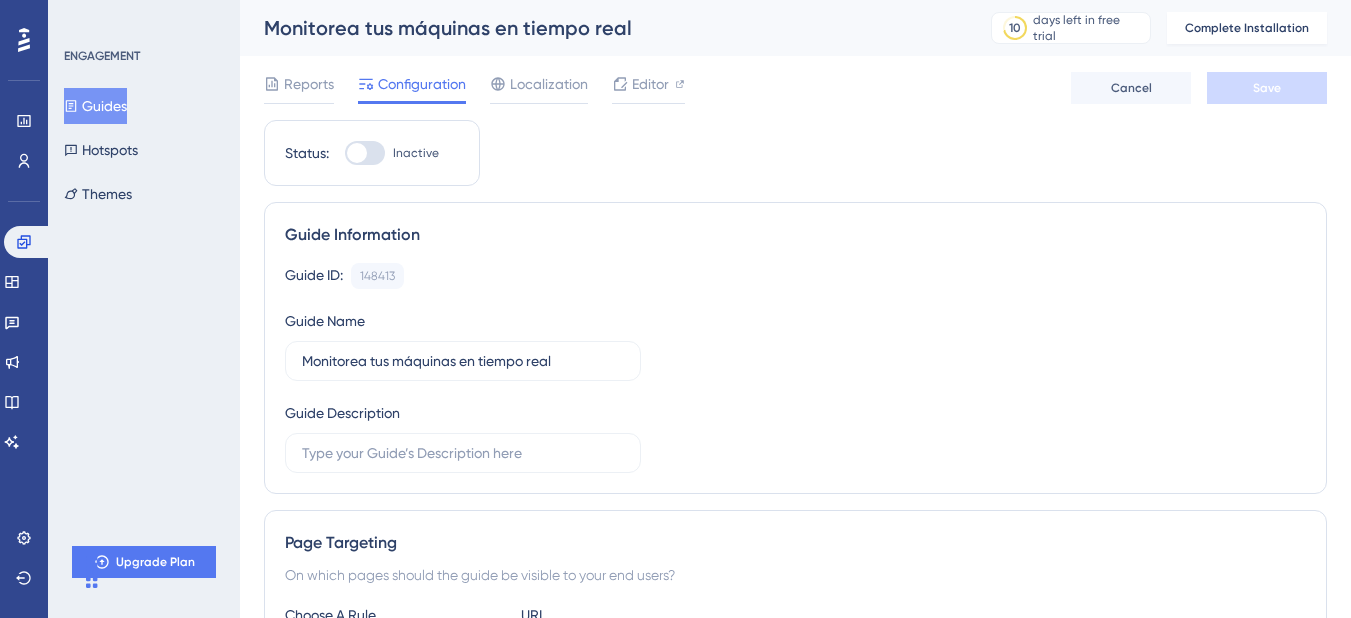 click on "Guide ID: 148413 Copy Guide Name Monitorea tus máquinas en tiempo real Guide Description" at bounding box center [795, 368] 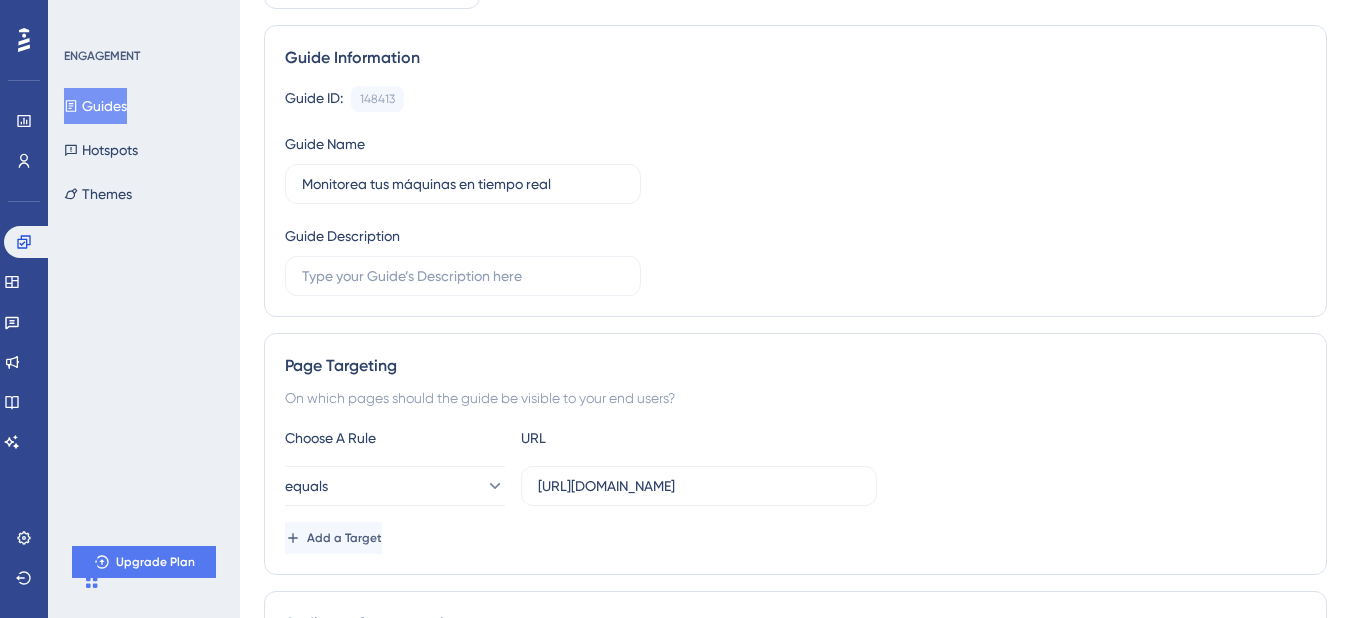scroll, scrollTop: 0, scrollLeft: 0, axis: both 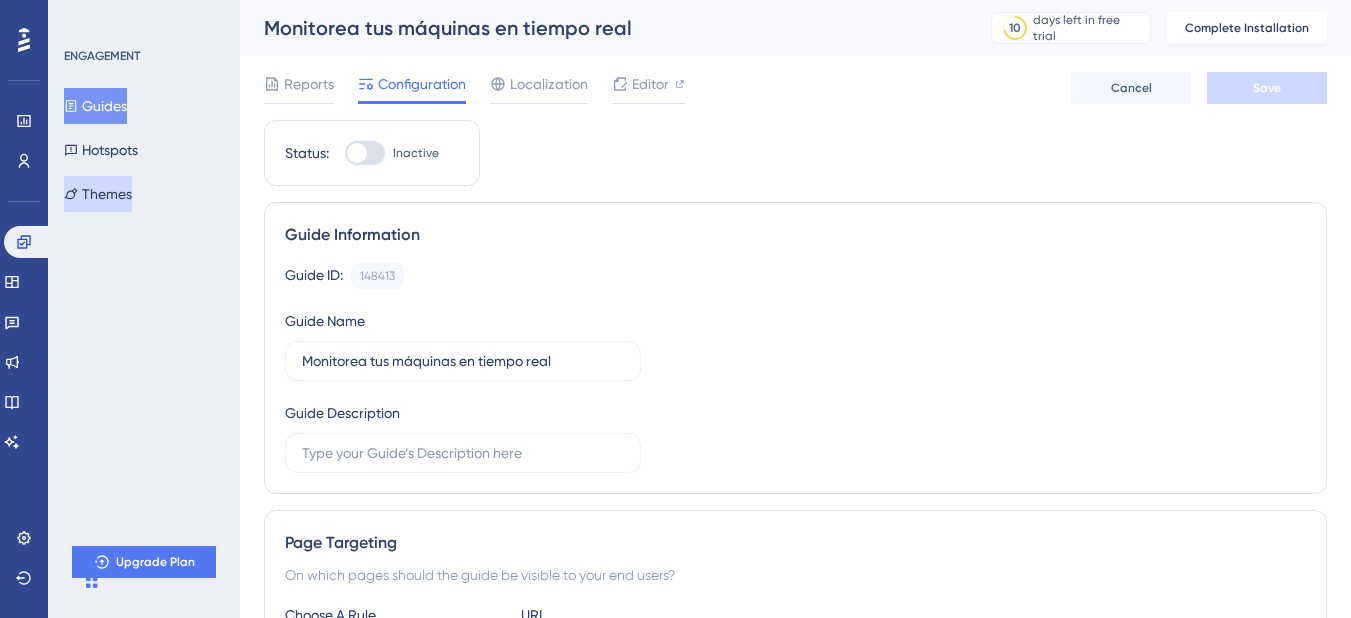 click on "Themes" at bounding box center [98, 194] 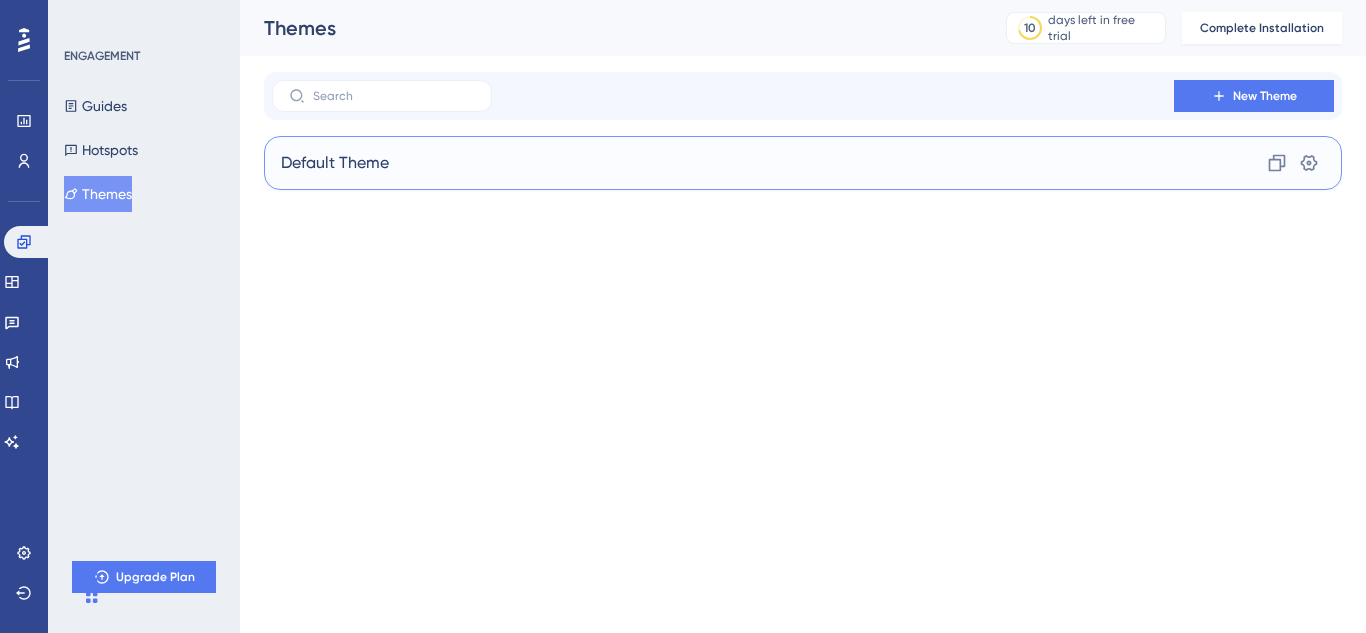 click on "Default Theme Clone Settings" at bounding box center (803, 163) 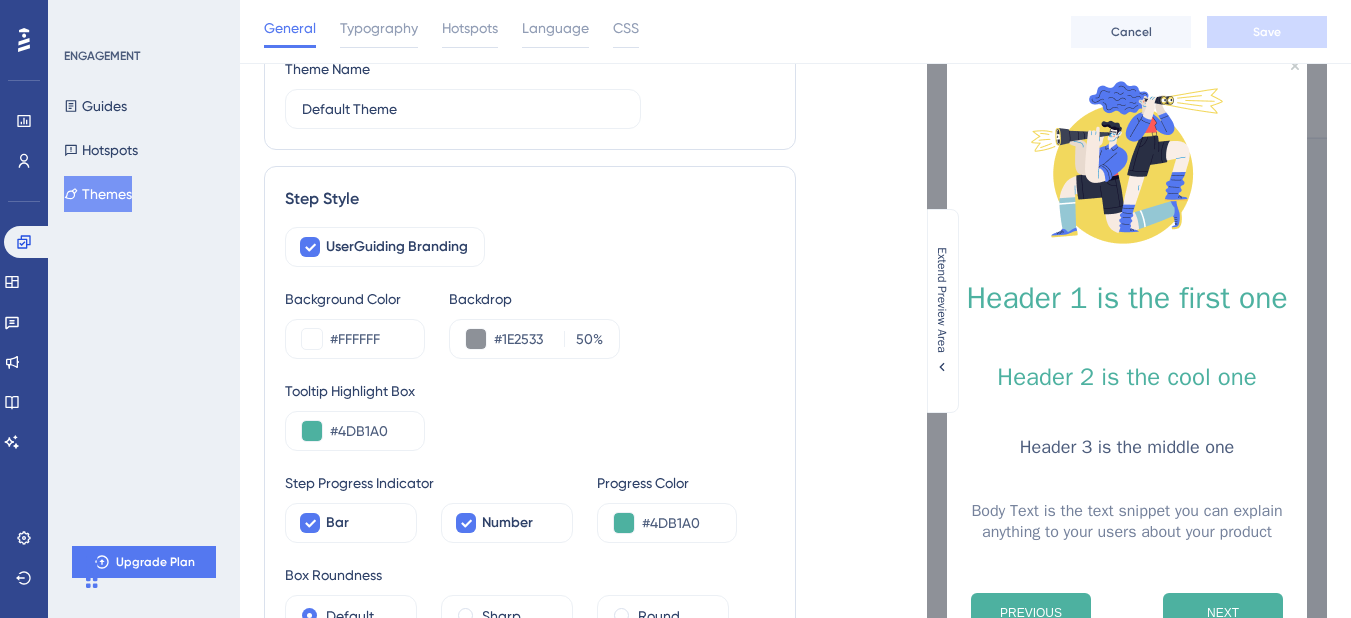 scroll, scrollTop: 142, scrollLeft: 0, axis: vertical 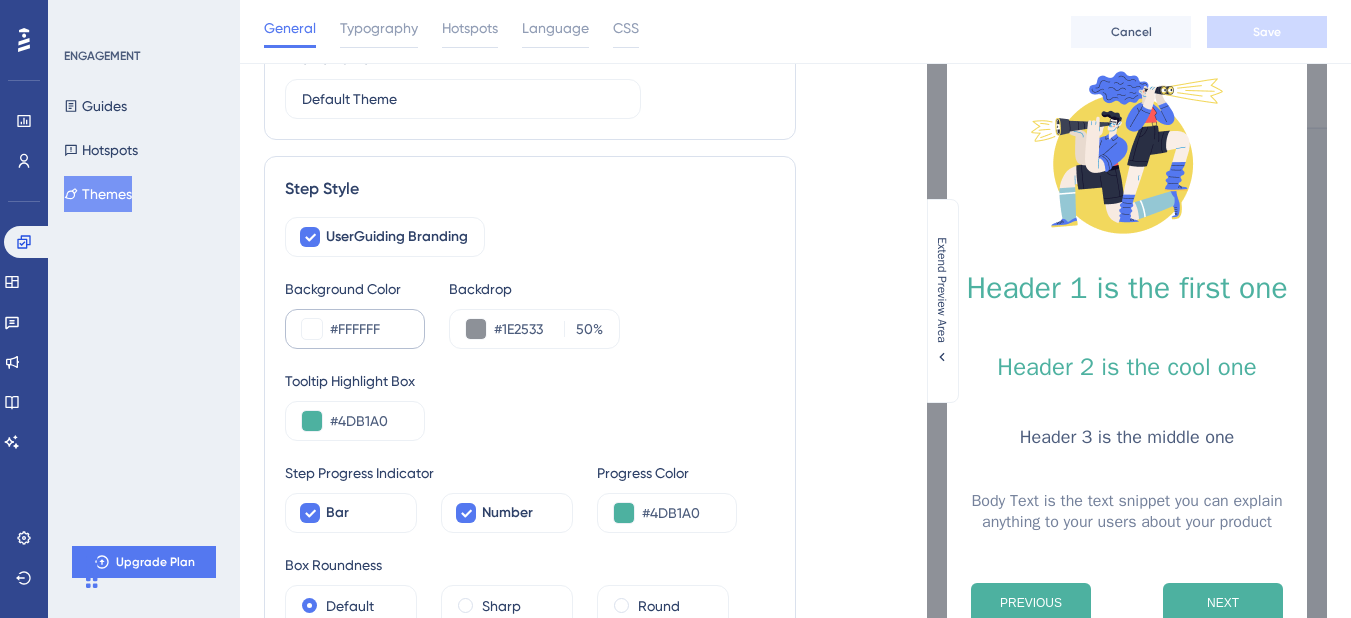 click on "#FFFFFF" at bounding box center [355, 329] 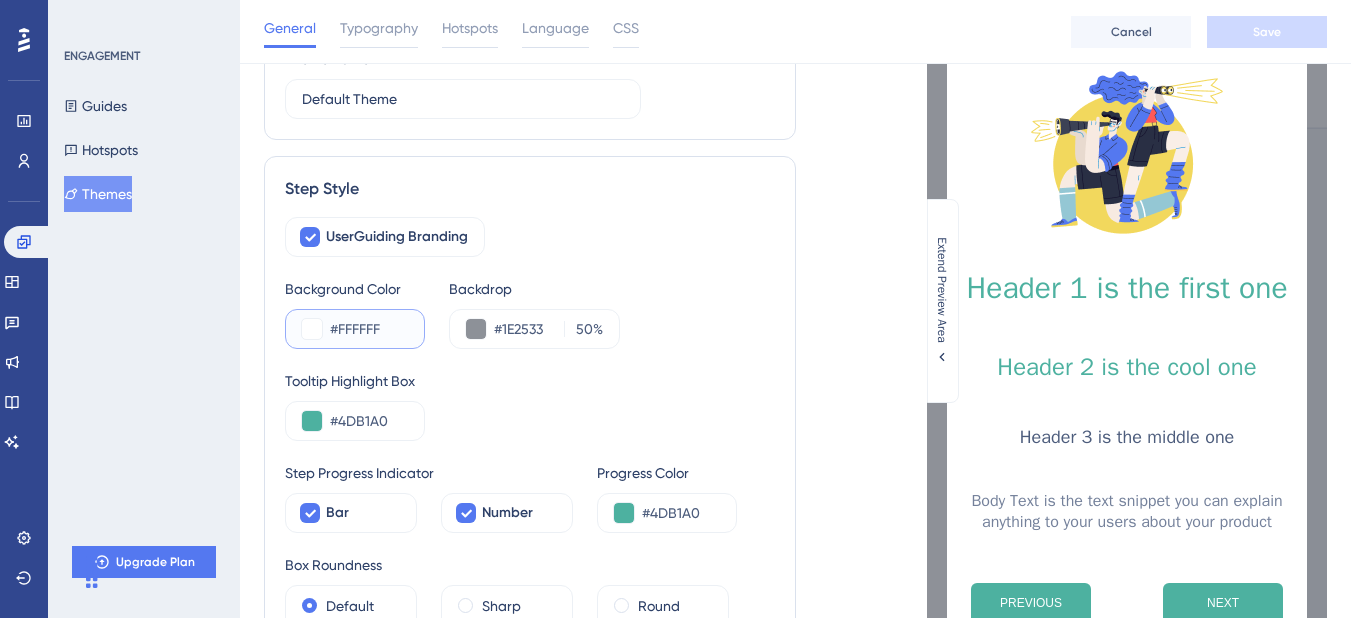 click on "#FFFFFF" at bounding box center (369, 329) 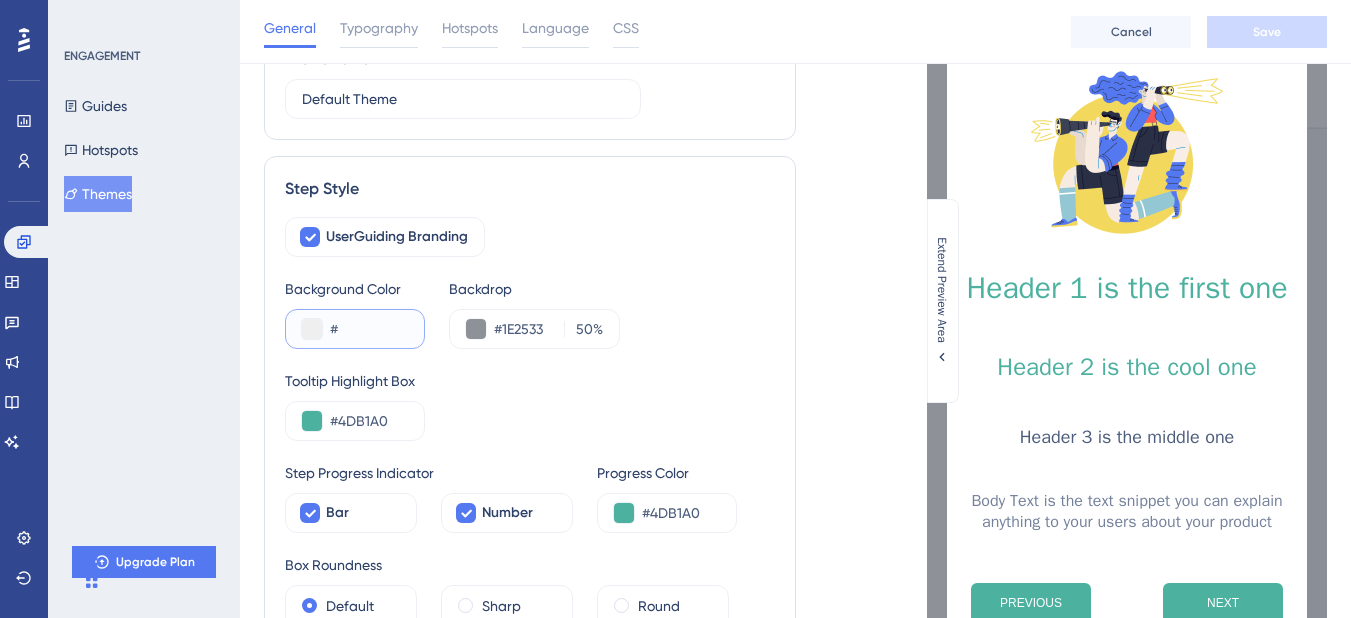 paste on "C" 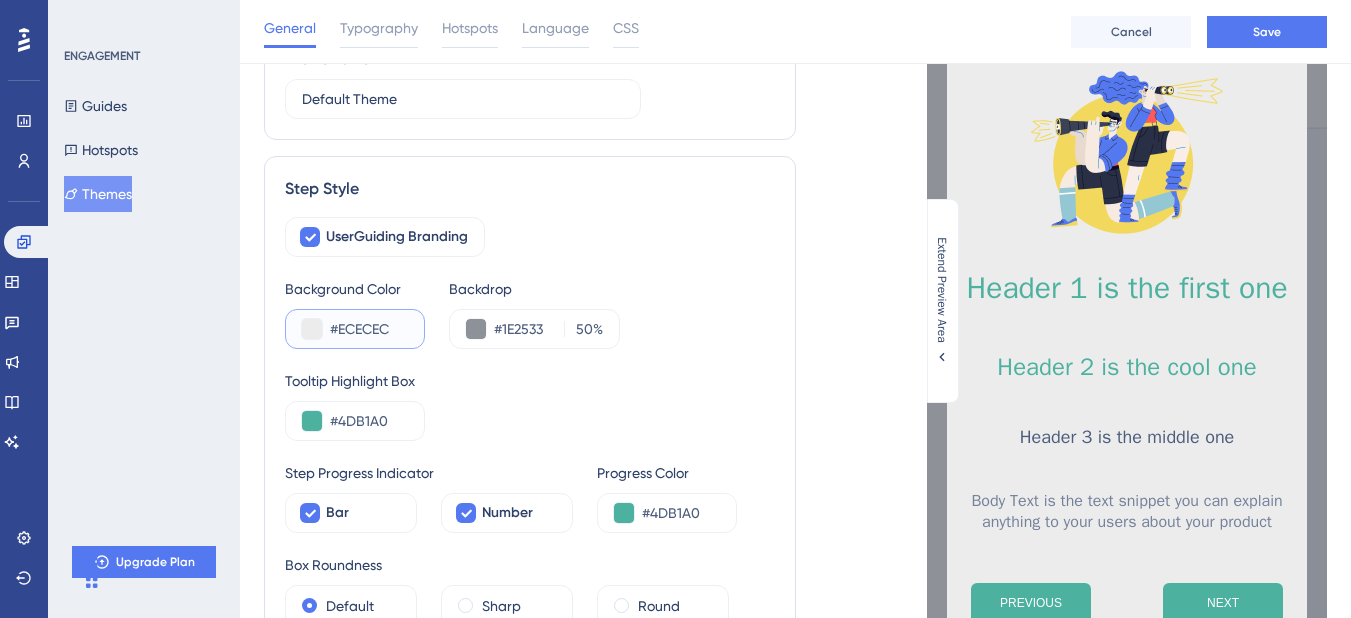 type on "#ECECEC" 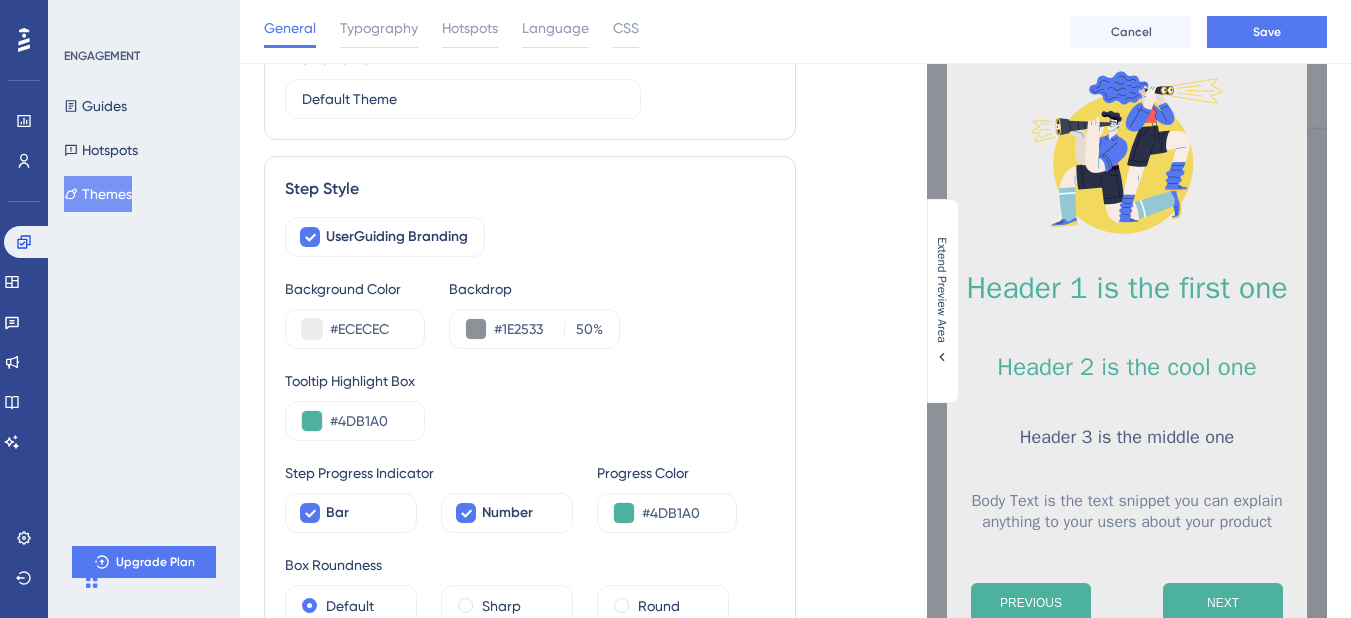click on "Background Color #ECECEC Backdrop #1E2533 50 %" at bounding box center (530, 313) 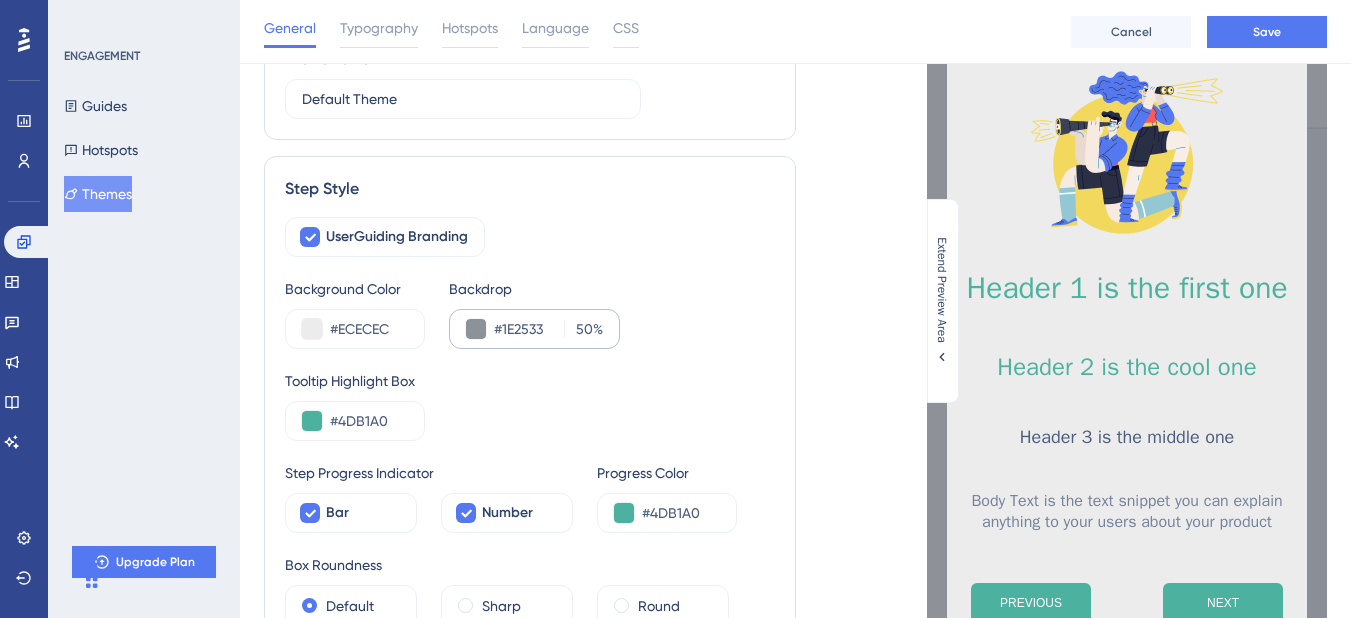 click on "#1E2533 50 %" at bounding box center (534, 329) 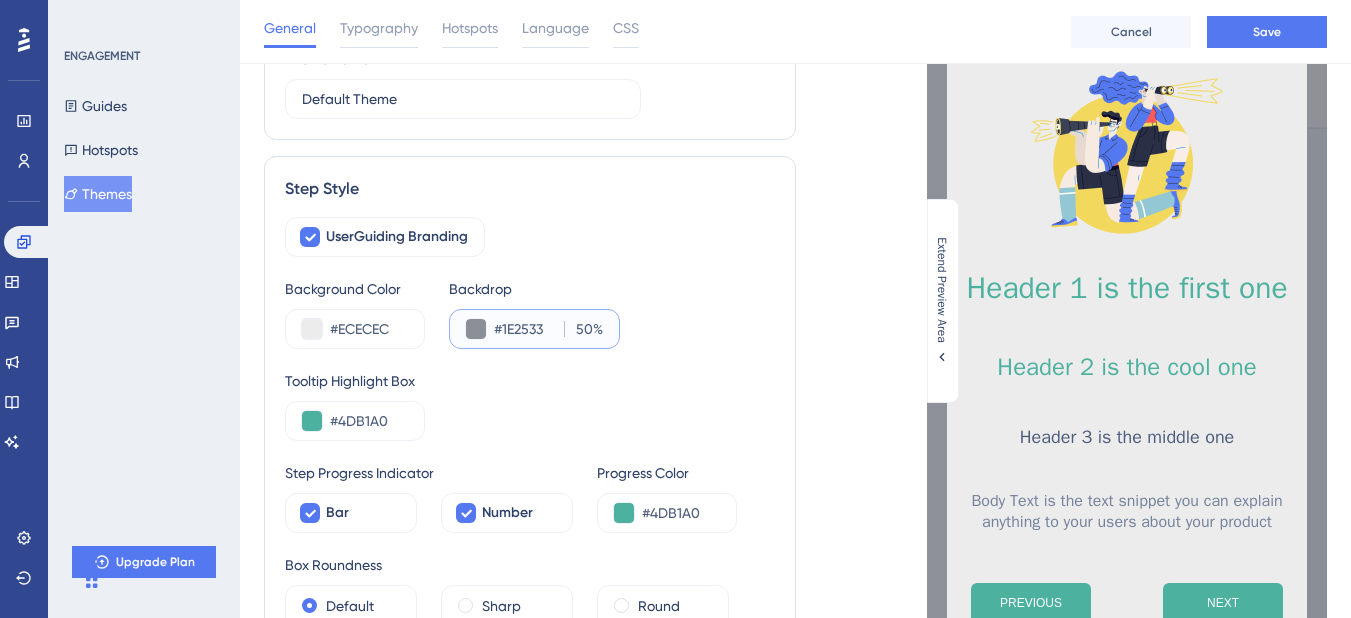 click on "#1E2533" at bounding box center (525, 329) 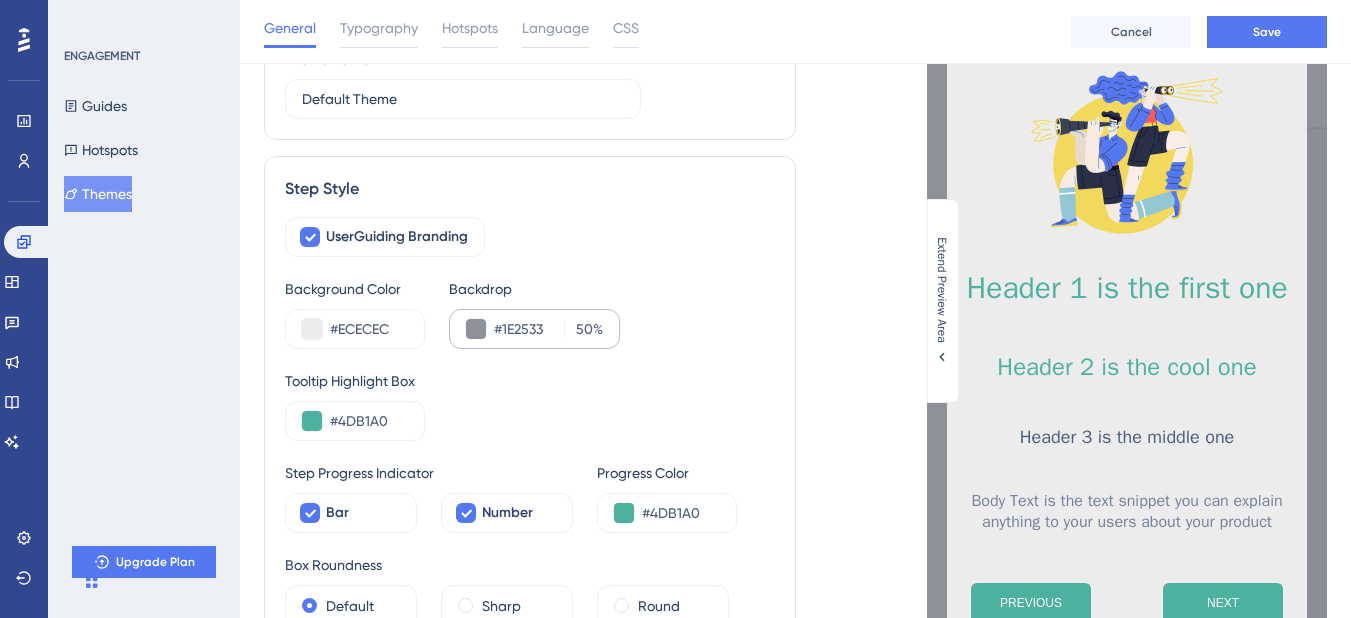 click on "#1E2533 50 %" at bounding box center [548, 329] 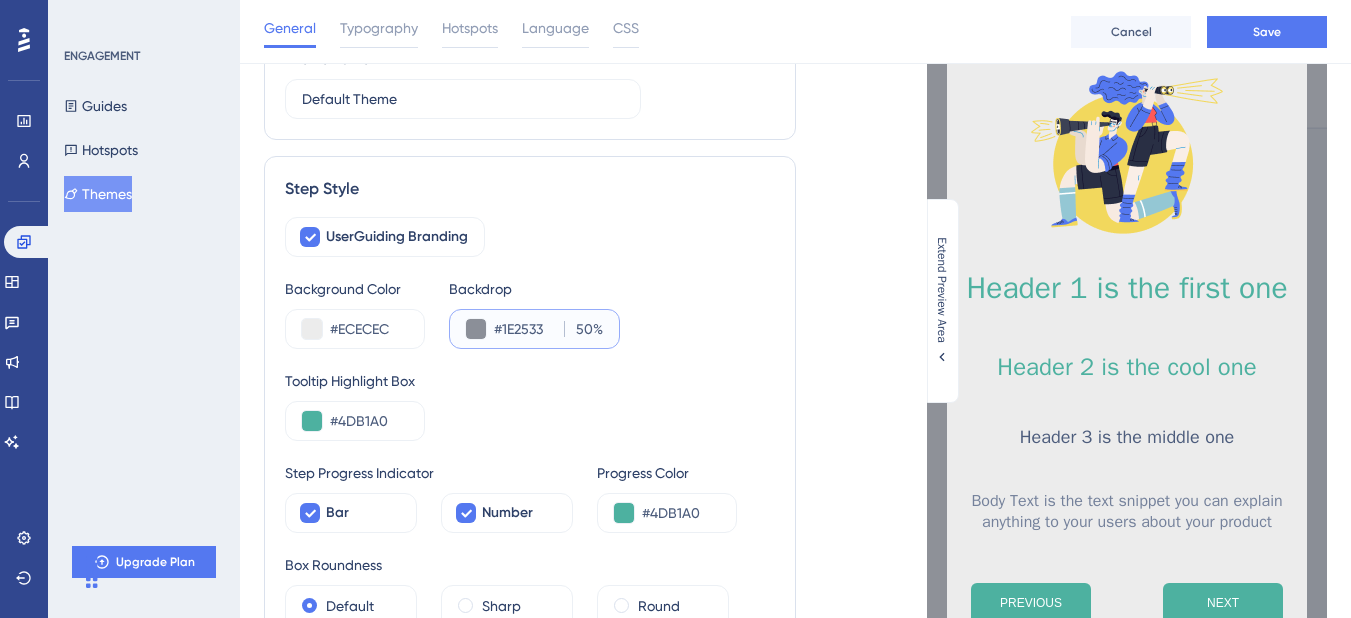 drag, startPoint x: 550, startPoint y: 332, endPoint x: 458, endPoint y: 318, distance: 93.05912 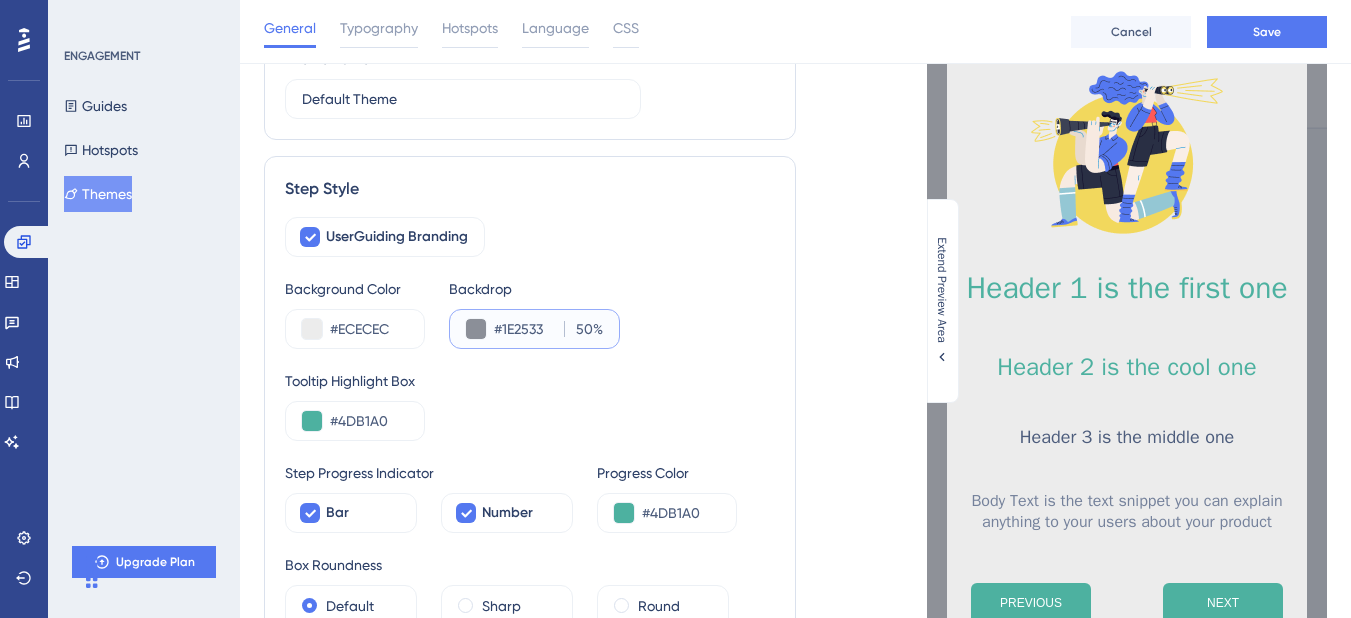 click on "#1E2533 50 %" at bounding box center (534, 329) 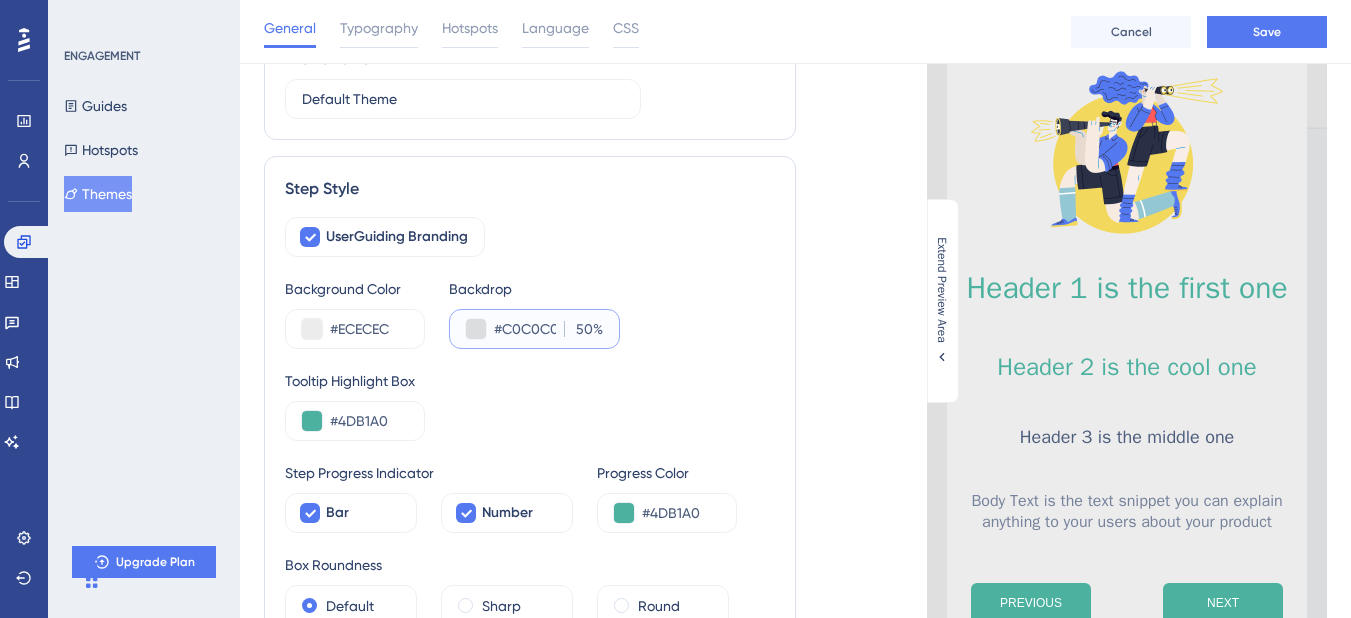 scroll, scrollTop: 0, scrollLeft: 3, axis: horizontal 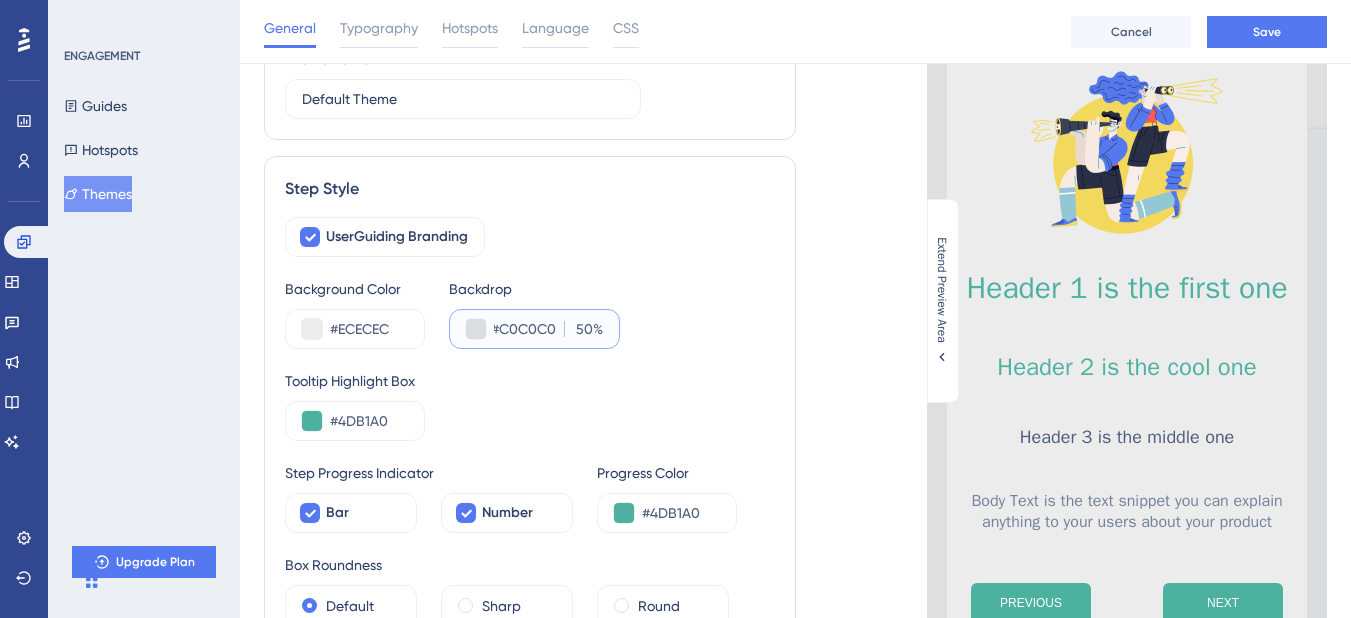type on "#C0C0C0" 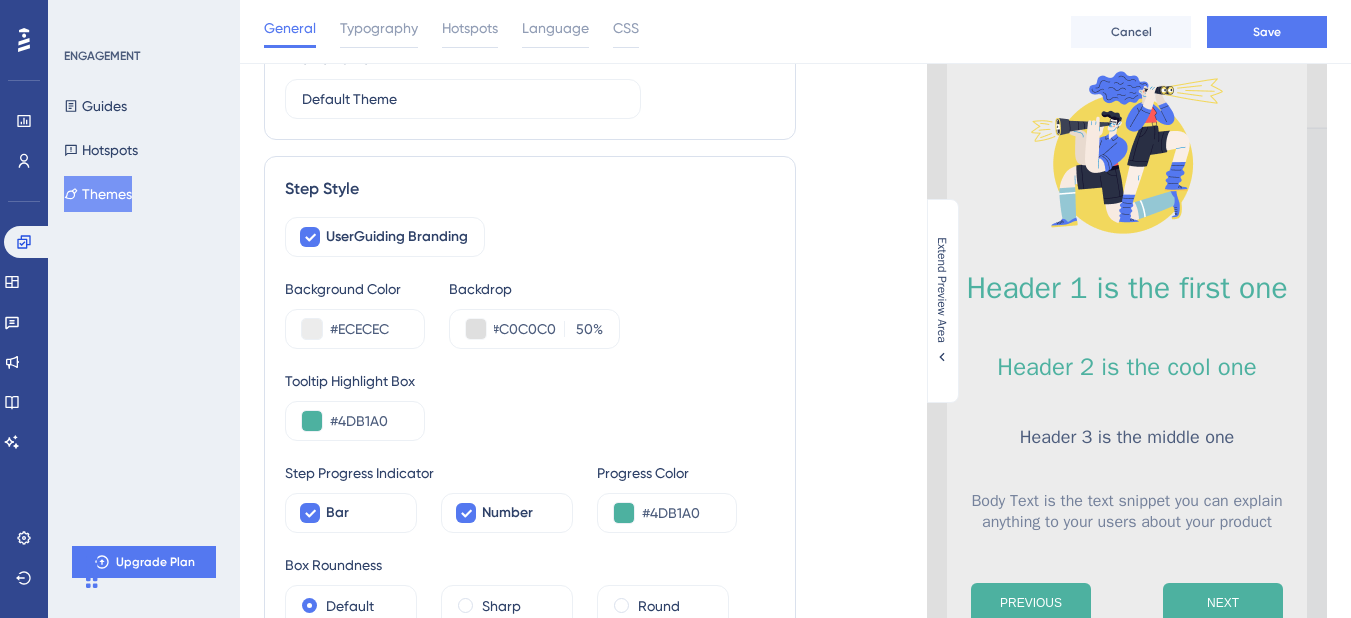scroll, scrollTop: 0, scrollLeft: 0, axis: both 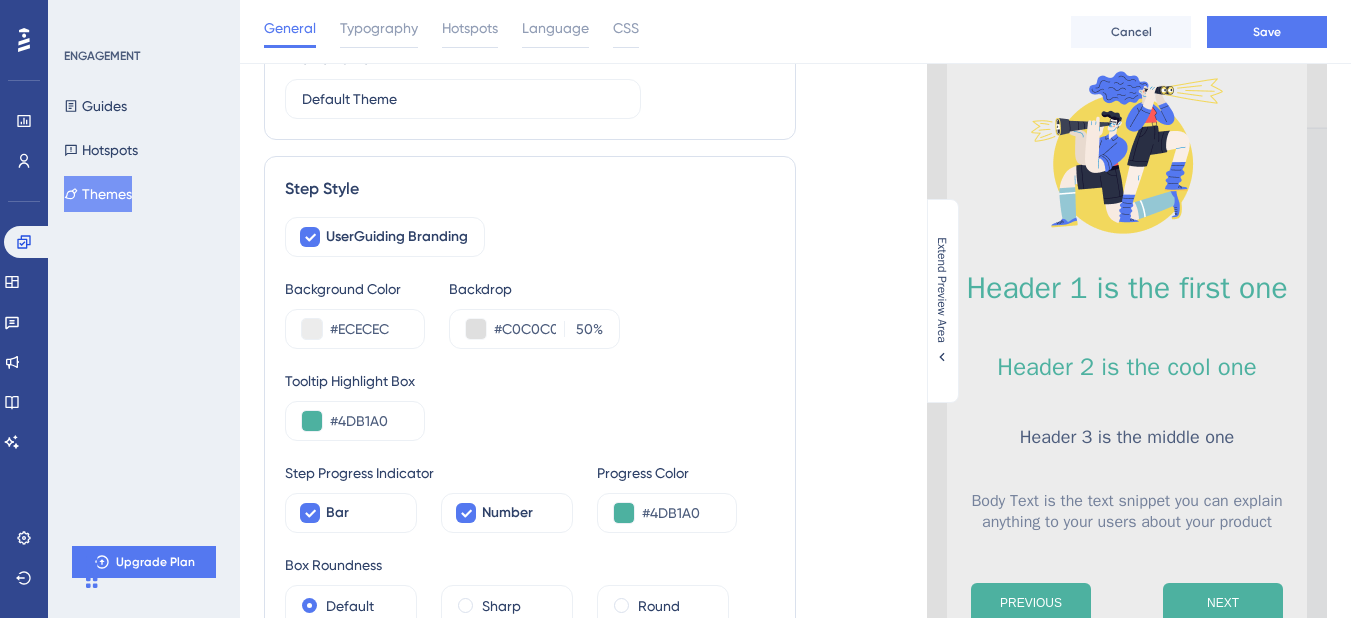 click on "Background Color #ECECEC Backdrop #C0C0C0 50 %" at bounding box center [530, 313] 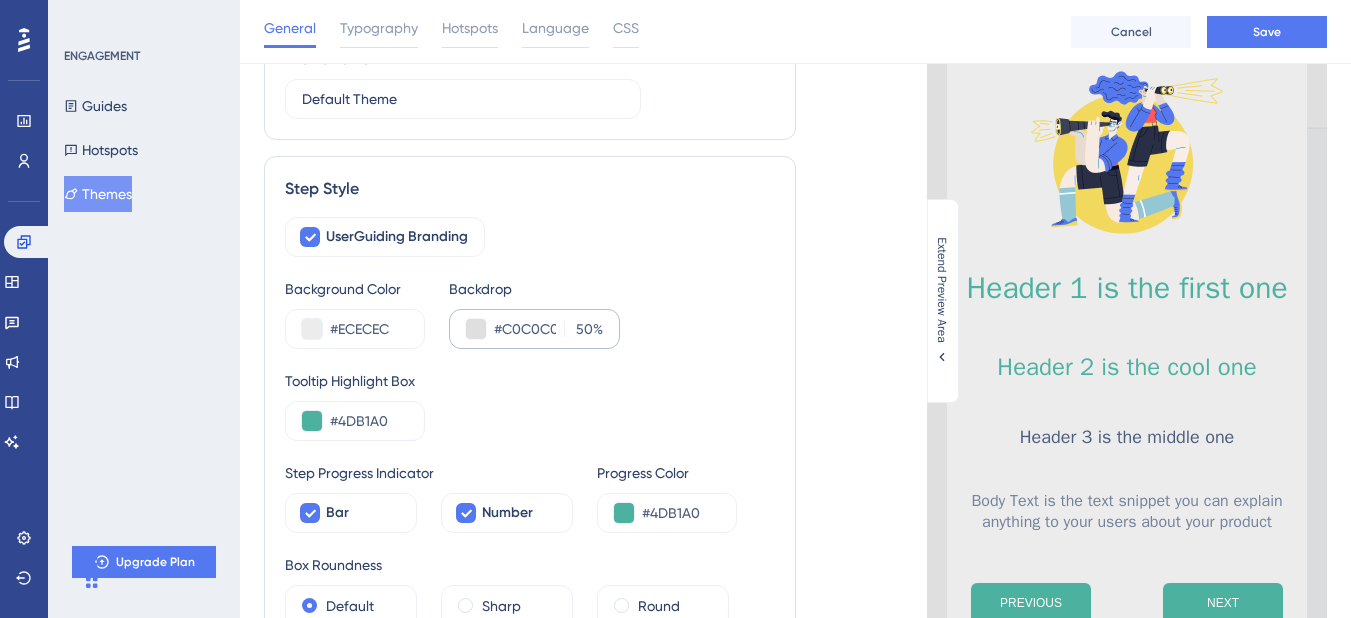 click on "50 %" at bounding box center (583, 329) 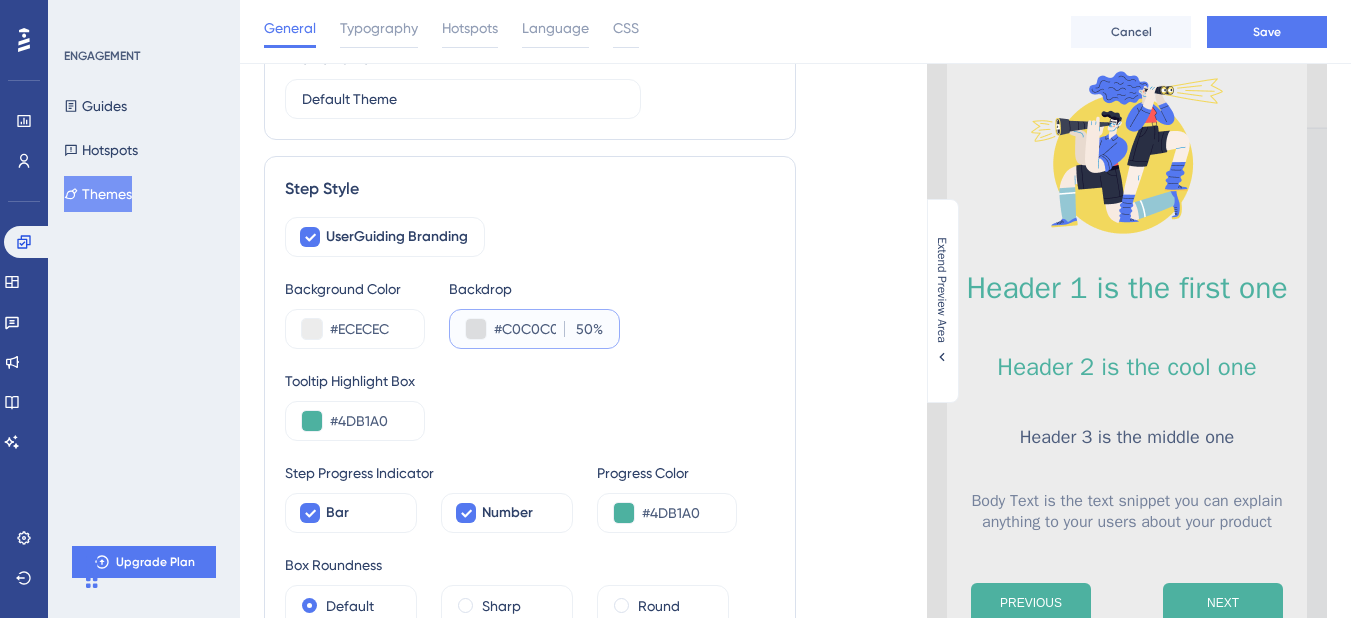 click on "50" at bounding box center [582, 329] 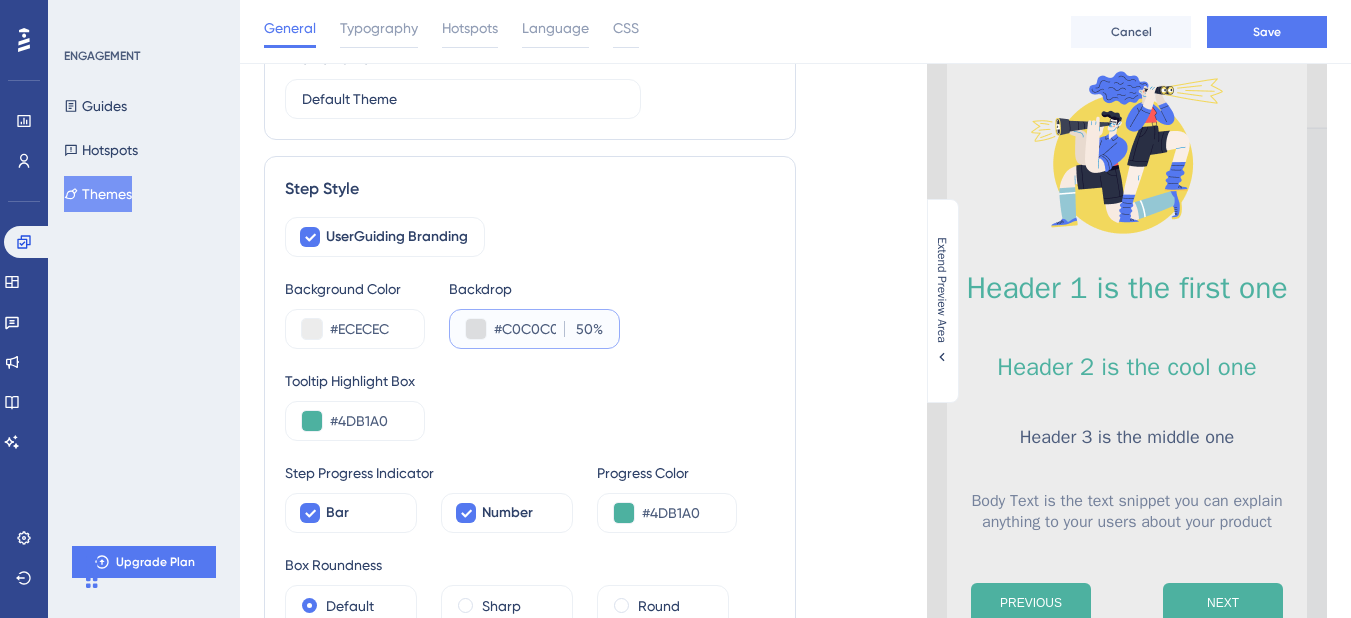 click on "50" at bounding box center (582, 329) 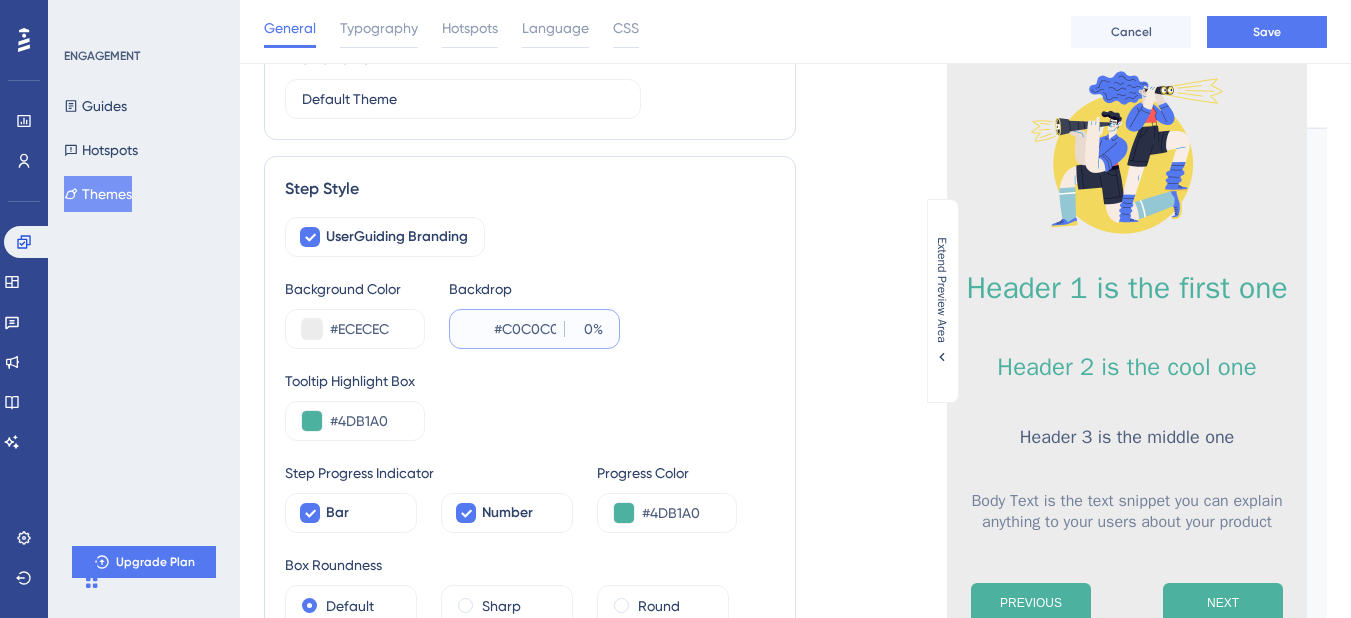 type on "50" 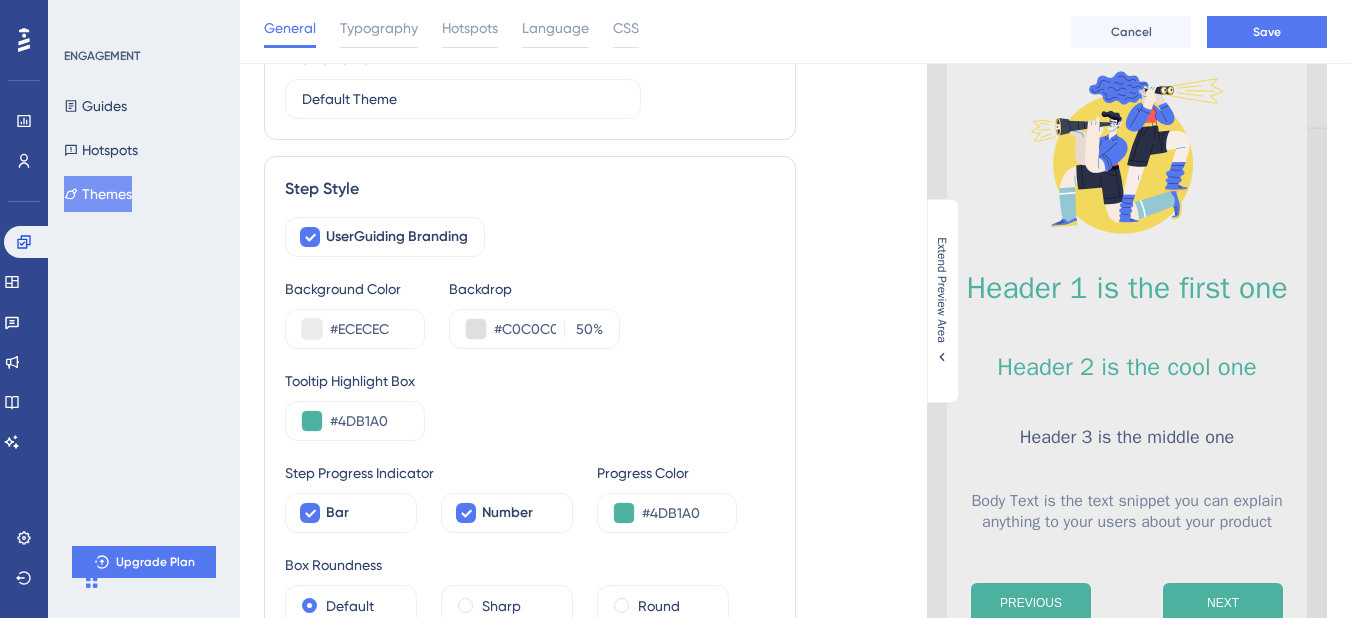 click on "Background Color #ECECEC Backdrop #C0C0C0 50 %" at bounding box center (530, 313) 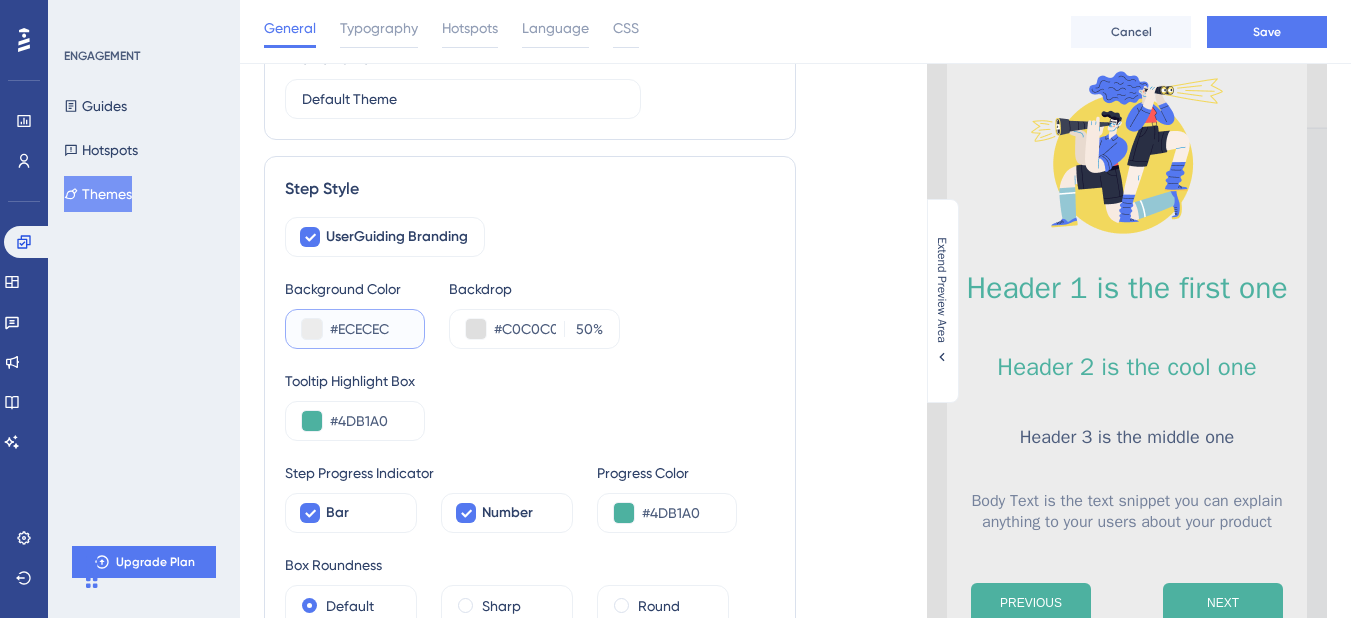 click on "#ECECEC" at bounding box center [369, 329] 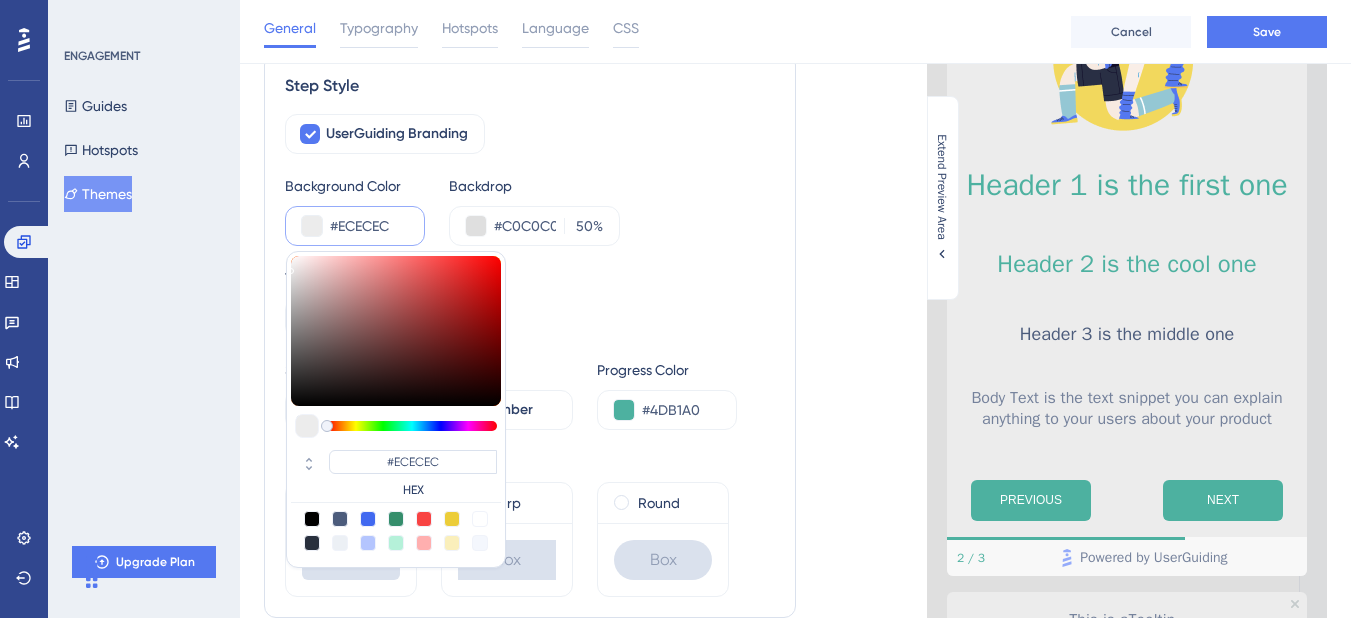 scroll, scrollTop: 268, scrollLeft: 0, axis: vertical 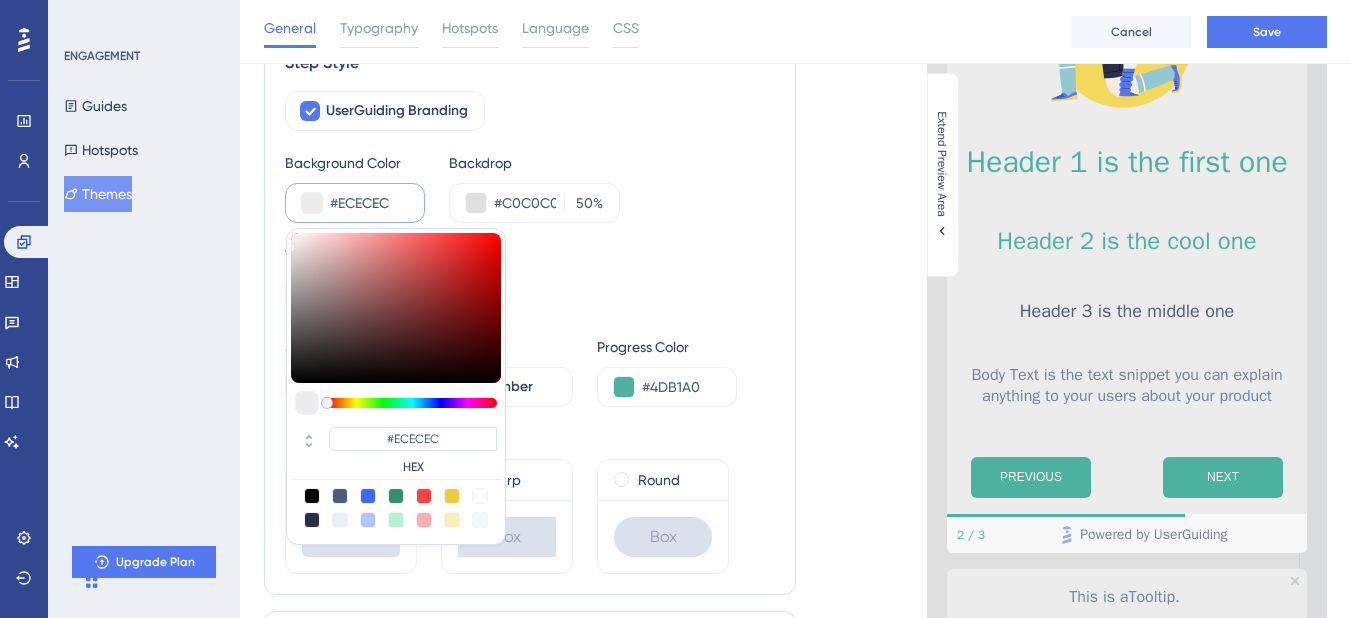 click at bounding box center (340, 520) 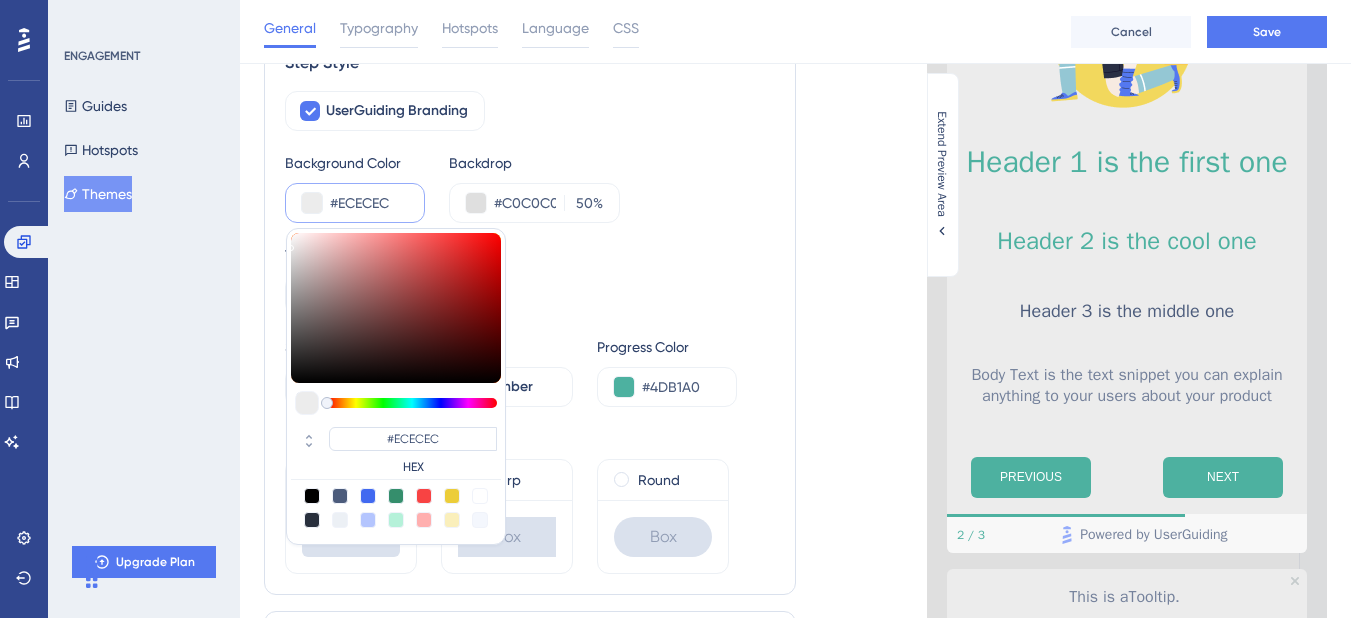 type on "#ecf0f5" 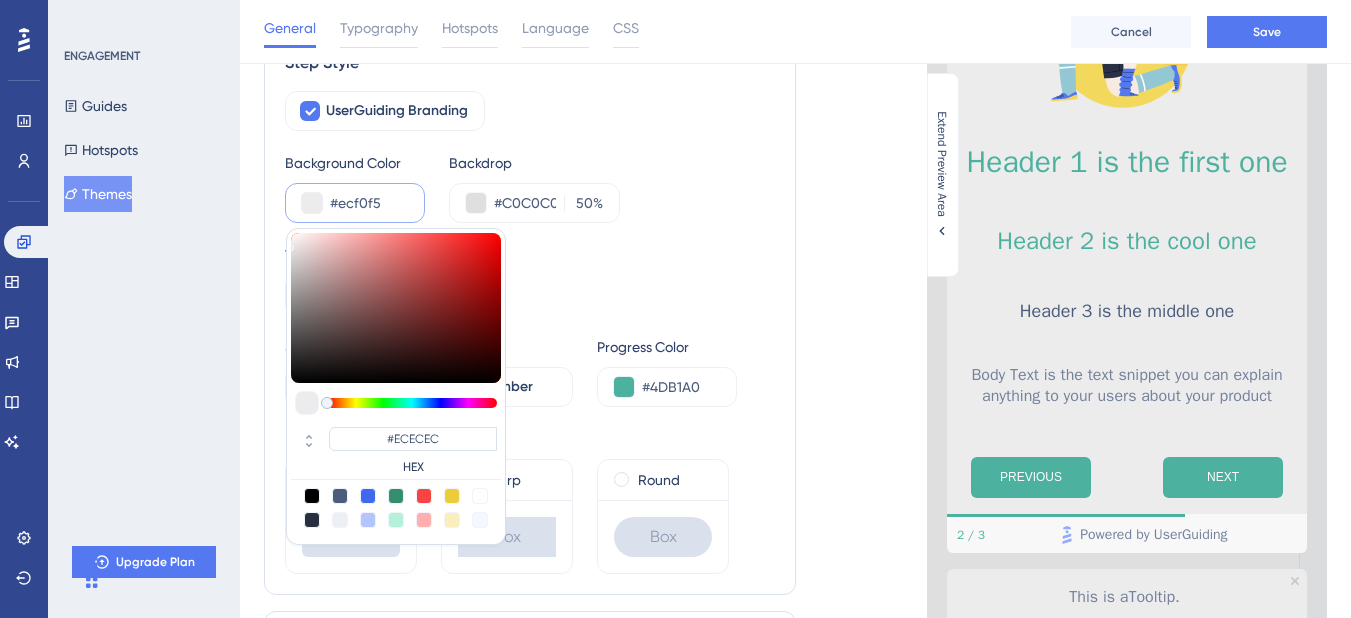 type on "#ECF0F5" 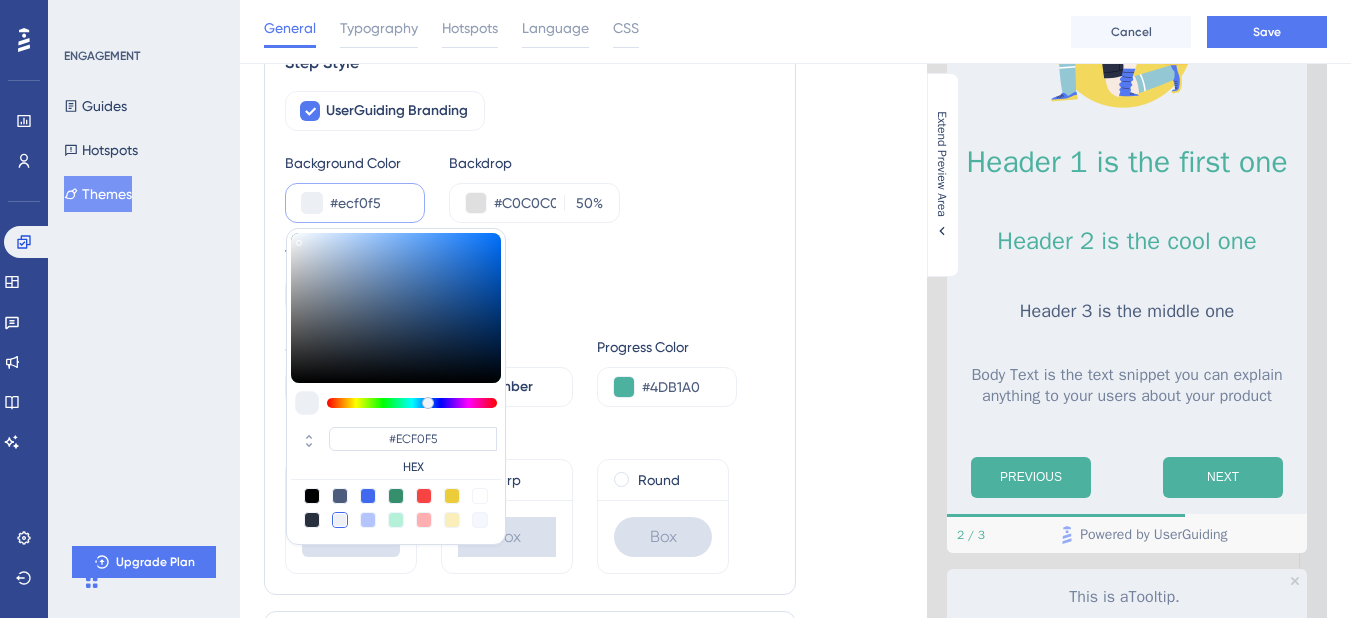 click at bounding box center (480, 496) 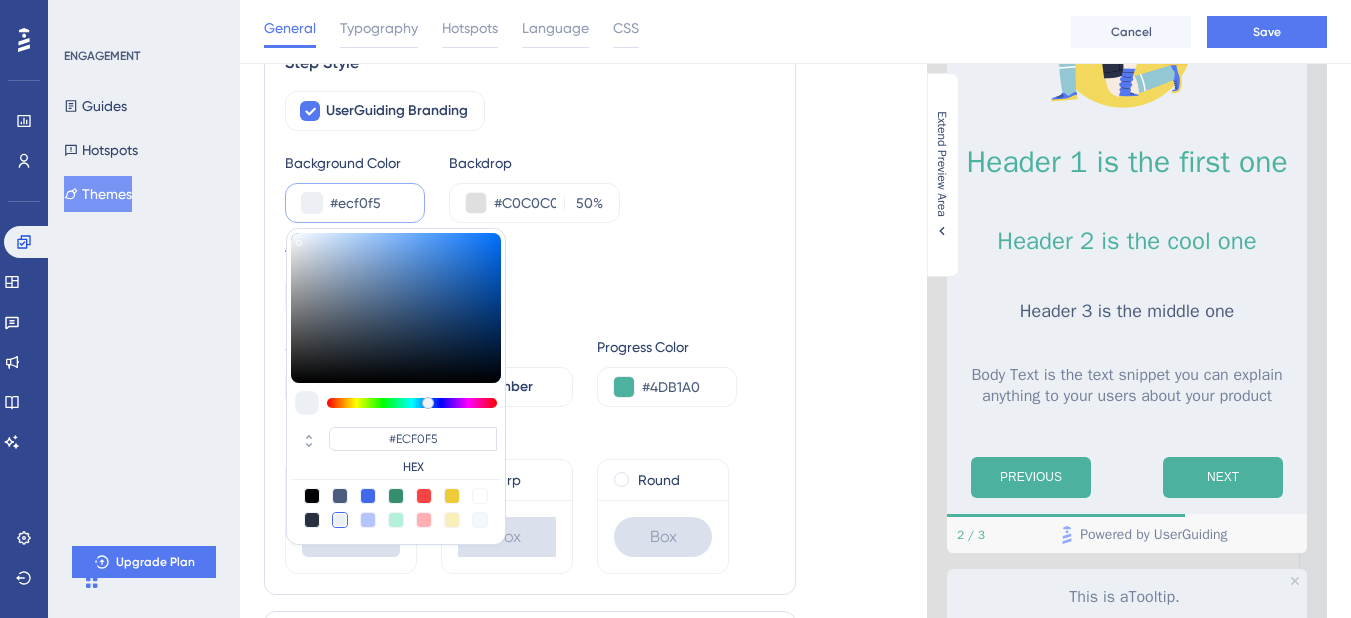 type on "#ffffff" 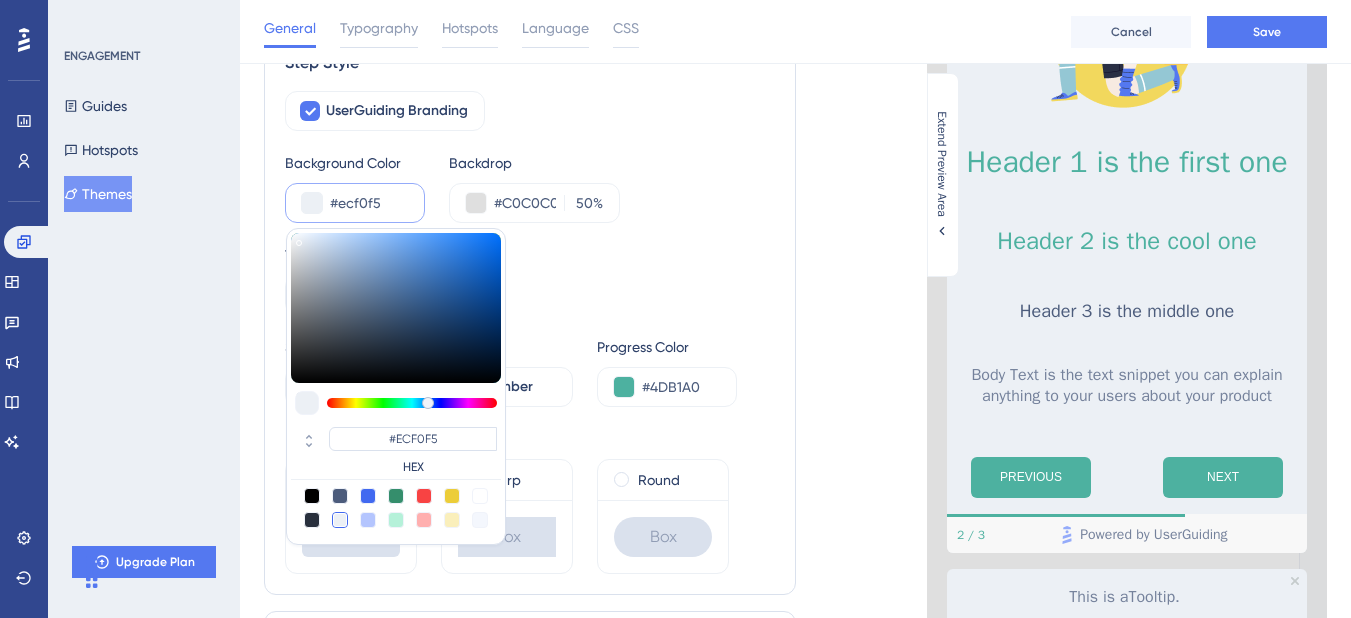 type on "#FFFFFF" 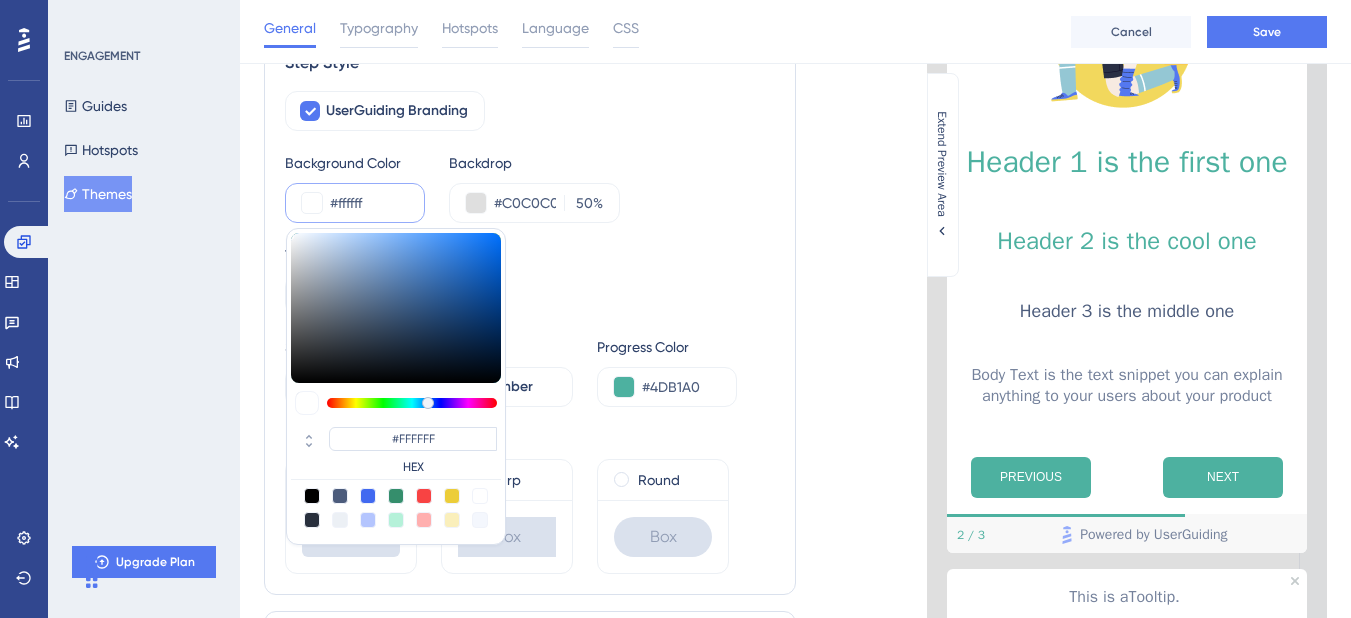 click on "Tooltip Highlight Box #4DB1A0" at bounding box center (530, 279) 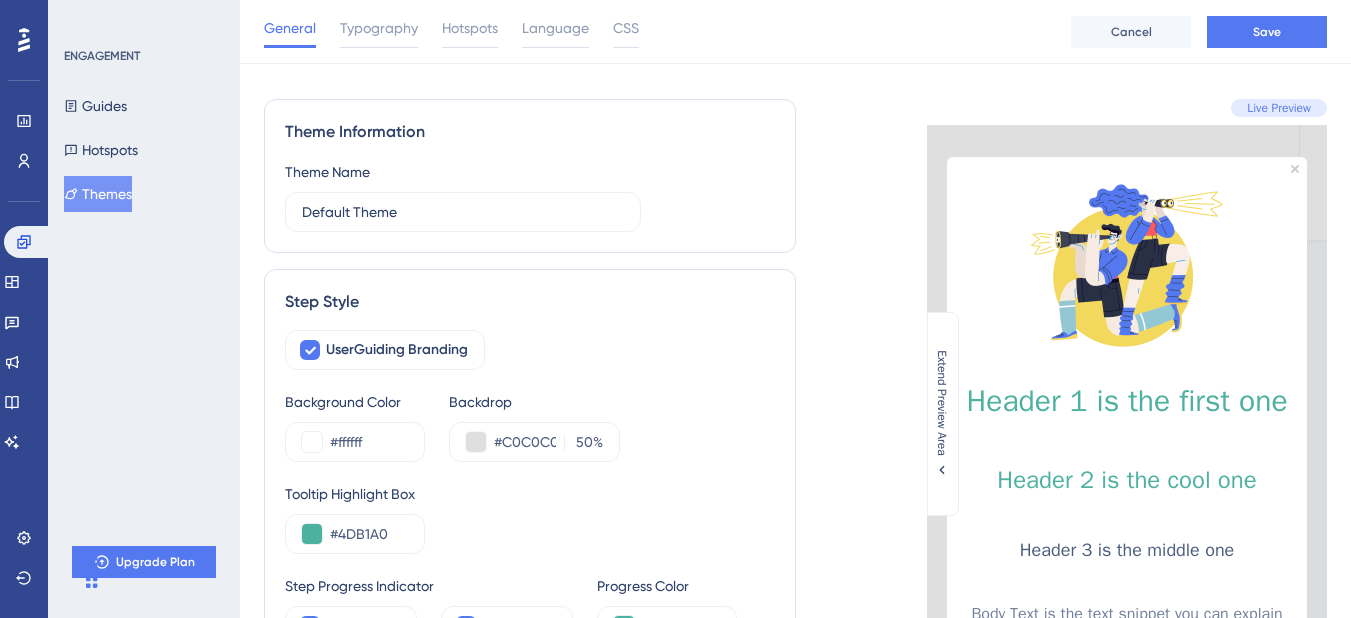 scroll, scrollTop: 271, scrollLeft: 0, axis: vertical 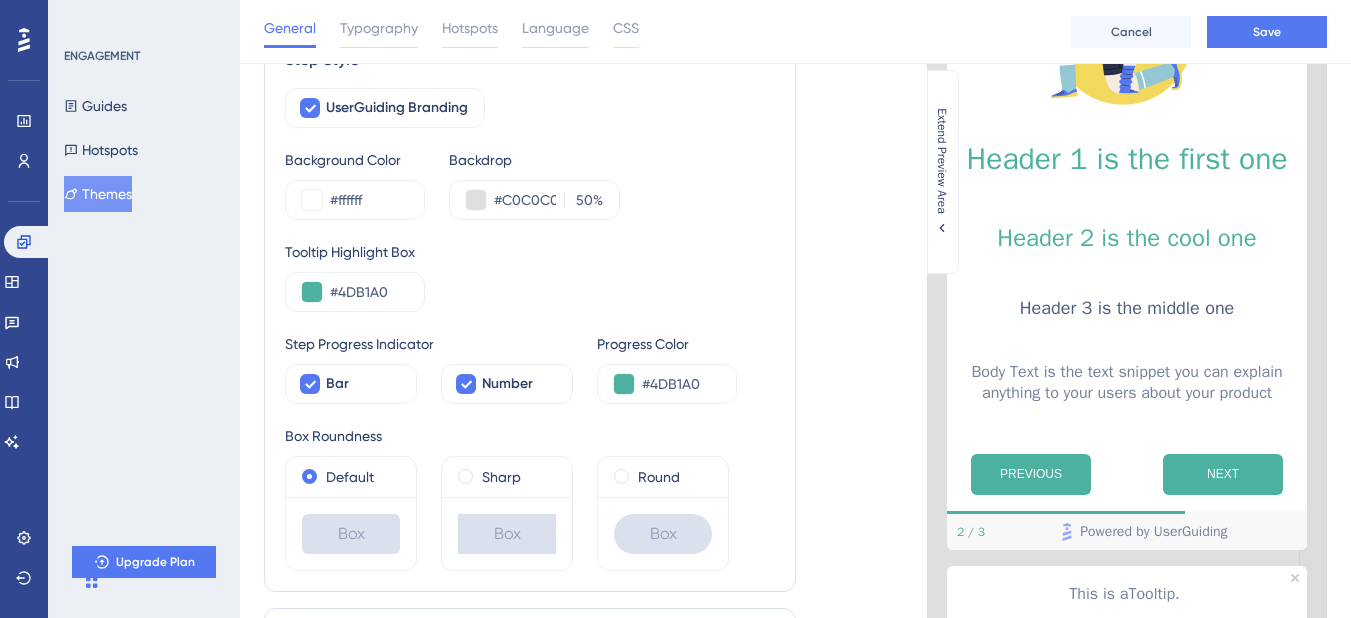 click on "Tooltip Highlight Box #4DB1A0" at bounding box center [530, 276] 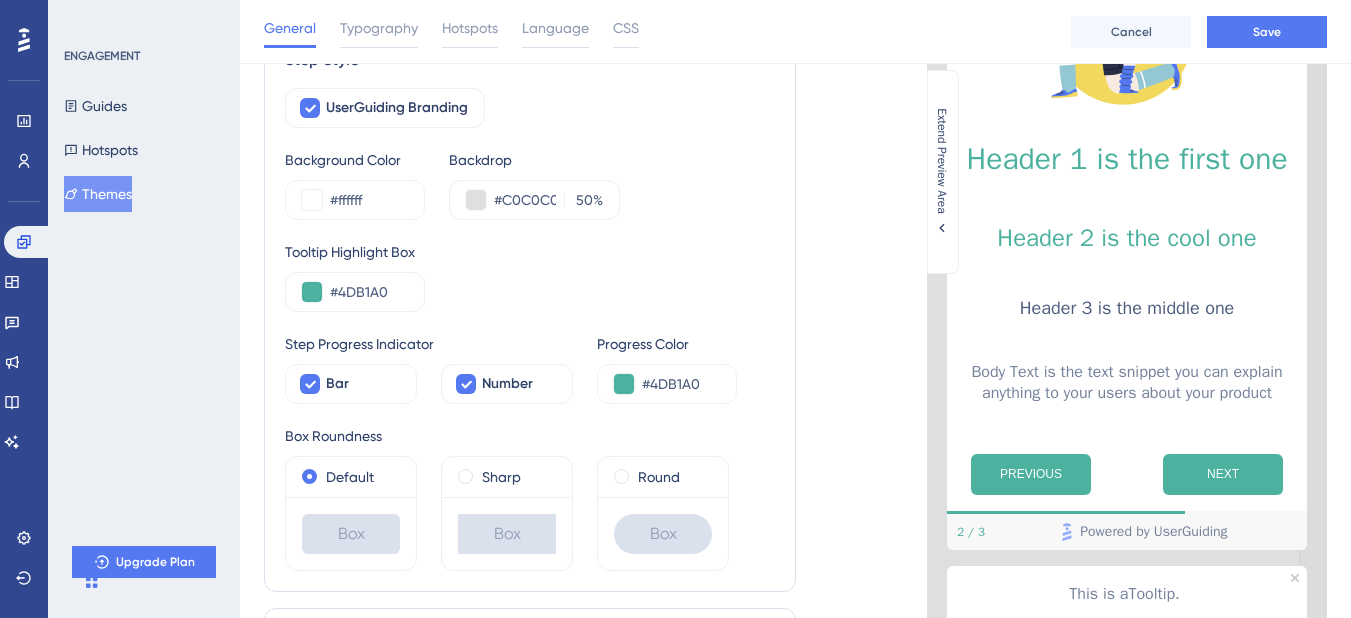click on "UserGuiding Branding Background Color #ffffff Backdrop #C0C0C0 50 % Tooltip Highlight Box #4DB1A0 Step Progress Indicator Bar Number Progress Color #4DB1A0 Box Roundness Default Box Sharp Box Round Box" at bounding box center (530, 329) 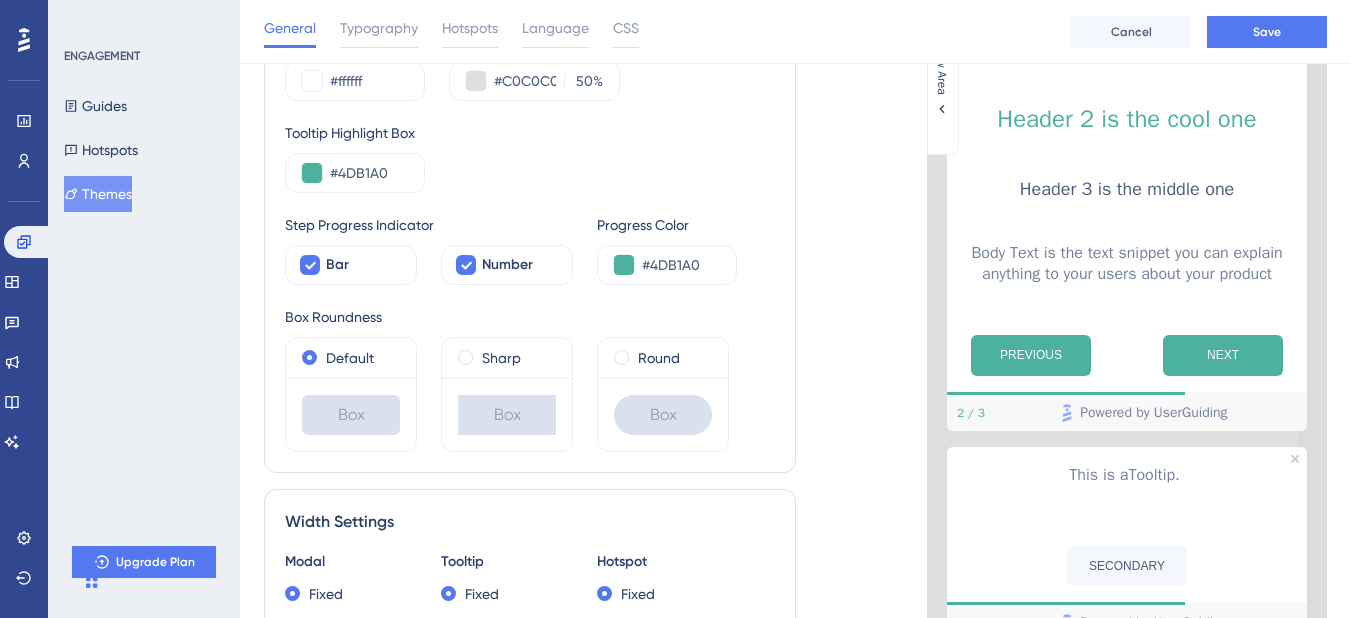 scroll, scrollTop: 391, scrollLeft: 0, axis: vertical 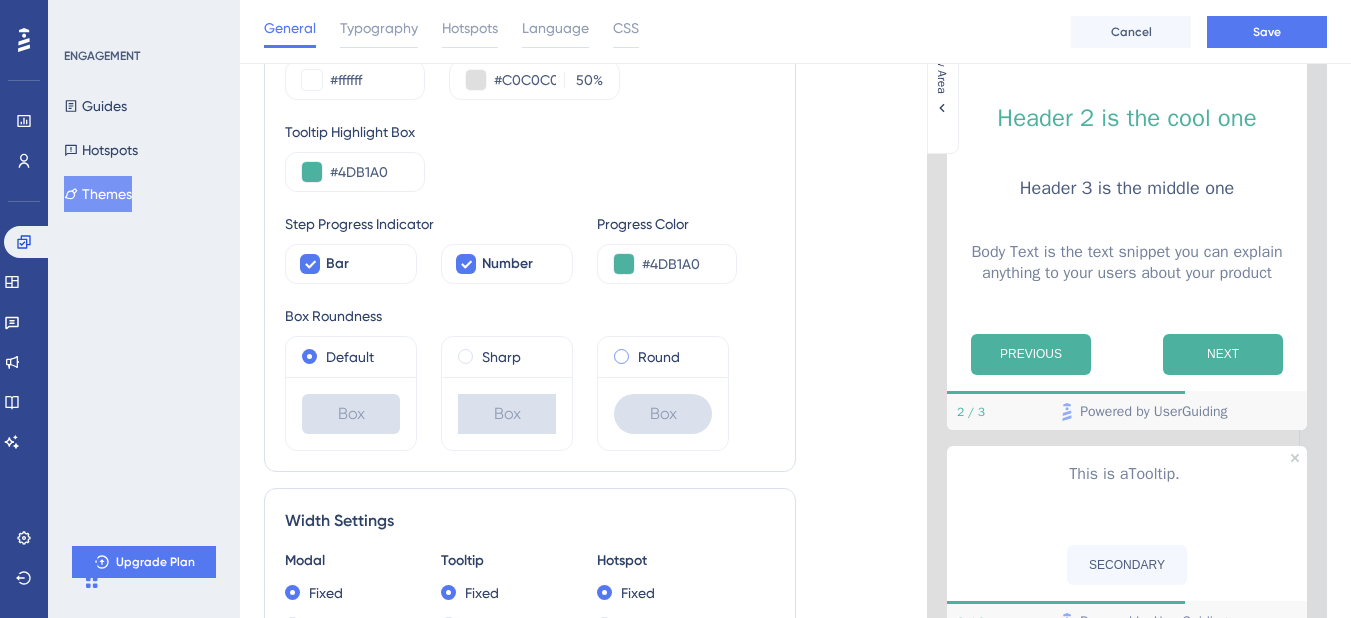 click at bounding box center (621, 356) 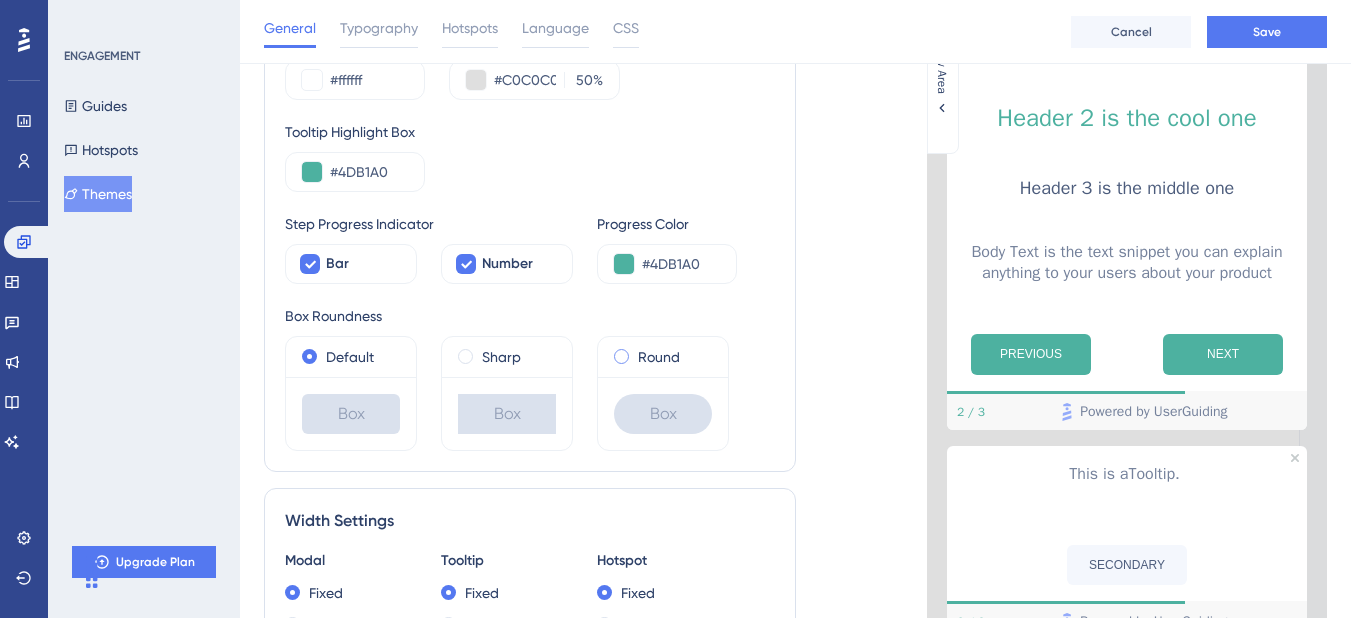 click at bounding box center (635, 352) 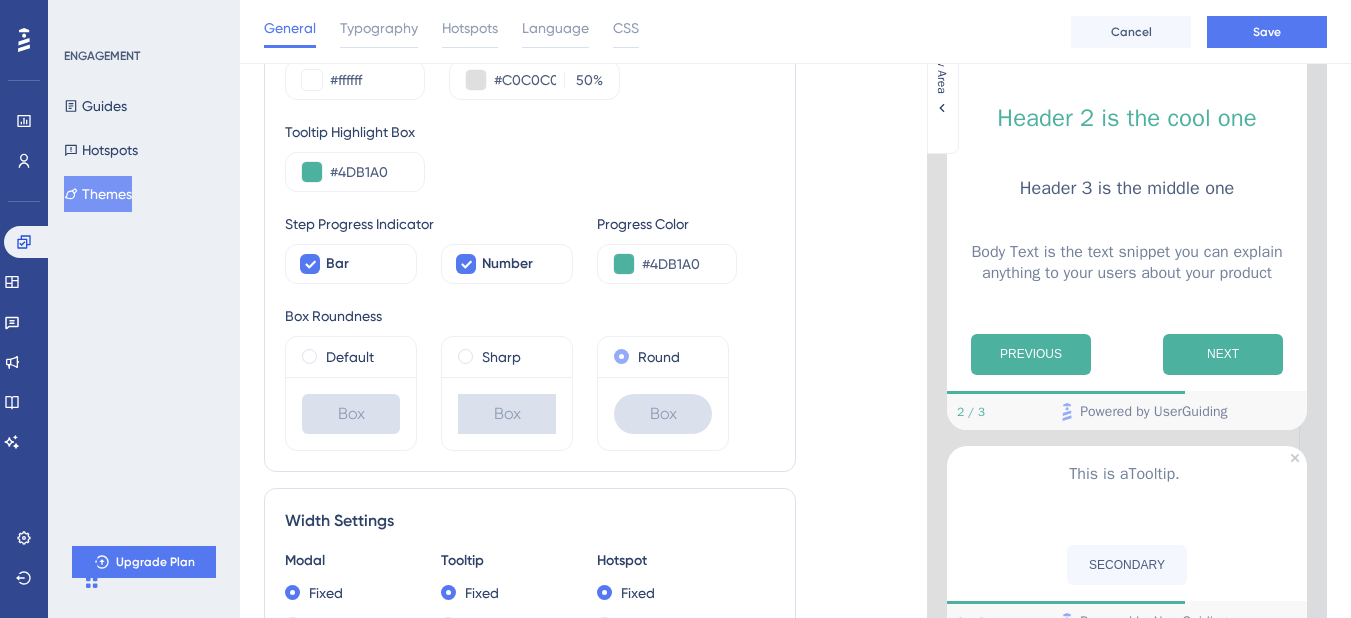 click at bounding box center (621, 356) 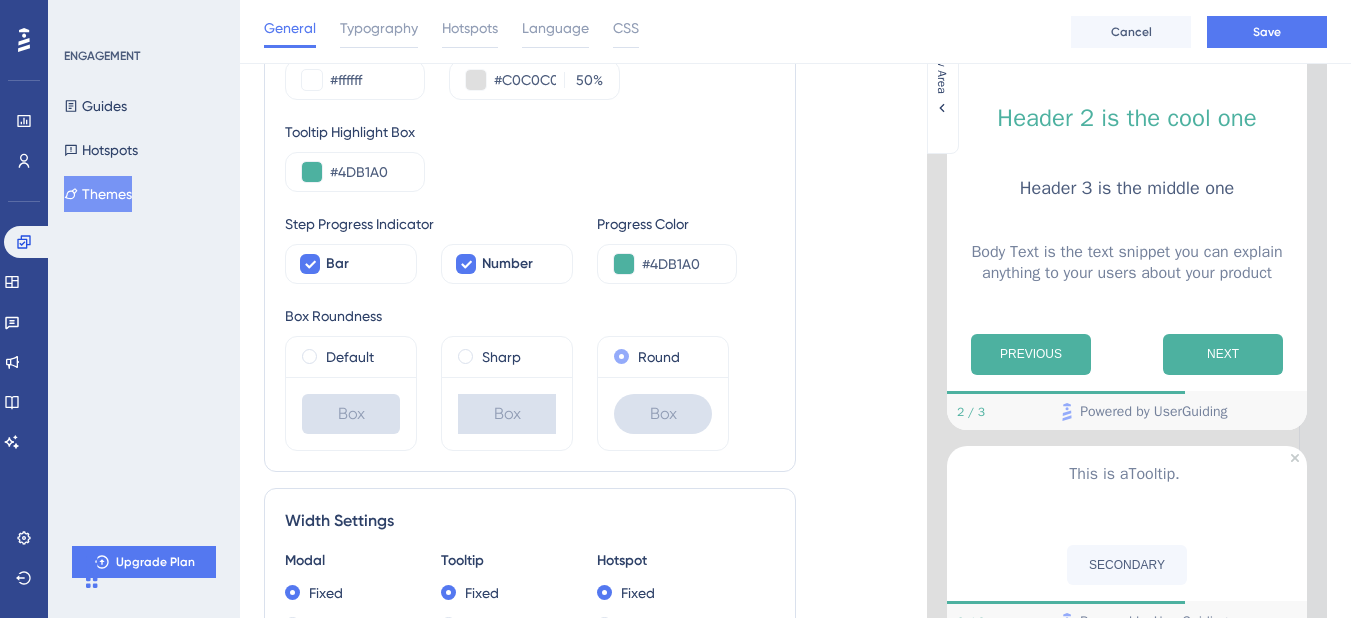 click at bounding box center (635, 352) 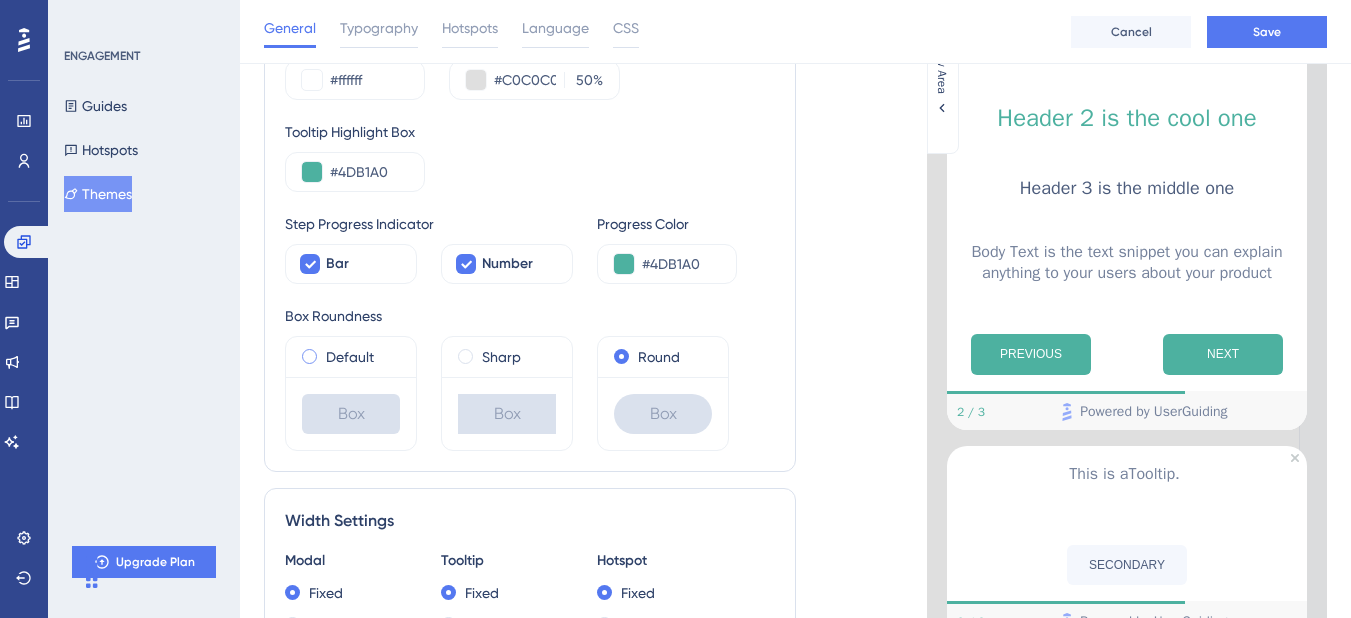 click on "Default" at bounding box center [350, 357] 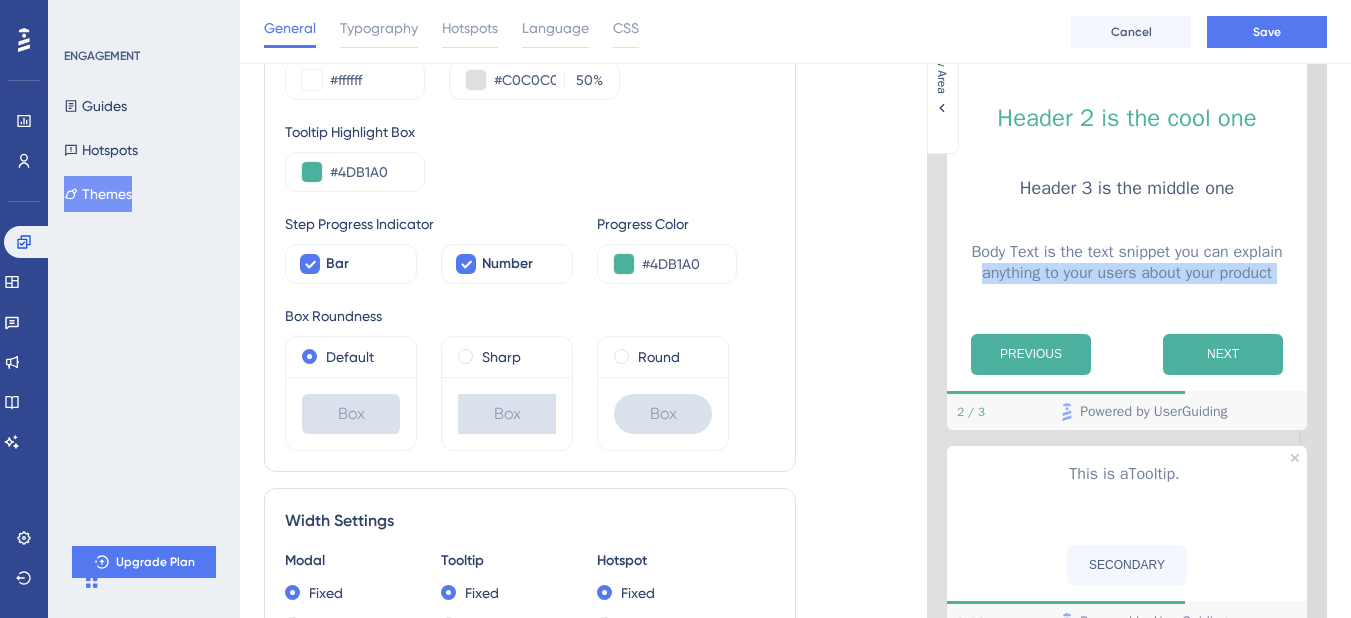 drag, startPoint x: 947, startPoint y: 271, endPoint x: 936, endPoint y: 297, distance: 28.231188 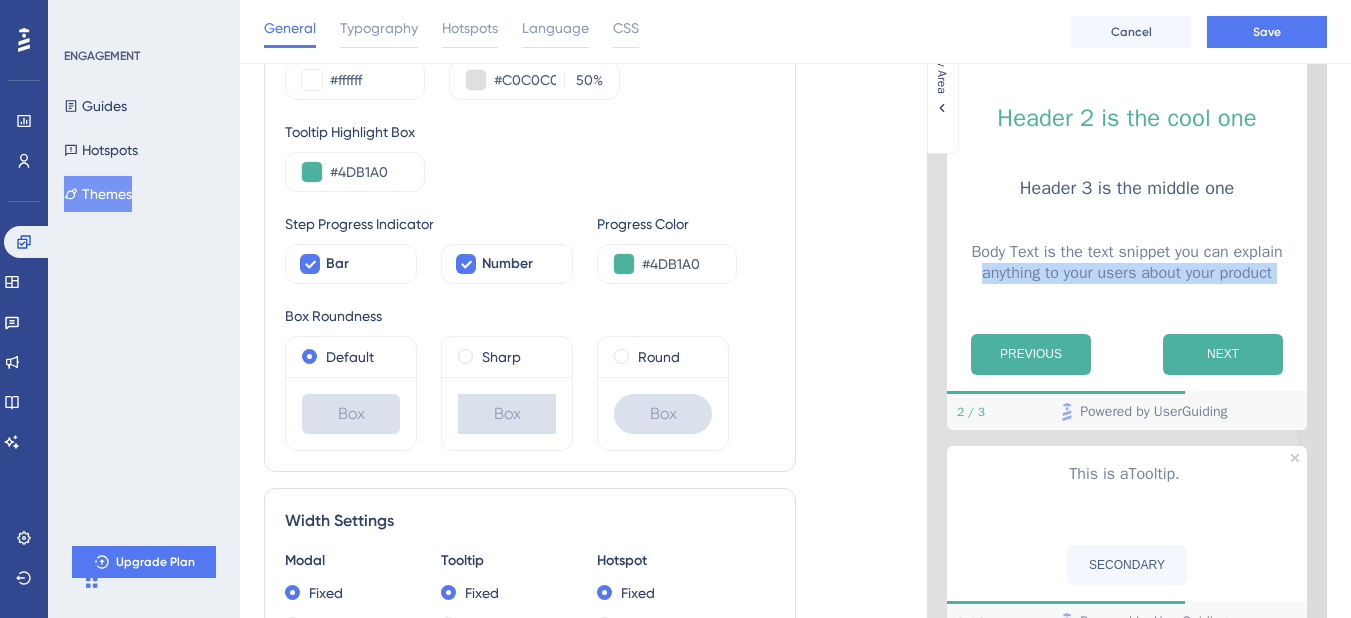 click on "Header 1 is the first one
Header 2 is the cool one
Header 3 is the middle one
Body Text is the text snippet you can explain anything to your users about your product
PREVIOUS NEXT 2 / 3 Powered by UserGuiding" at bounding box center [1127, 112] 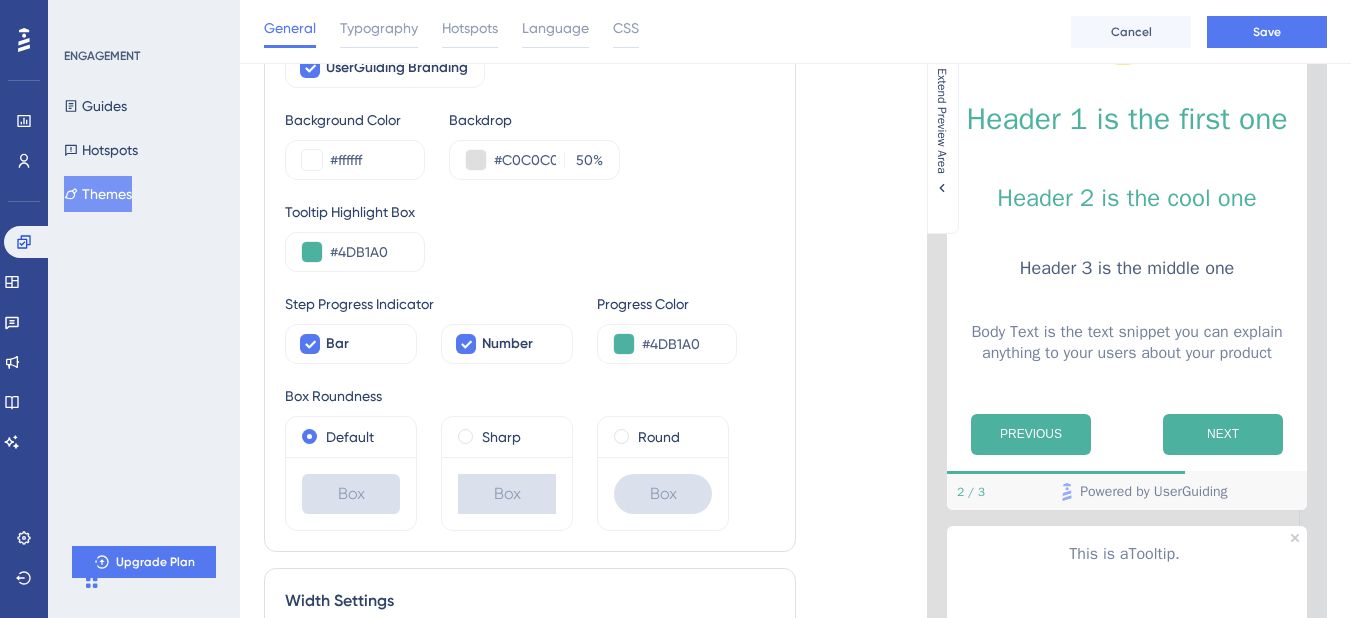 scroll, scrollTop: 318, scrollLeft: 0, axis: vertical 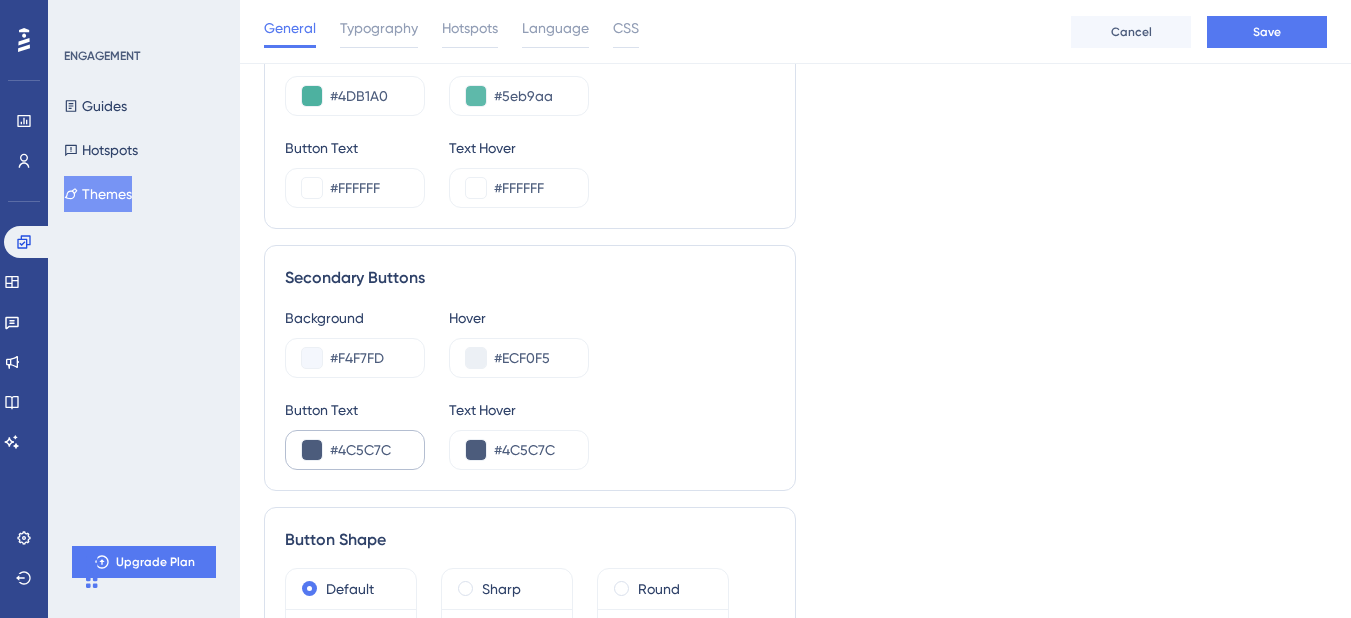 click on "#4C5C7C" at bounding box center [355, 450] 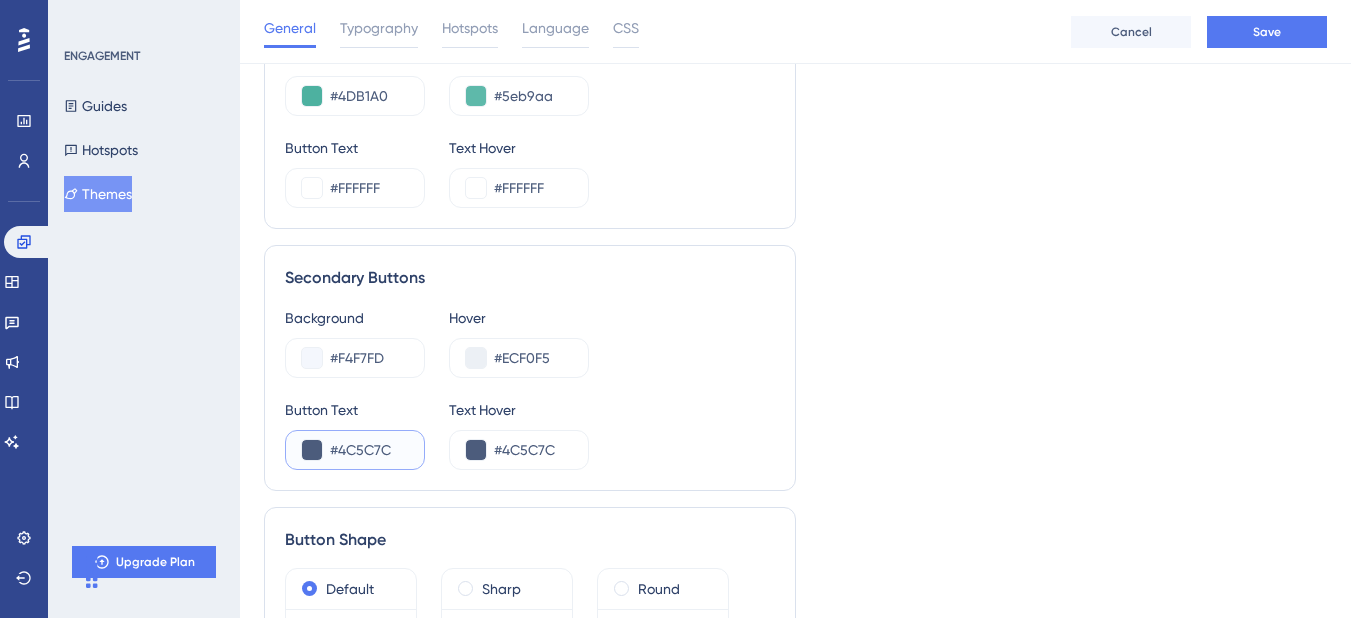 click on "#4C5C7C" at bounding box center (369, 450) 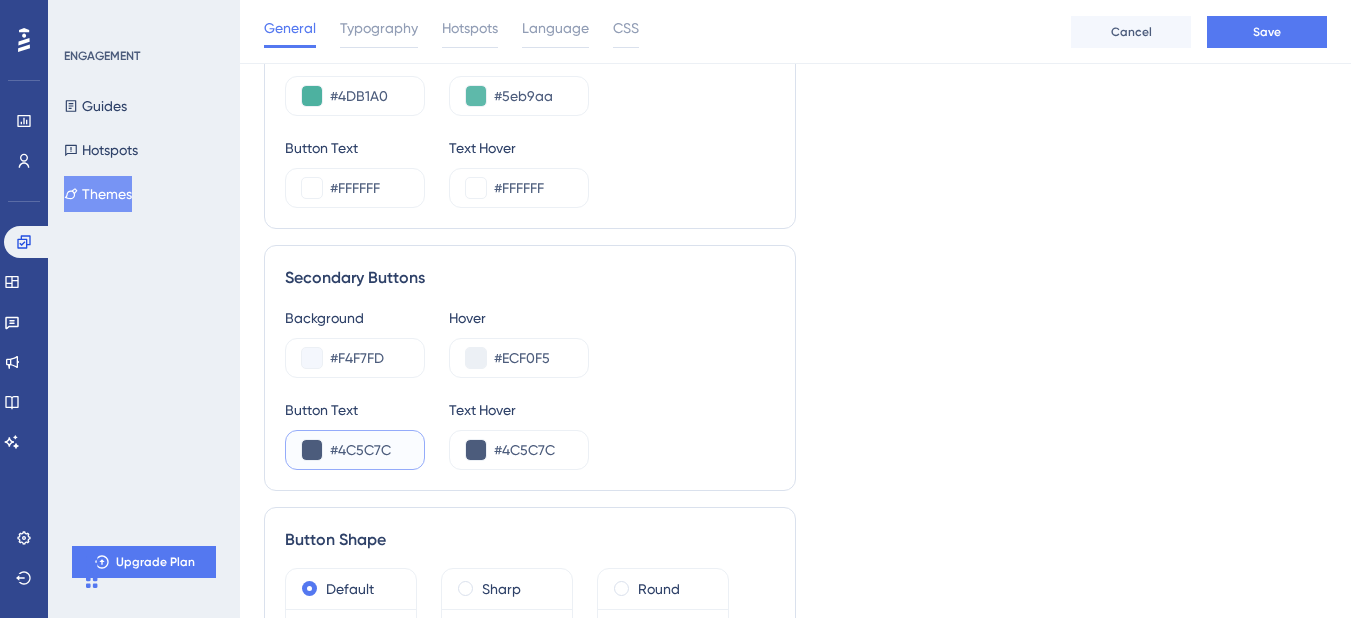 drag, startPoint x: 402, startPoint y: 441, endPoint x: 341, endPoint y: 443, distance: 61.03278 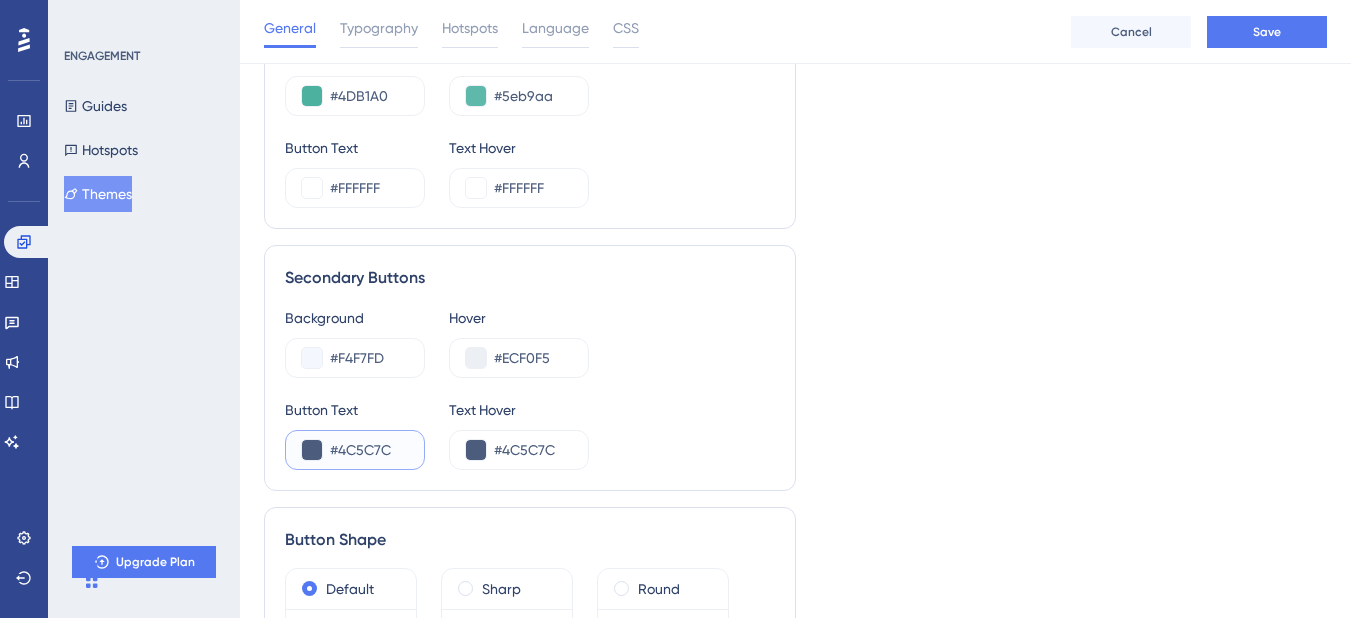 click on "#4C5C7C" at bounding box center (369, 450) 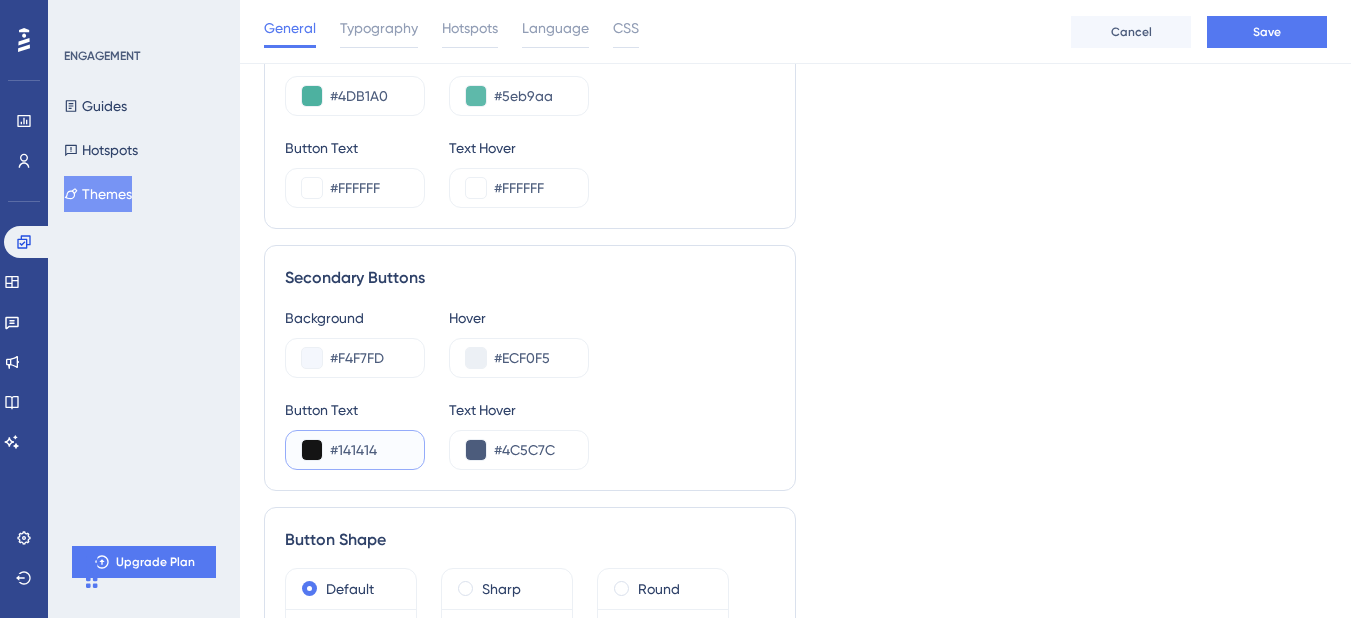 type on "#141414" 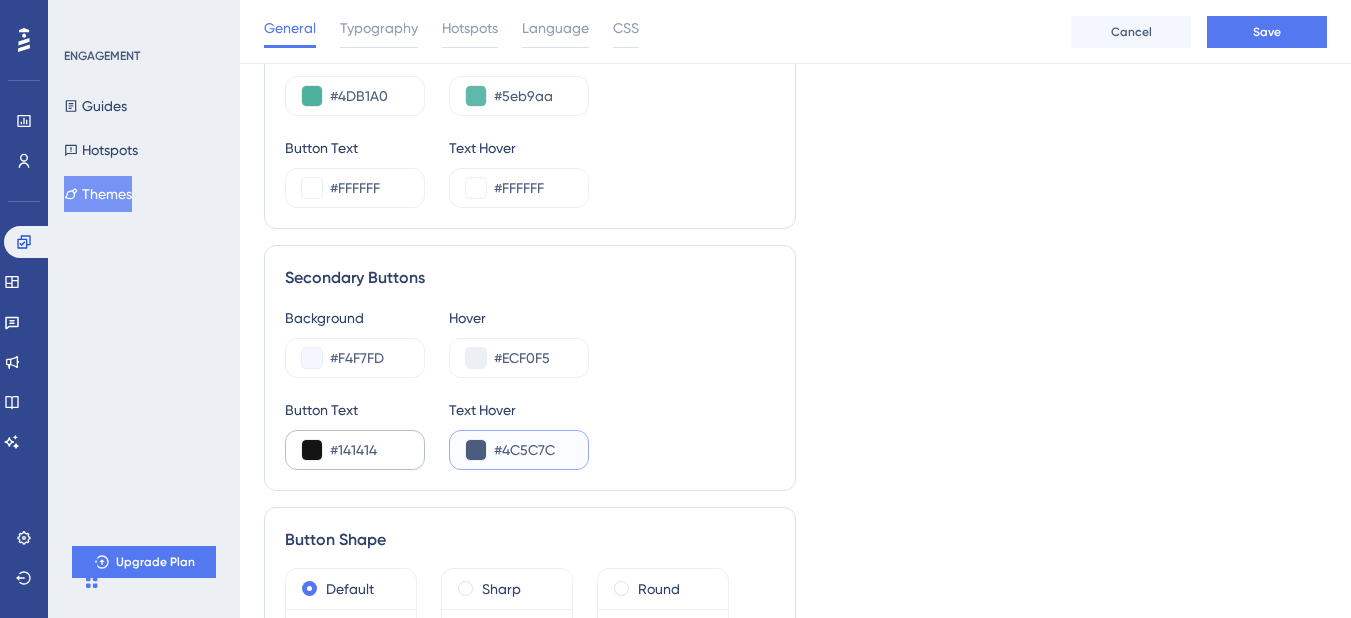 type 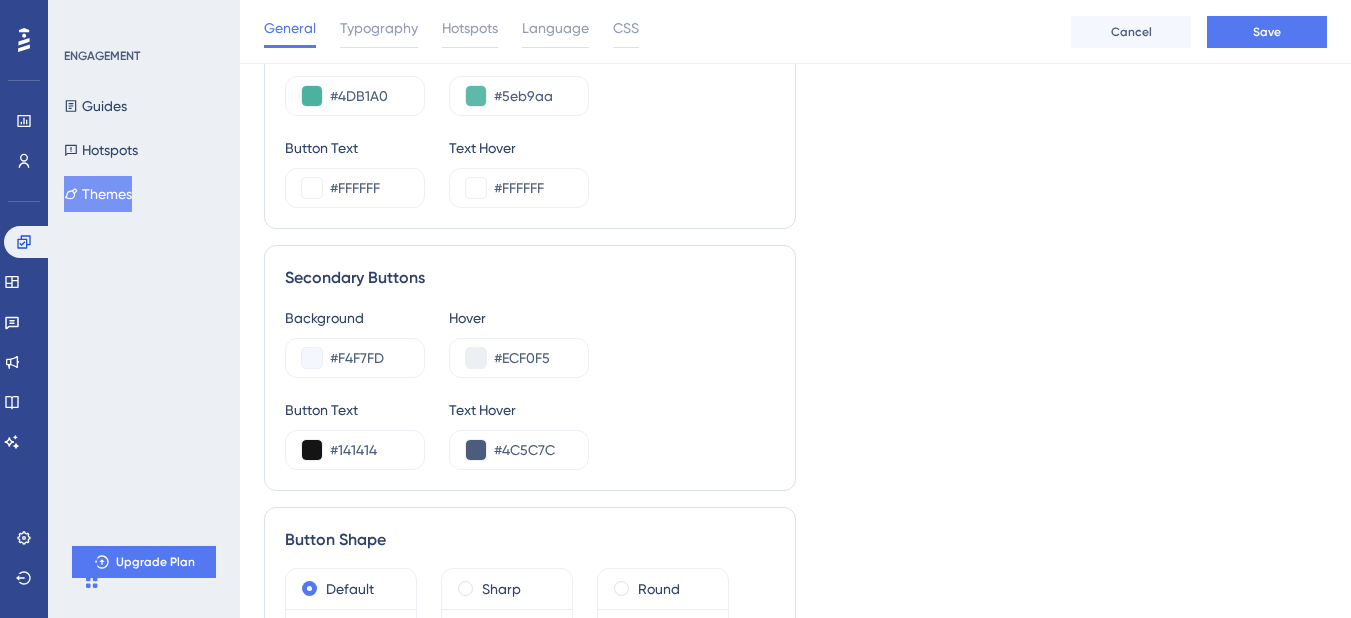 click on "Live Preview Header 1 is the first one
Header 2 is the cool one
Header 3 is the middle one
Body Text is the text snippet you can explain anything to your users about your product
PREVIOUS NEXT 2 / 3 Powered by UserGuiding This is a  Tooltip.
SECONDARY 2 / 3 Powered by UserGuiding Extend Preview Area" at bounding box center [1062, -147] 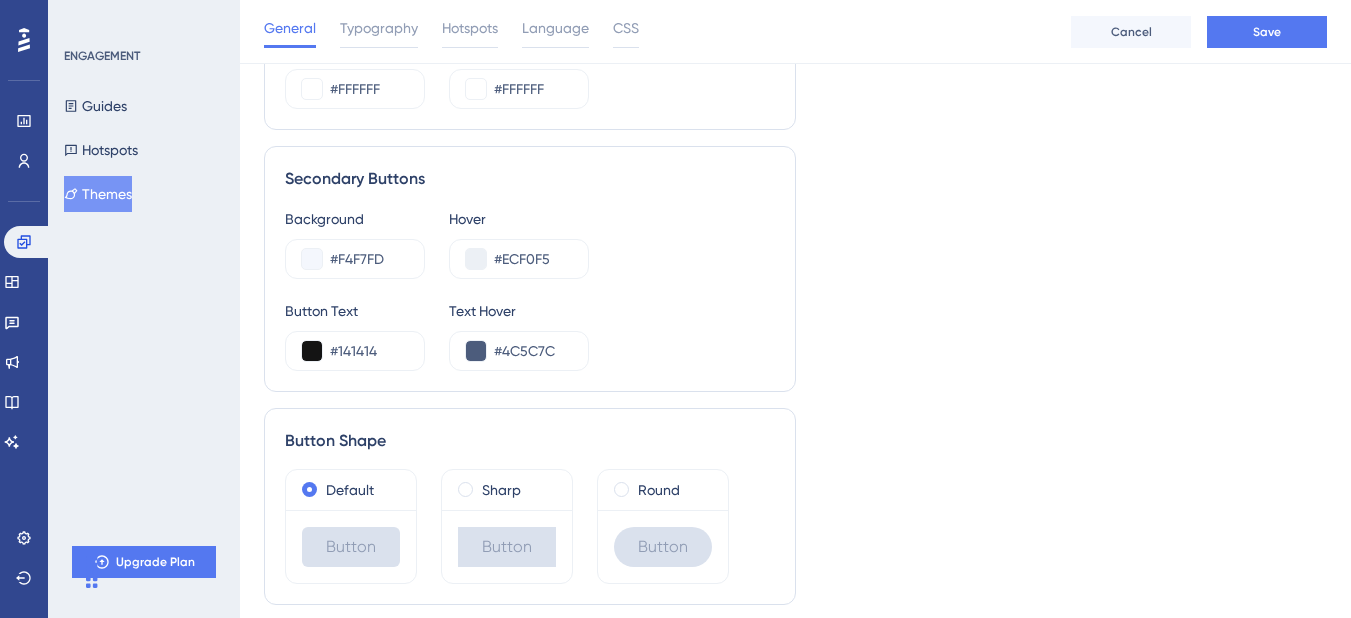 scroll, scrollTop: 1308, scrollLeft: 0, axis: vertical 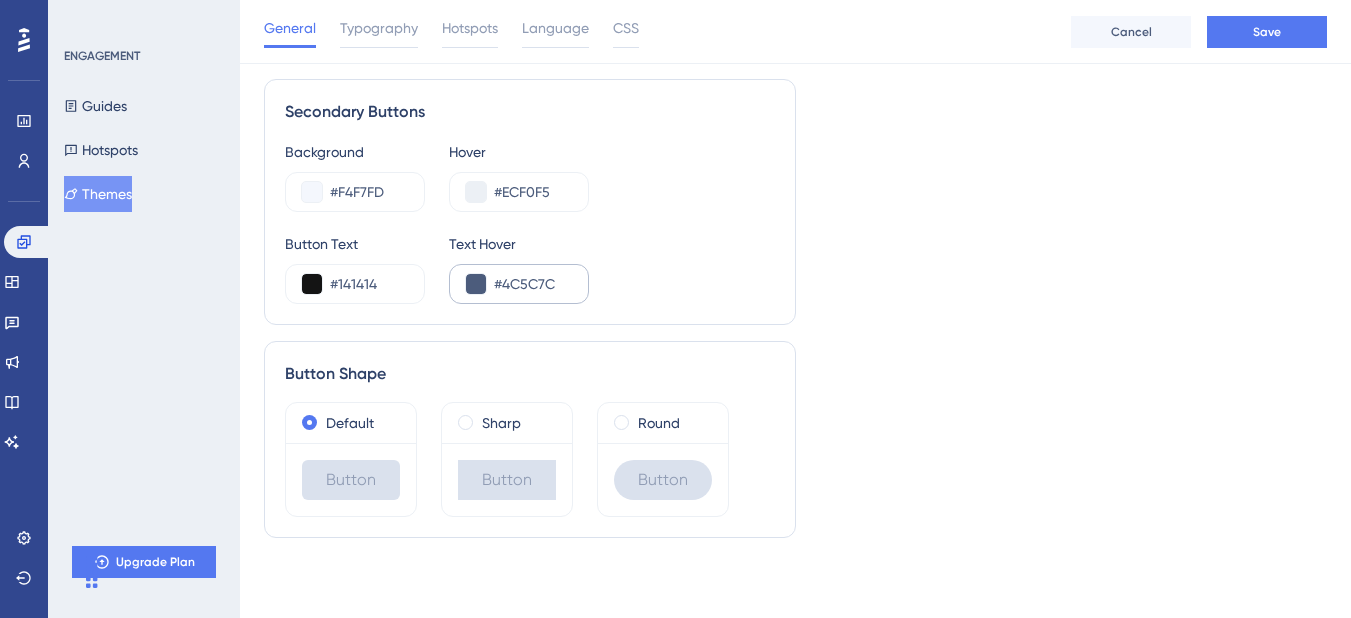 click on "#4C5C7C" at bounding box center (519, 284) 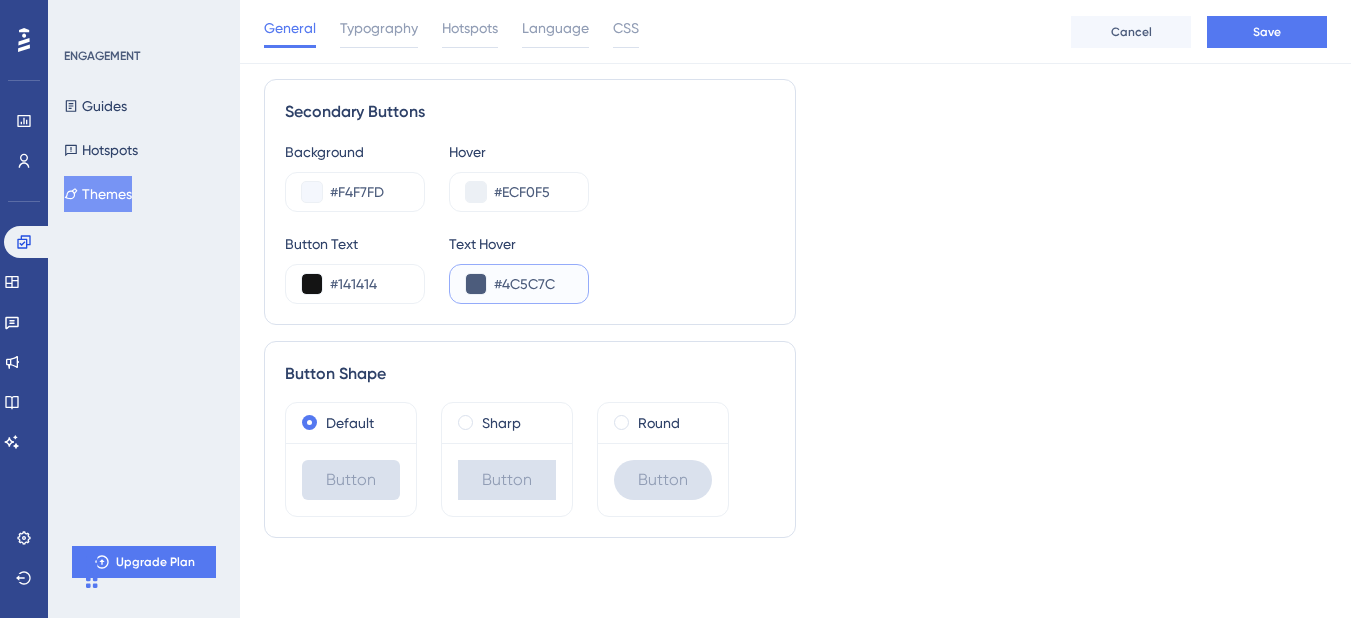 click on "#4C5C7C" at bounding box center (533, 284) 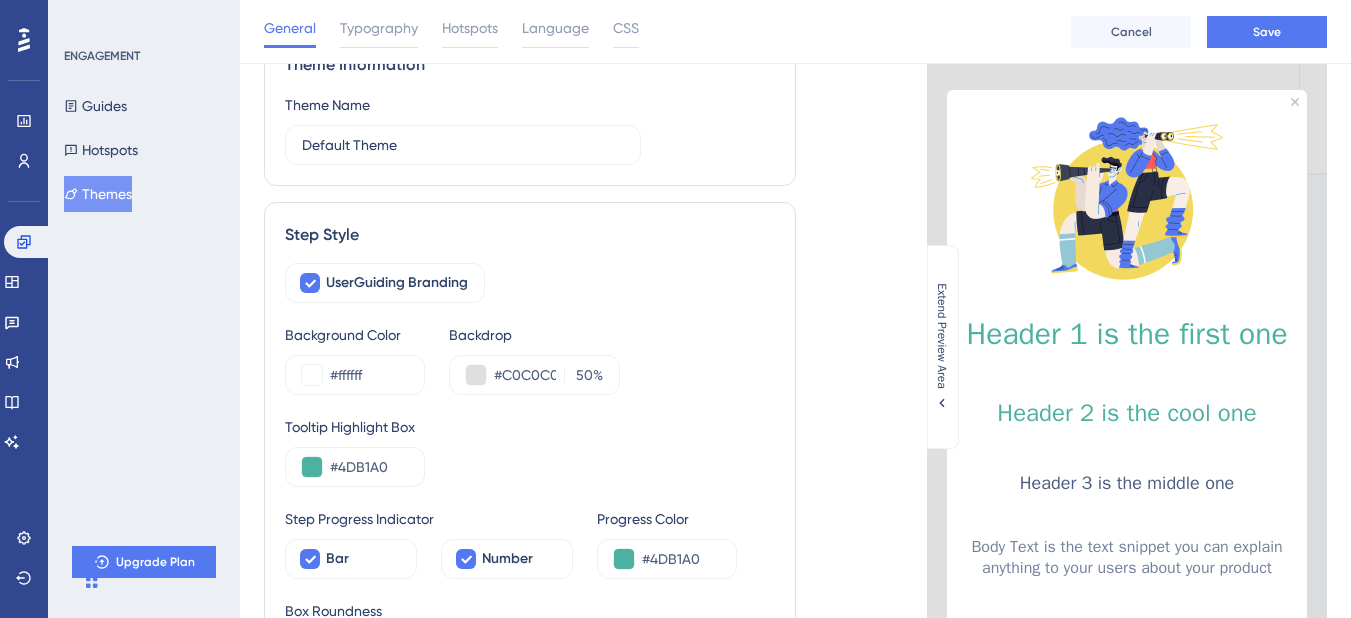 scroll, scrollTop: 0, scrollLeft: 0, axis: both 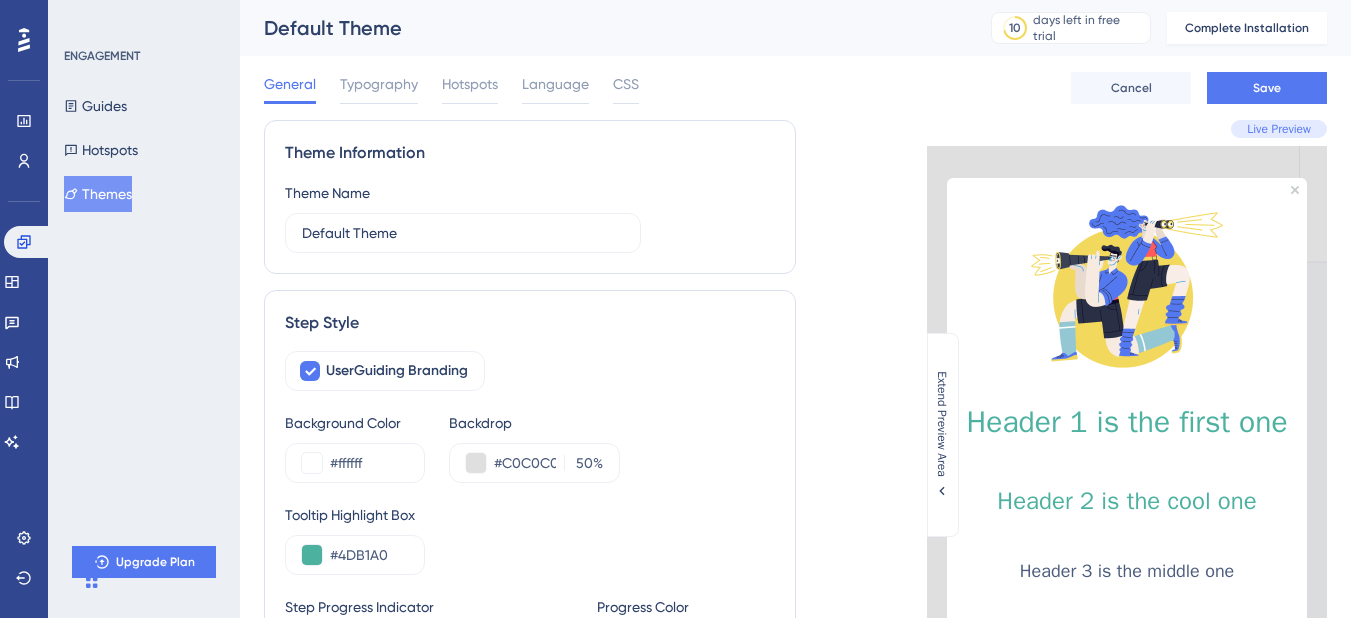 type on "#141414" 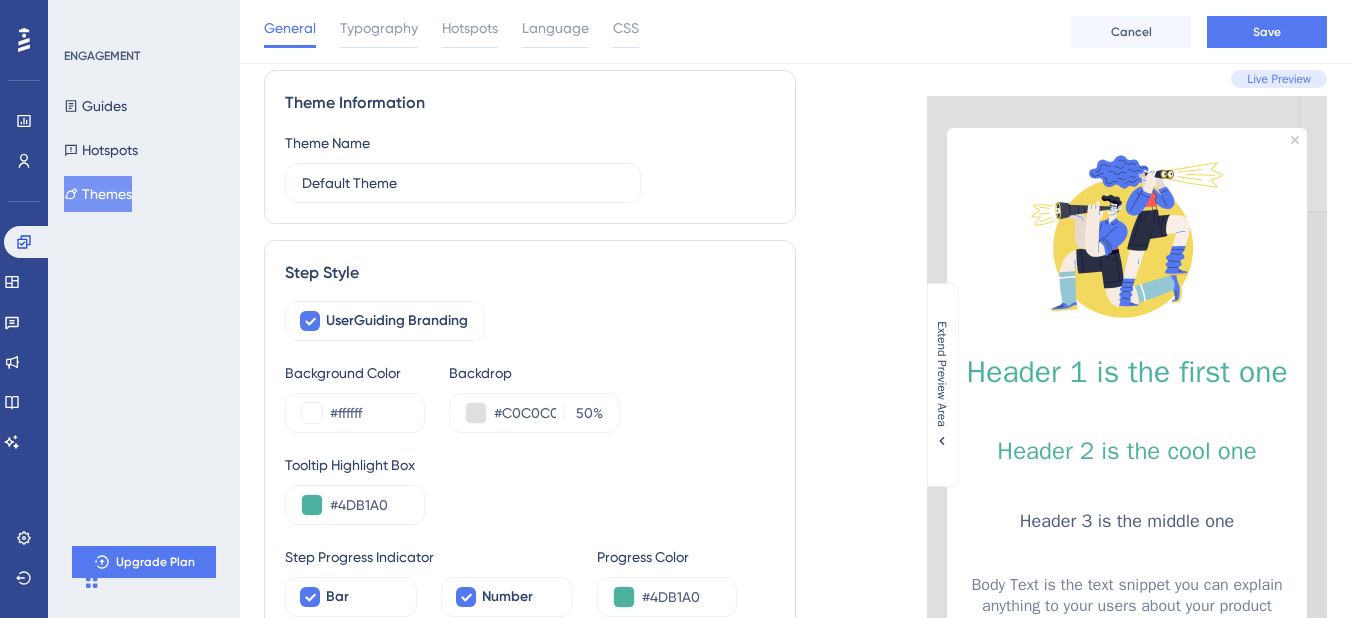 scroll, scrollTop: 0, scrollLeft: 0, axis: both 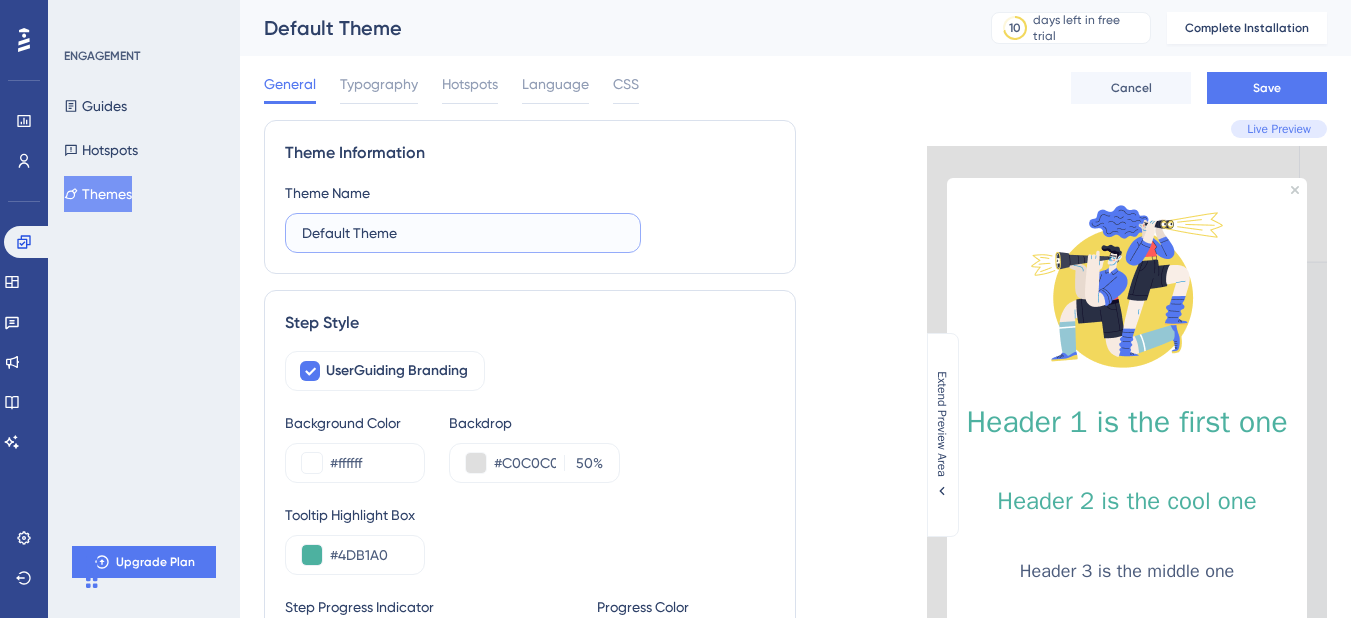 click on "Default Theme" at bounding box center [463, 233] 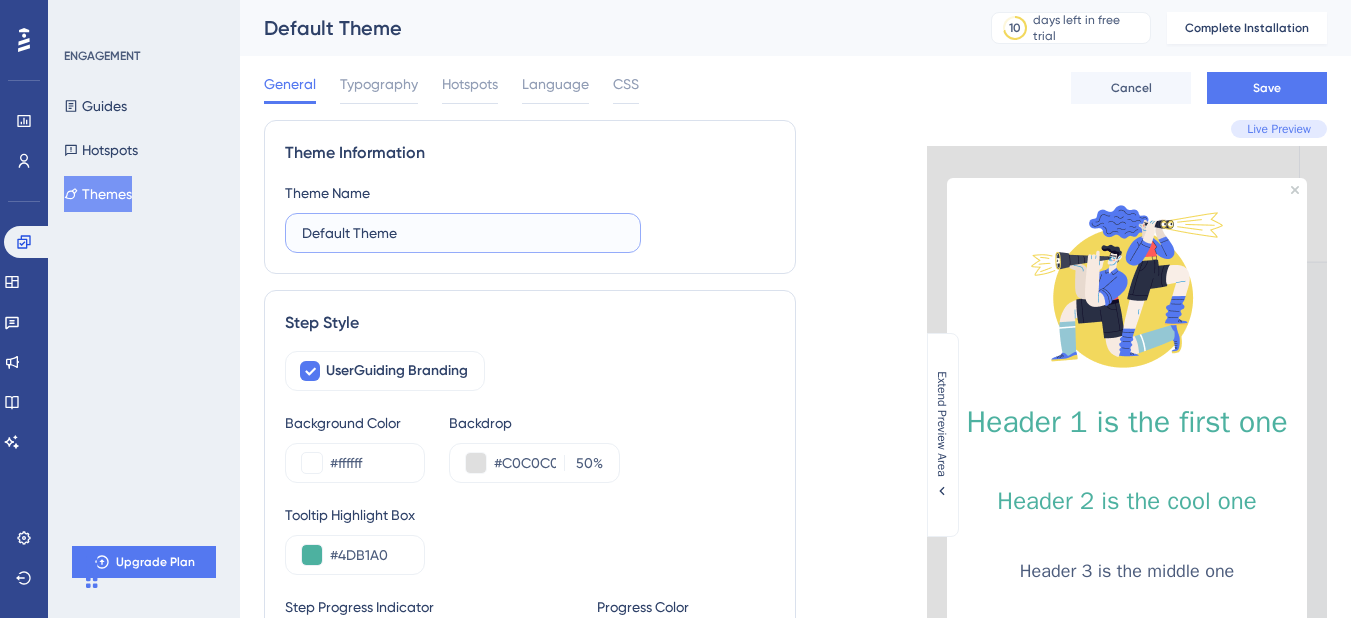 click on "Default Theme" at bounding box center [463, 233] 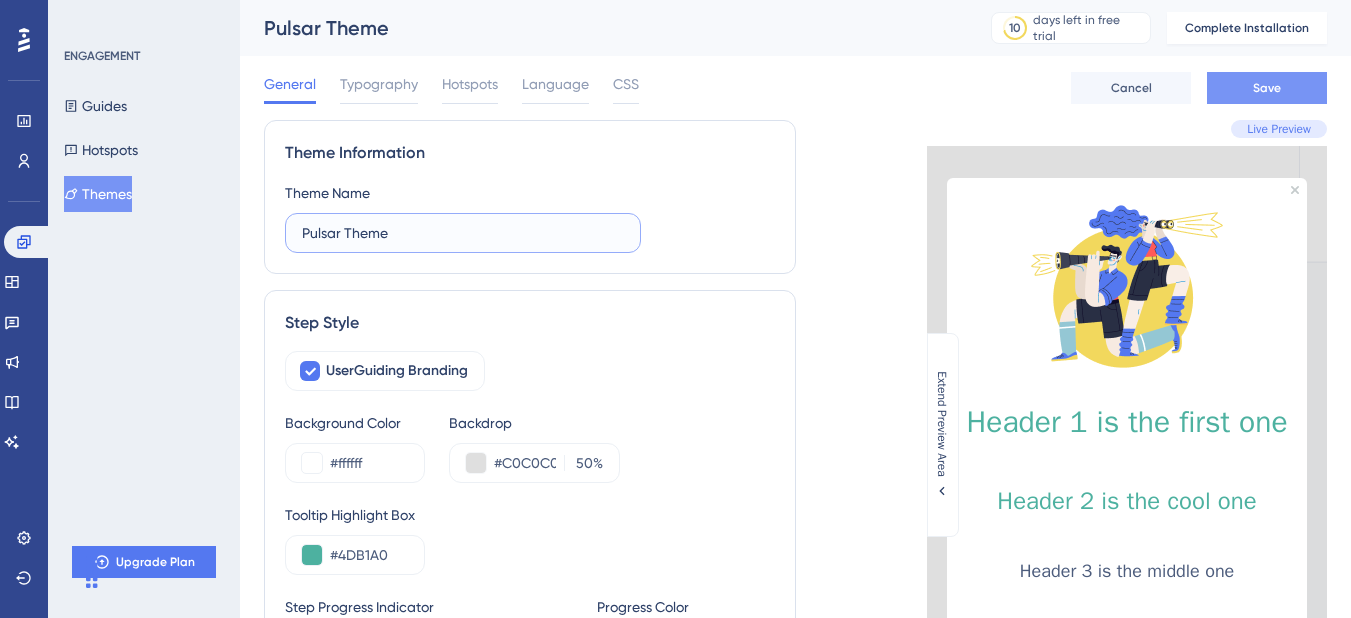 type on "Pulsar Theme" 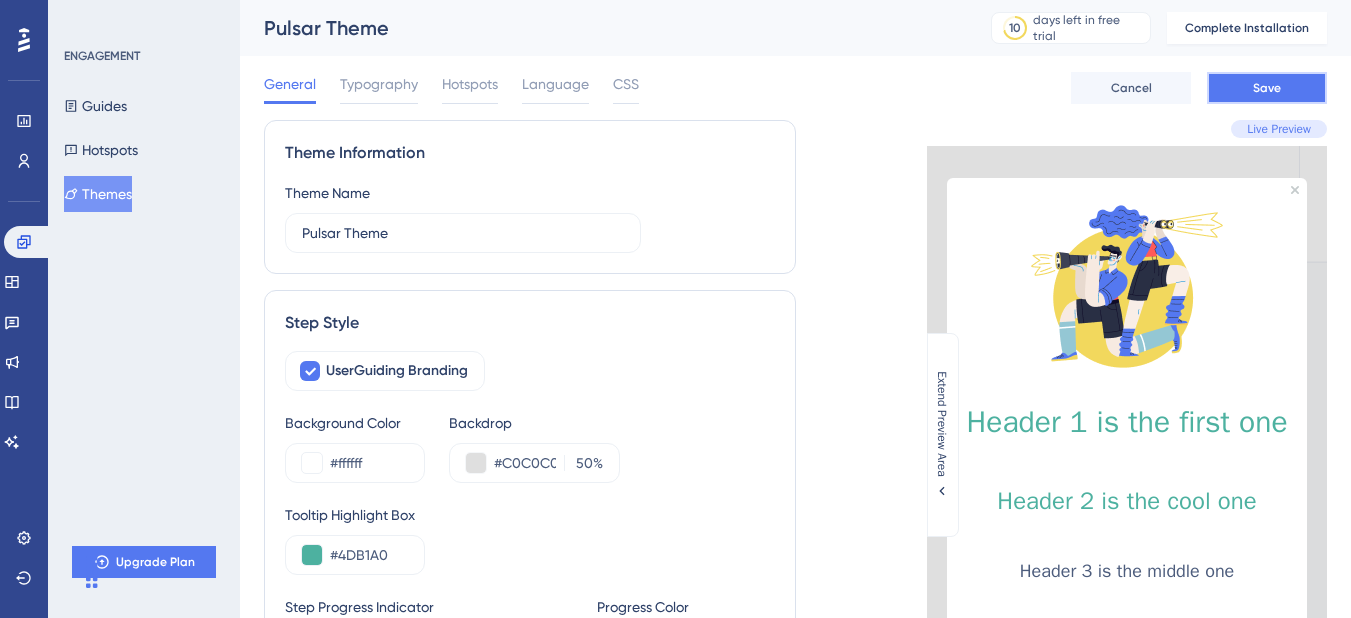 click on "Save" at bounding box center [1267, 88] 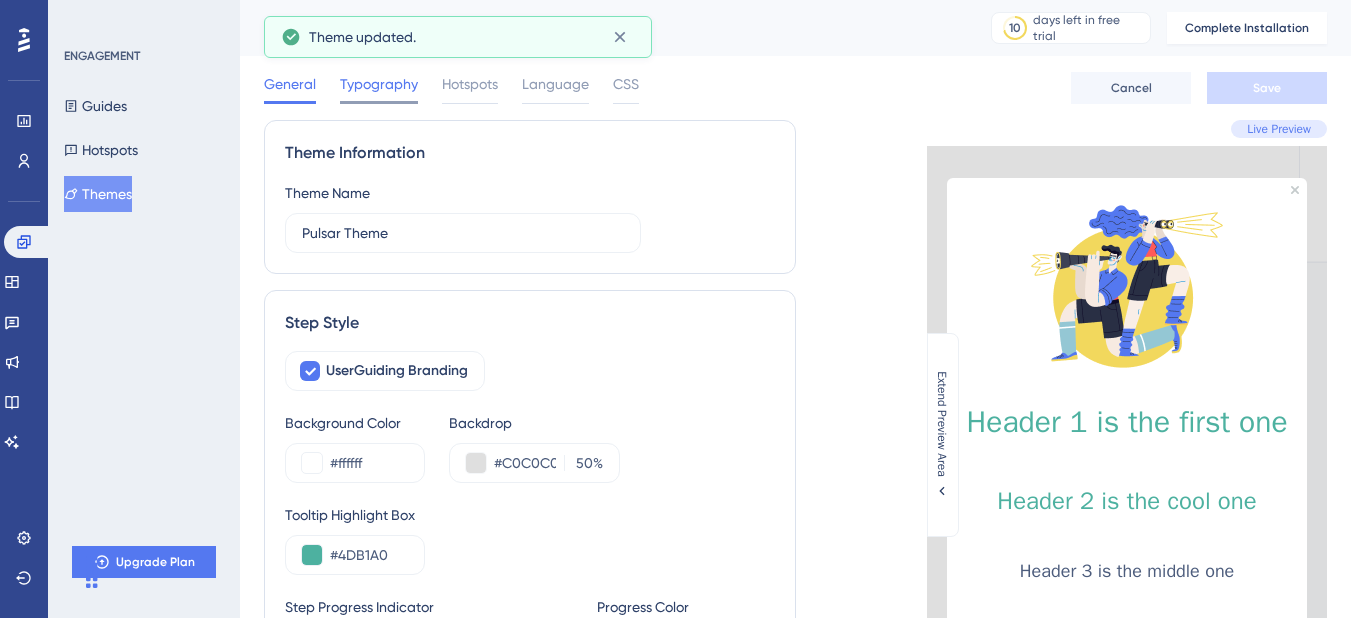 click on "Typography" at bounding box center [379, 84] 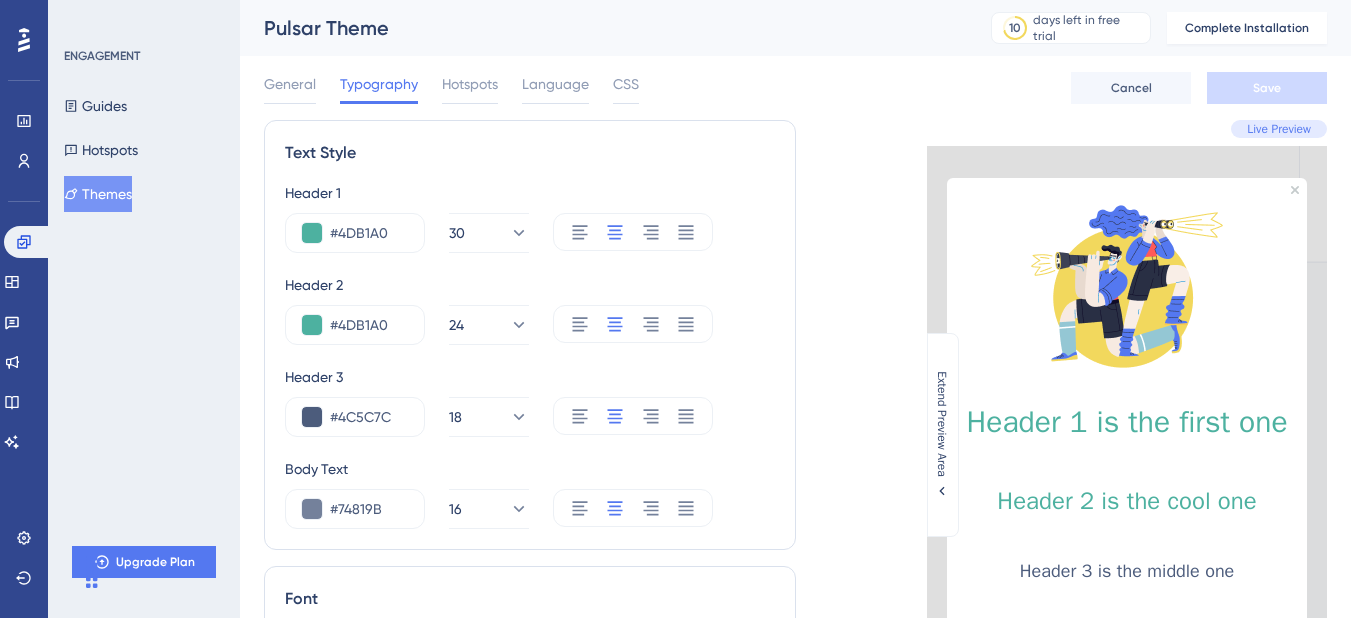 click on "Text Style" at bounding box center [530, 153] 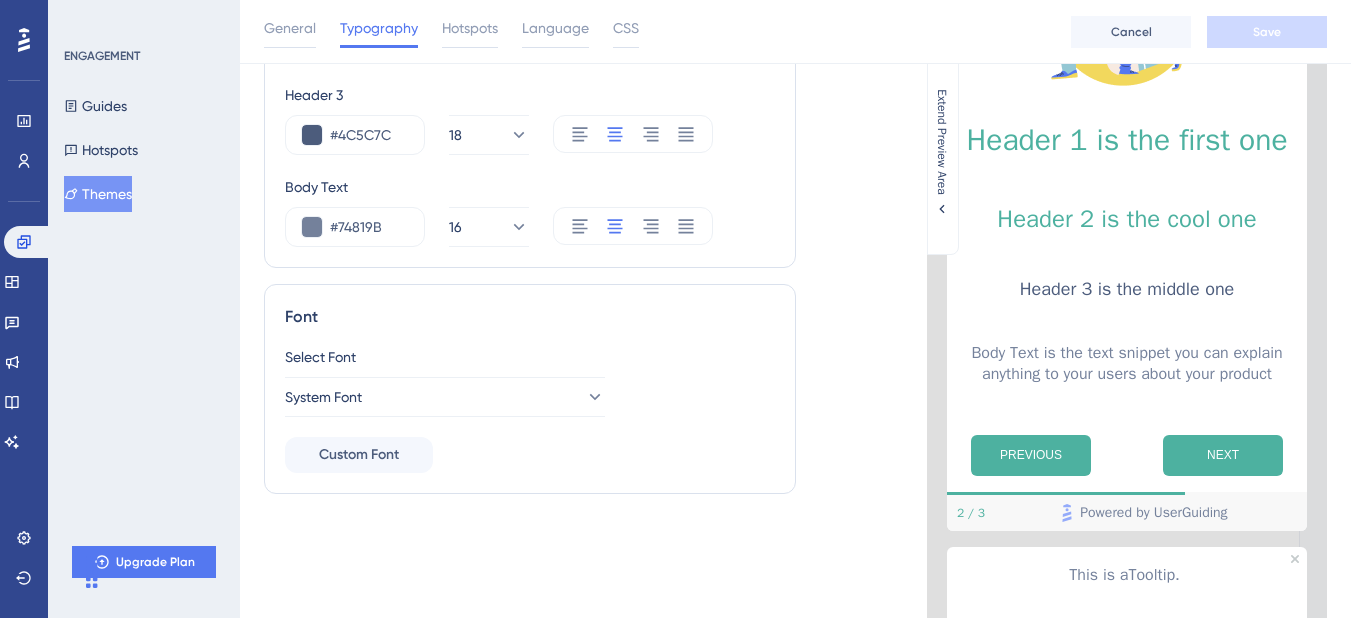 scroll, scrollTop: 360, scrollLeft: 0, axis: vertical 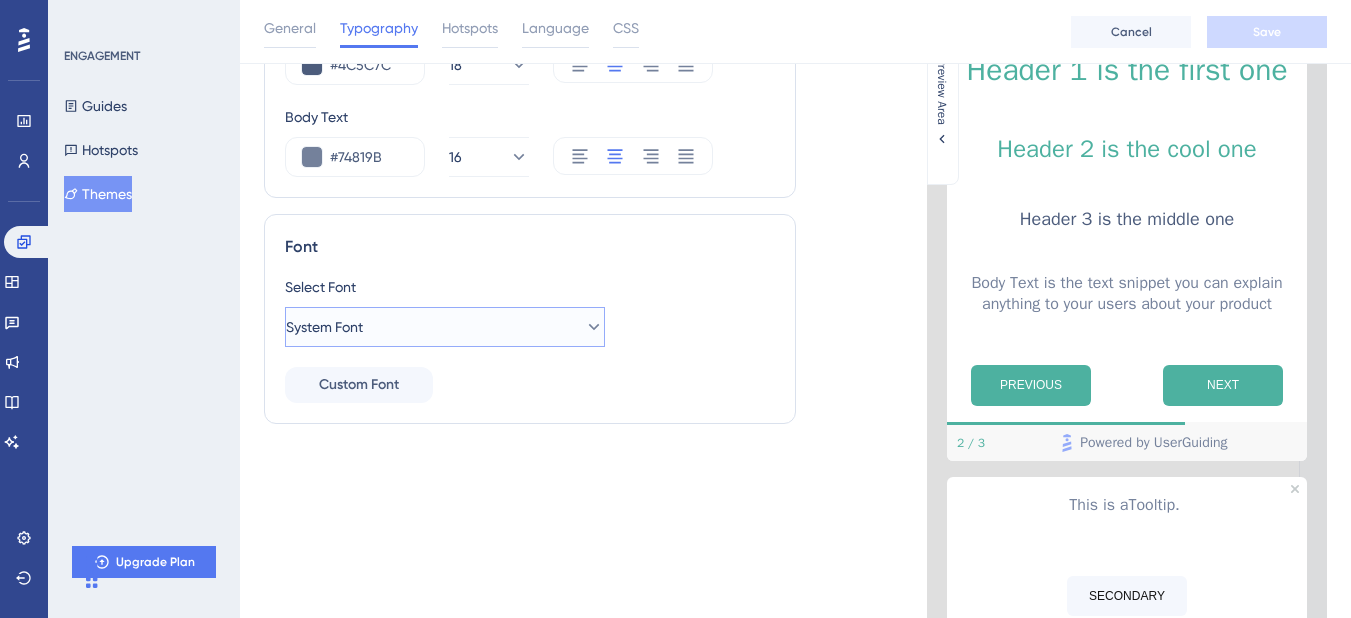 click on "System Font" at bounding box center [445, 327] 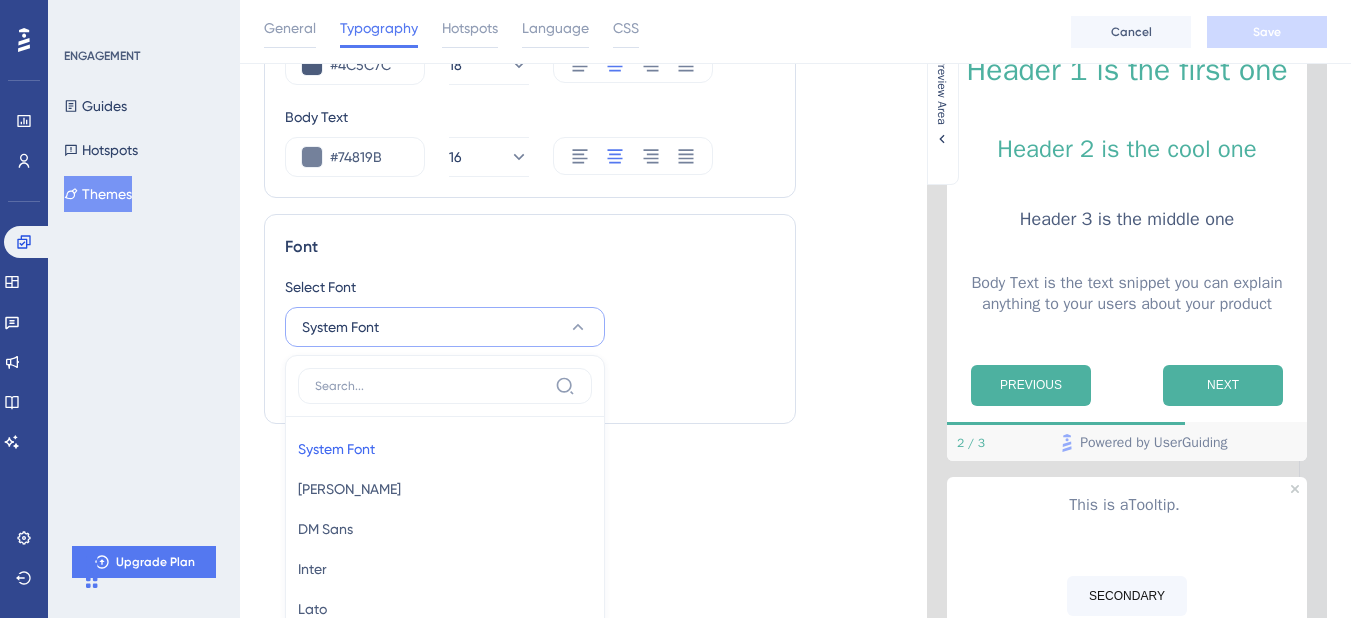 scroll, scrollTop: 604, scrollLeft: 0, axis: vertical 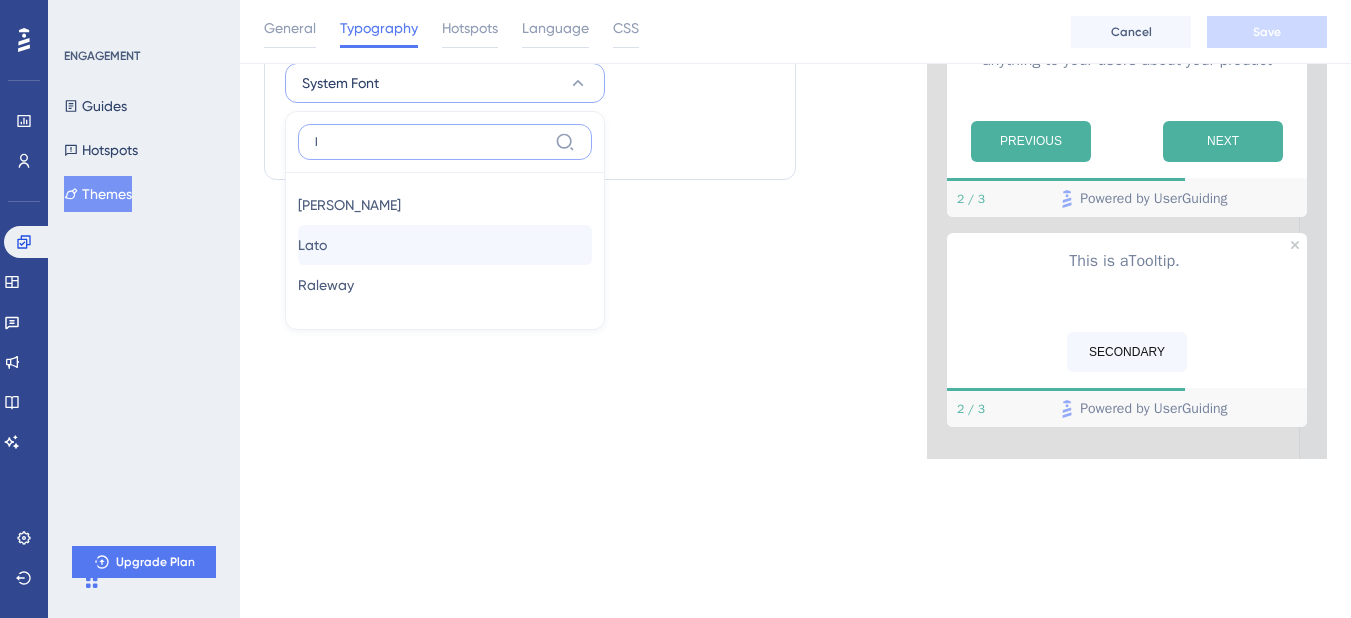 type on "l" 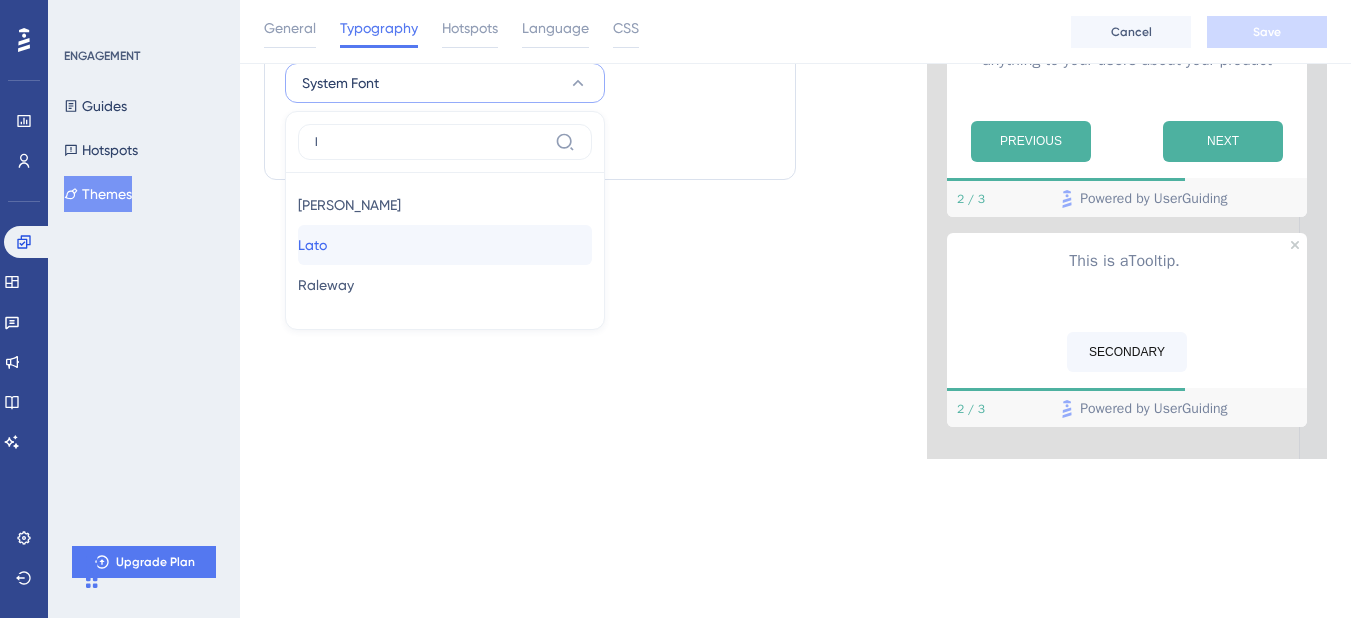 click on "Lato" at bounding box center (312, 245) 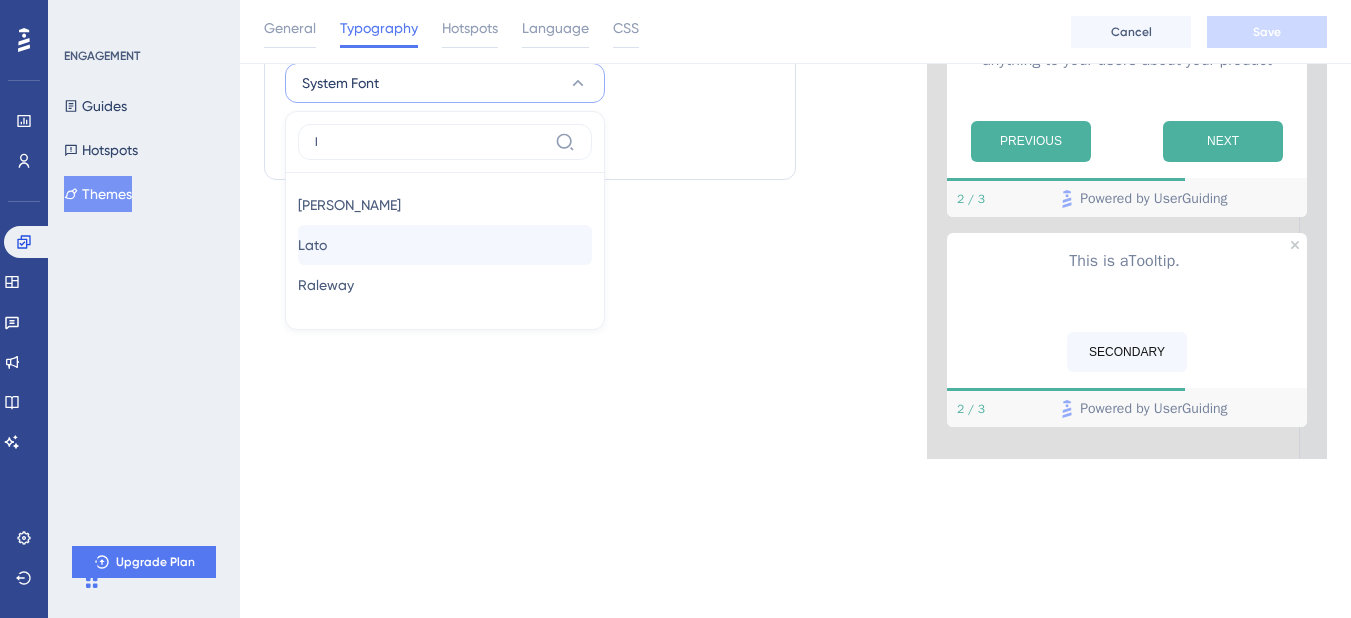 scroll, scrollTop: 488, scrollLeft: 0, axis: vertical 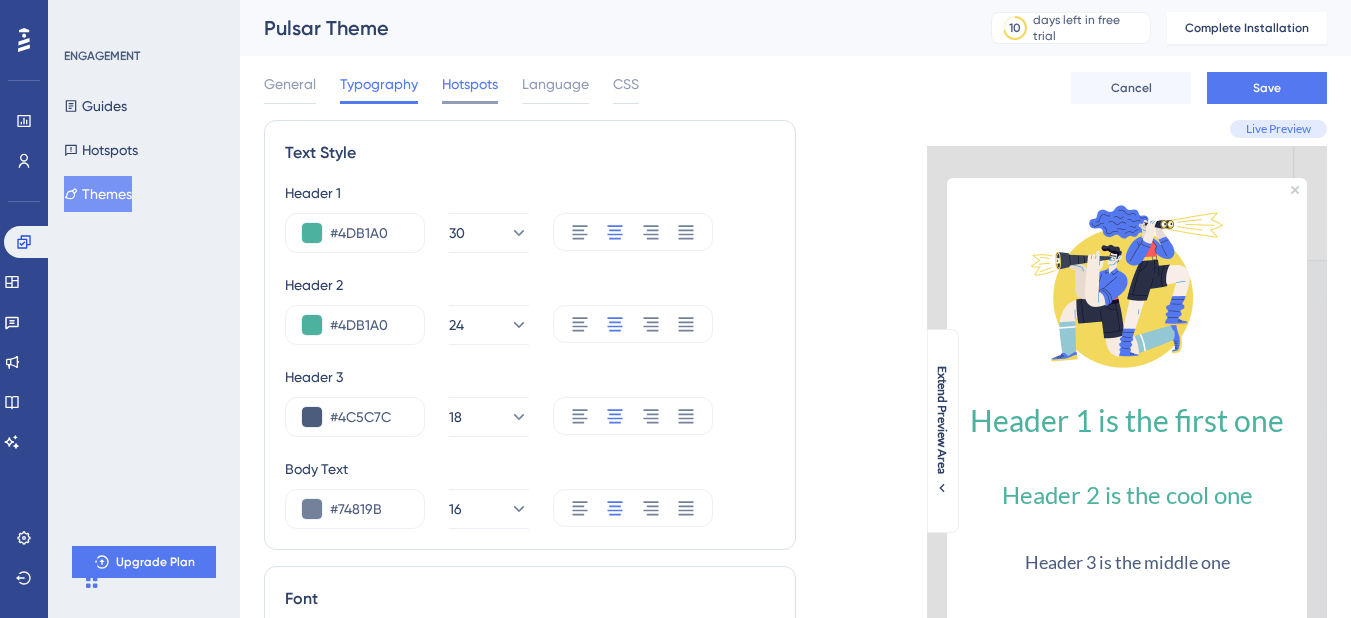 click on "Hotspots" at bounding box center [470, 84] 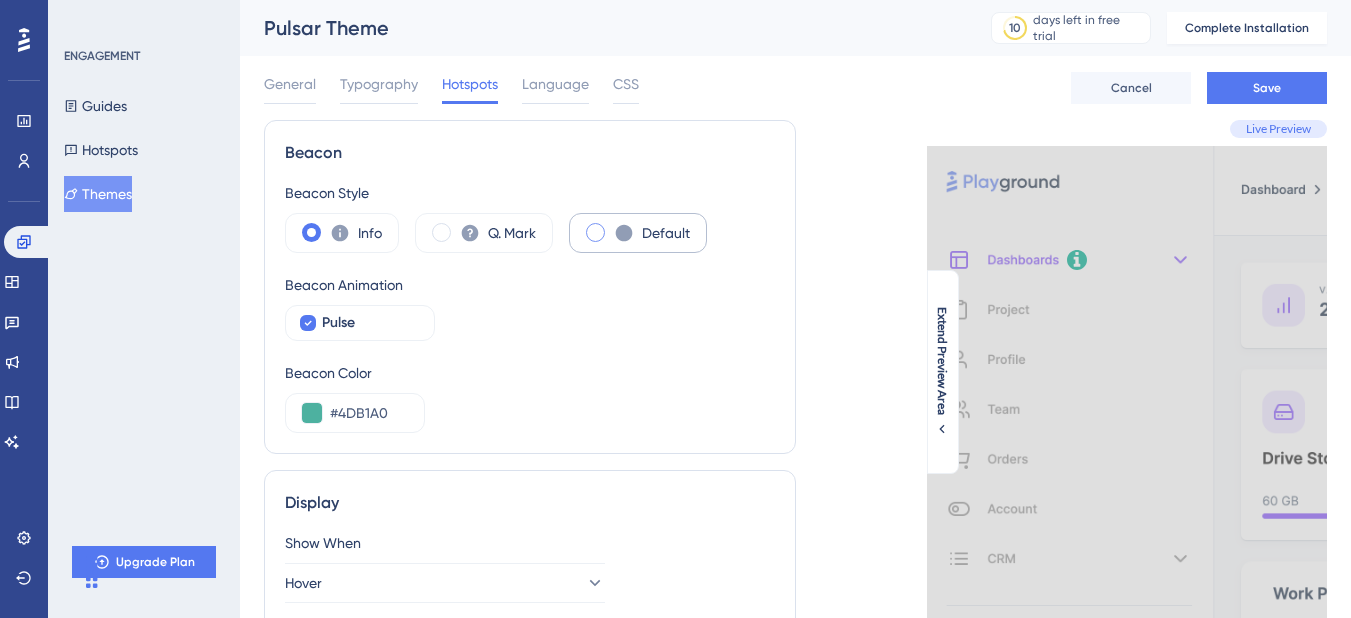 click at bounding box center [595, 232] 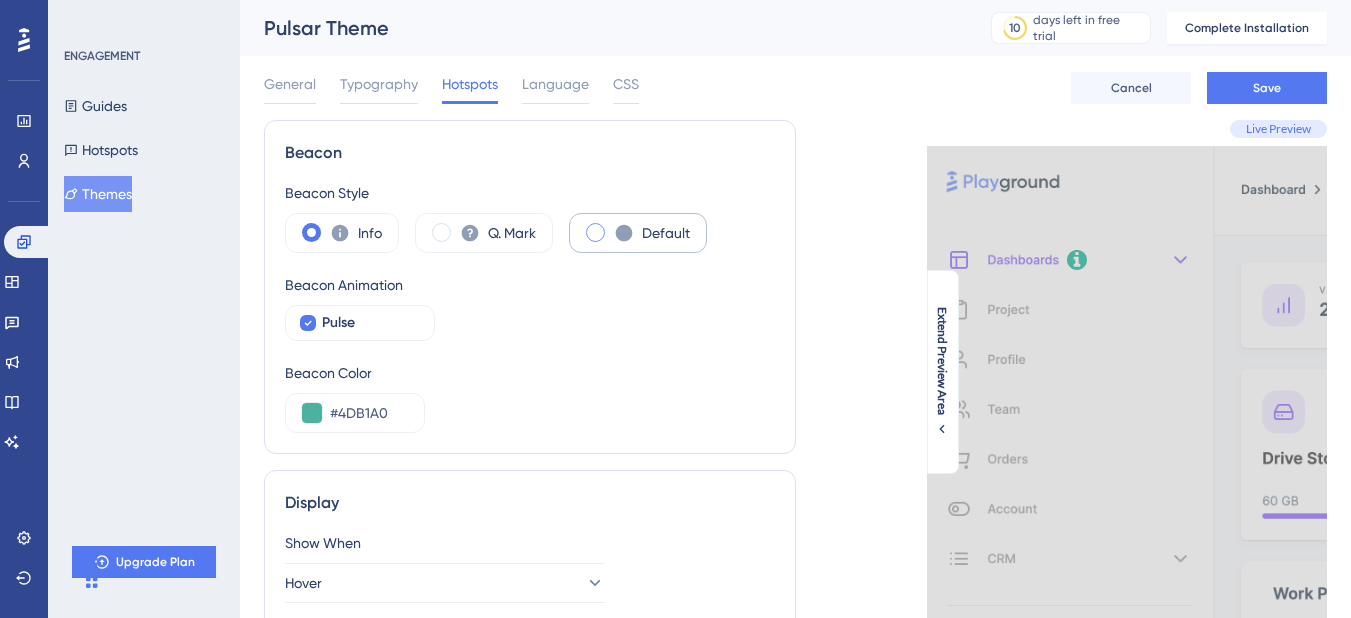 click at bounding box center (611, 226) 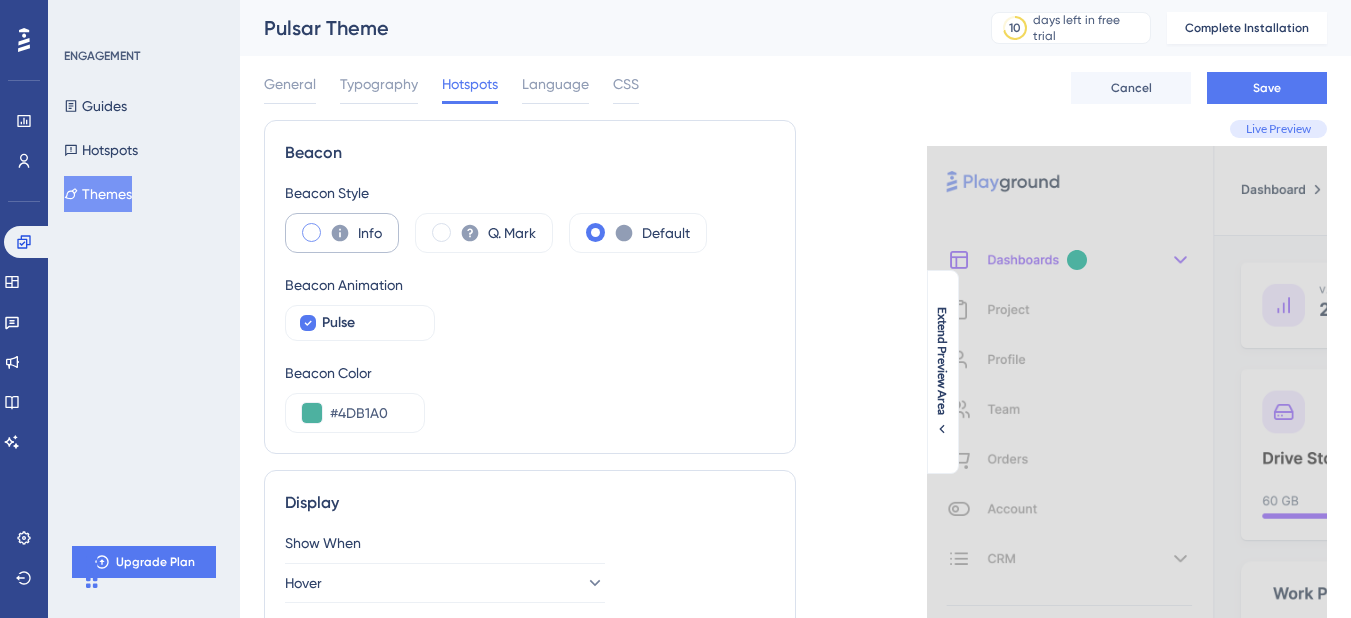 click 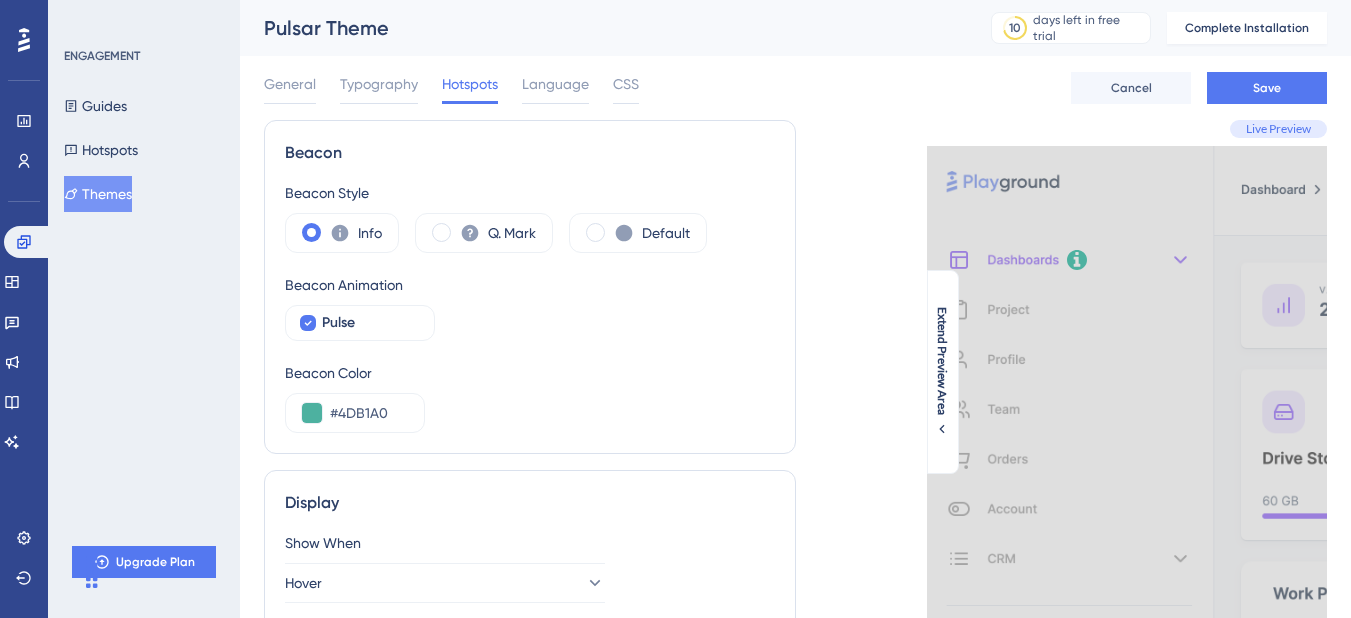 click on "Live Preview This is where and how your Hotspot's content will be displayed. Do not show again Powered by UserGuiding Extend Preview Area" at bounding box center (1062, 483) 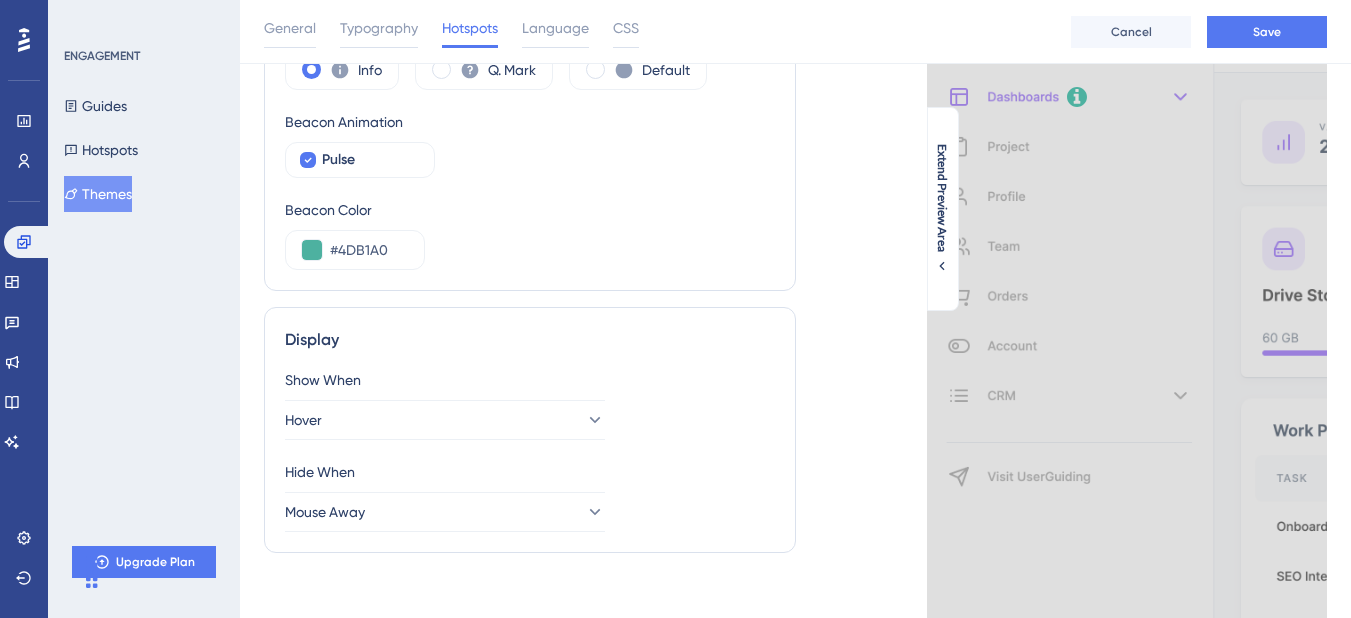 scroll, scrollTop: 200, scrollLeft: 0, axis: vertical 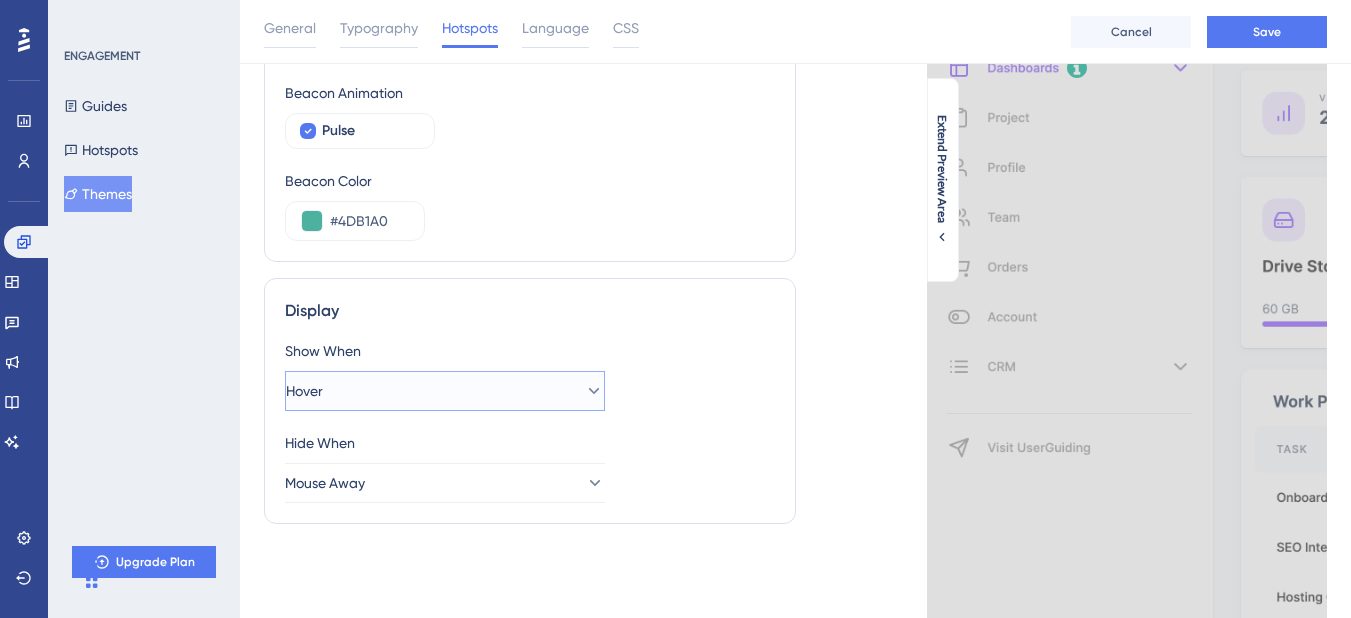 click on "Hover" at bounding box center (445, 391) 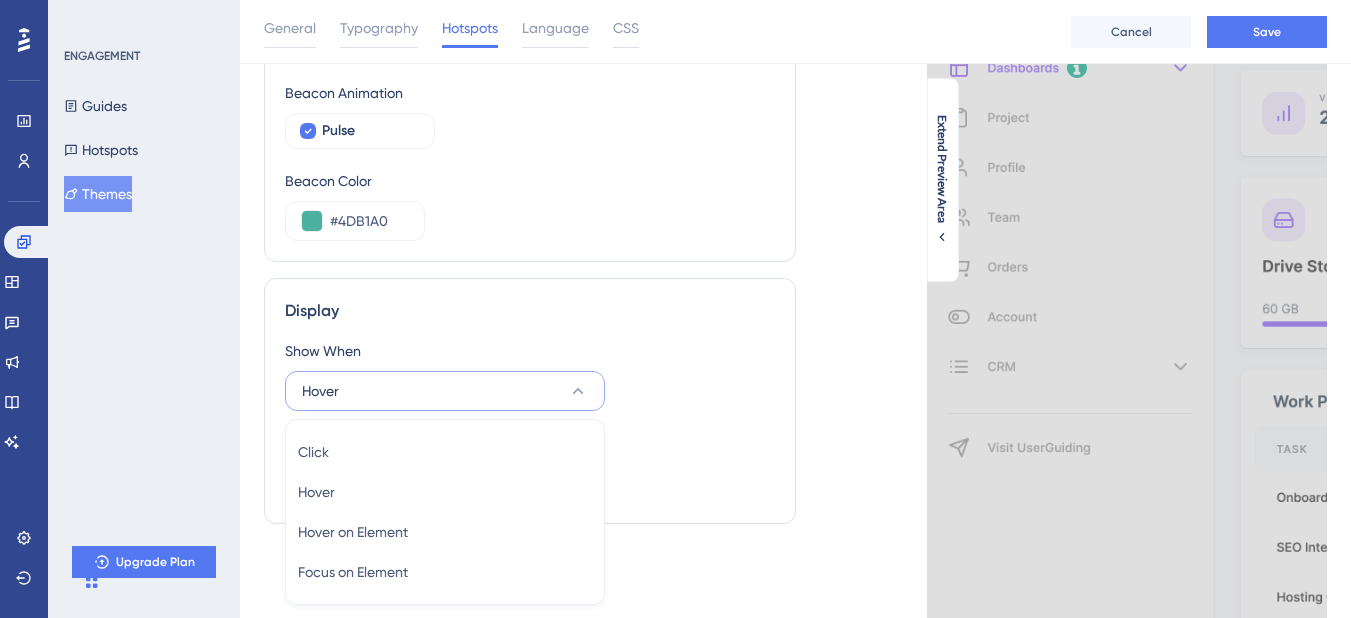 scroll, scrollTop: 300, scrollLeft: 0, axis: vertical 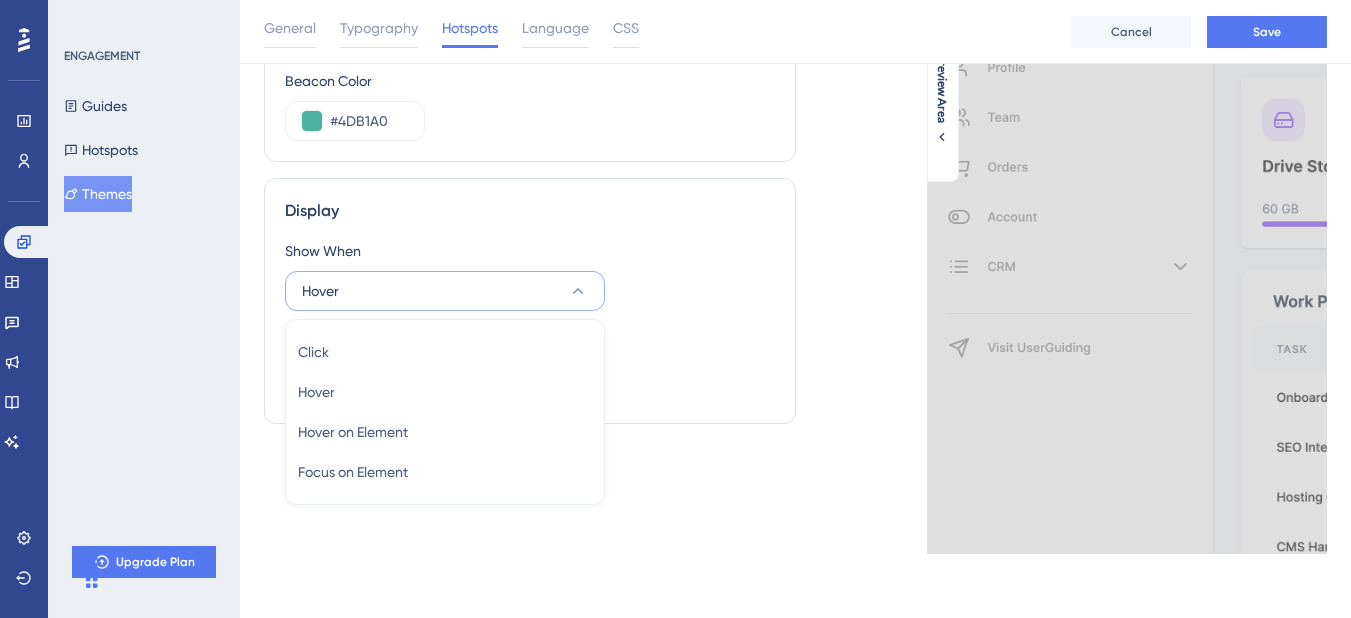 click on "Live Preview This is where and how your Hotspot's content will be displayed. Do not show again Powered by UserGuiding Extend Preview Area" at bounding box center (1062, 191) 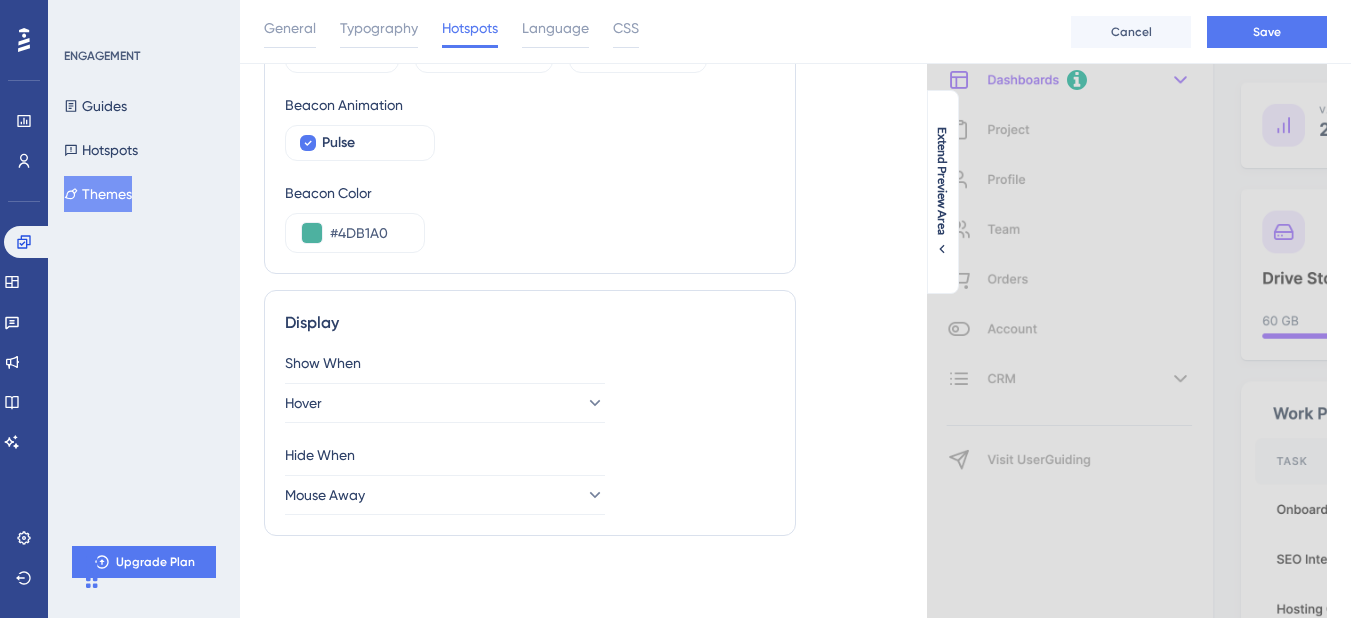 scroll, scrollTop: 0, scrollLeft: 0, axis: both 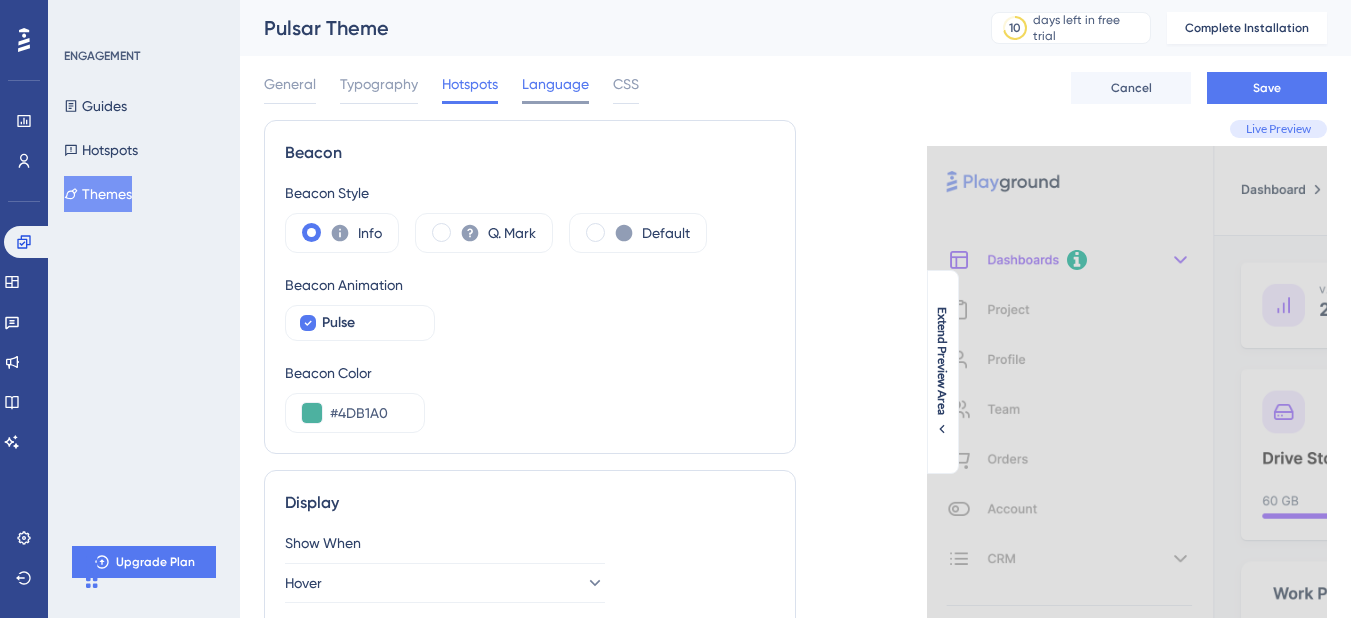 click at bounding box center [555, 102] 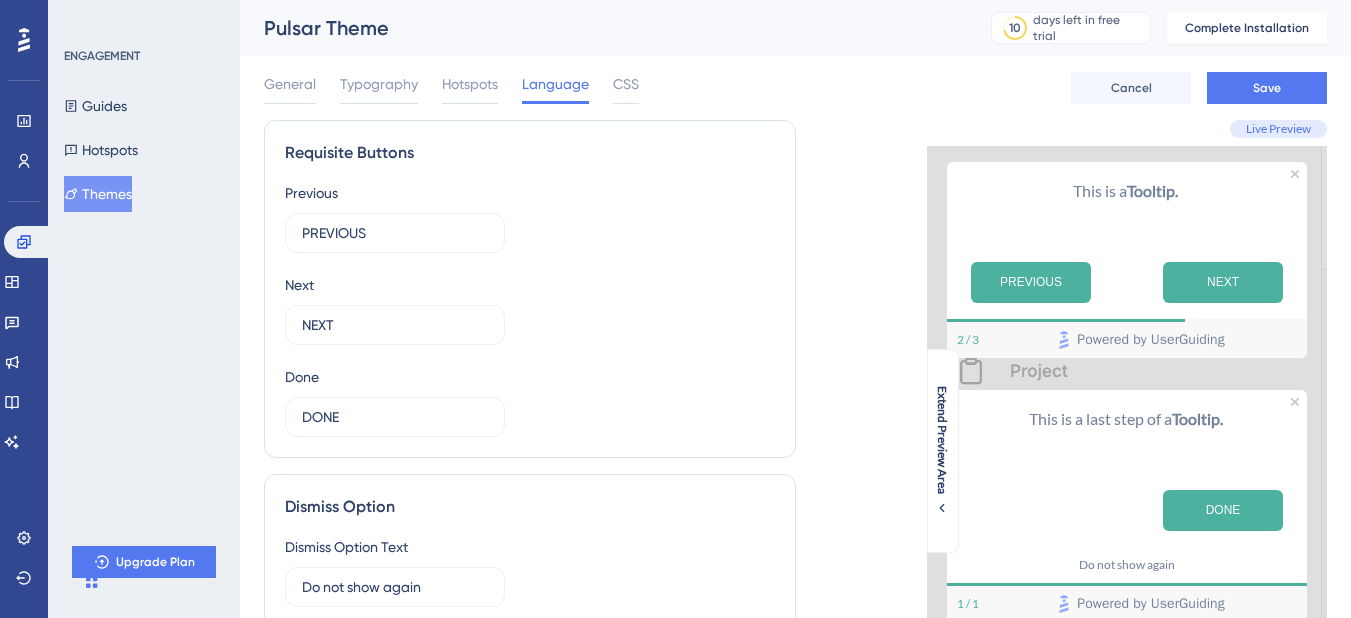 click on "Live Preview This is a  Tooltip.
PREVIOUS NEXT 2 / 3 Powered by UserGuiding This is a last step of a  Tooltip.
DONE Do not show again 1 / 1 Powered by UserGuiding This is an  Input Field.
FILL INPUT TO PROCEED 2 / 3 Powered by UserGuiding This is an  Autofill Input Field.
AUTOFILL 1 / 2 Powered by UserGuiding Extend Preview Area" at bounding box center (1062, 614) 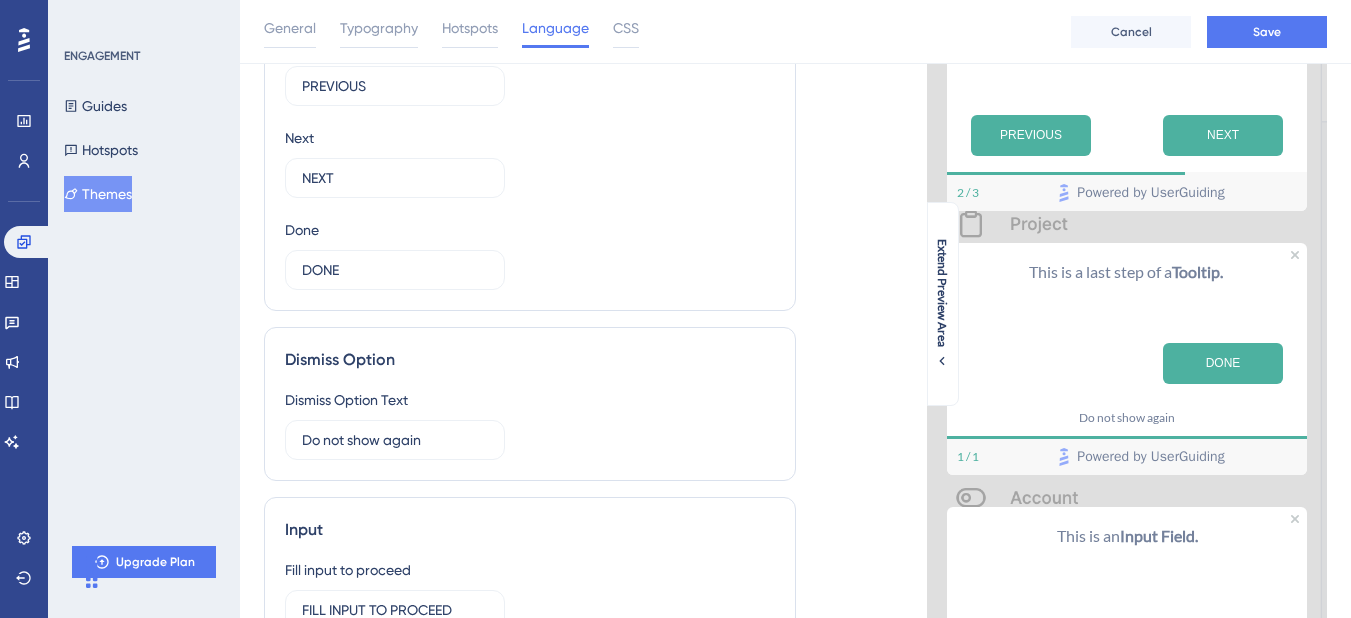 scroll, scrollTop: 0, scrollLeft: 0, axis: both 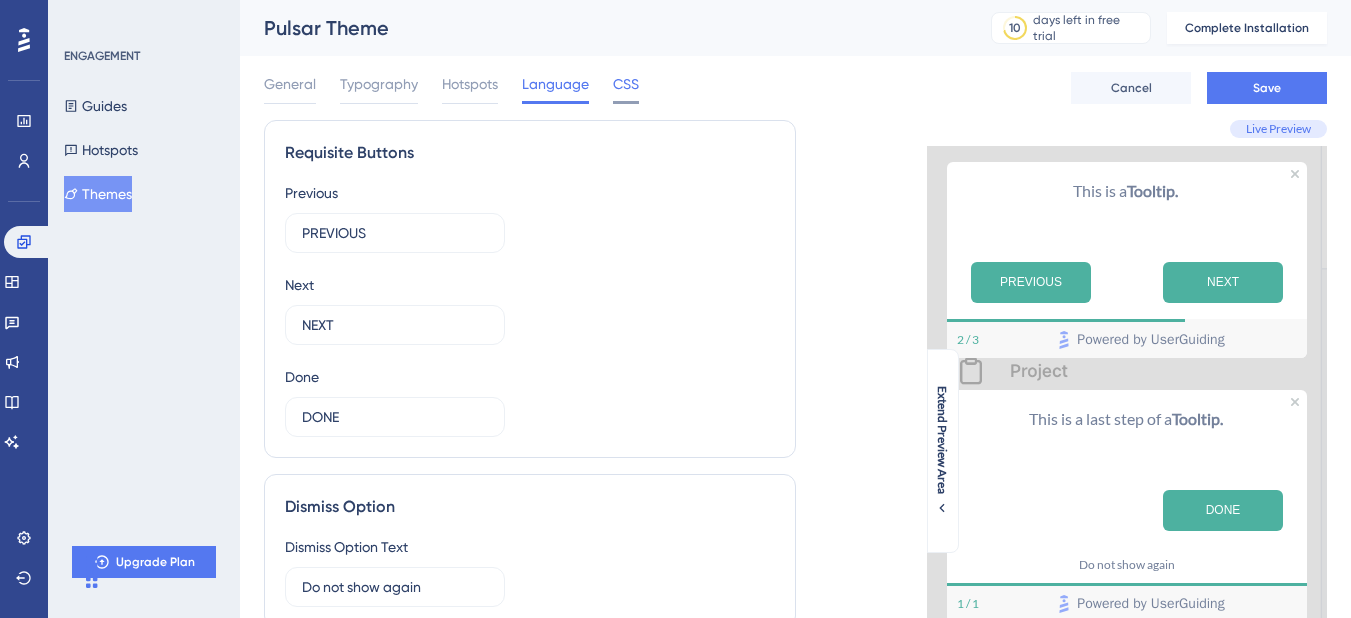 click on "CSS" at bounding box center [626, 84] 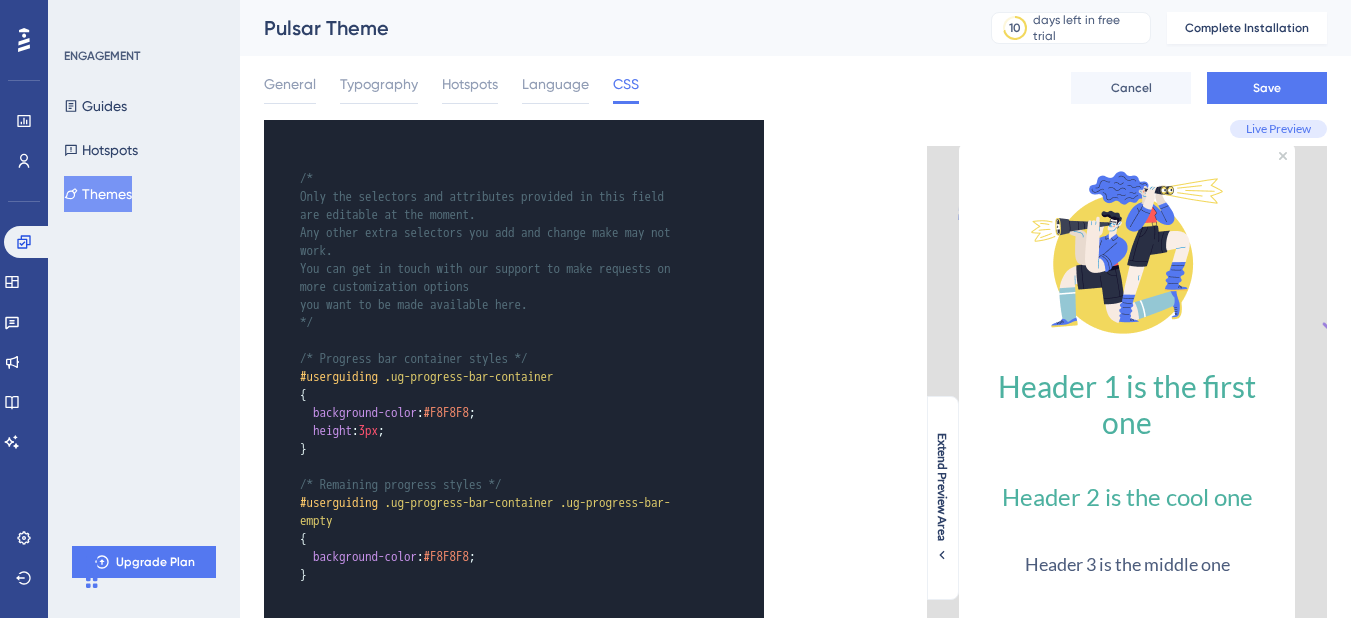 scroll, scrollTop: 0, scrollLeft: 0, axis: both 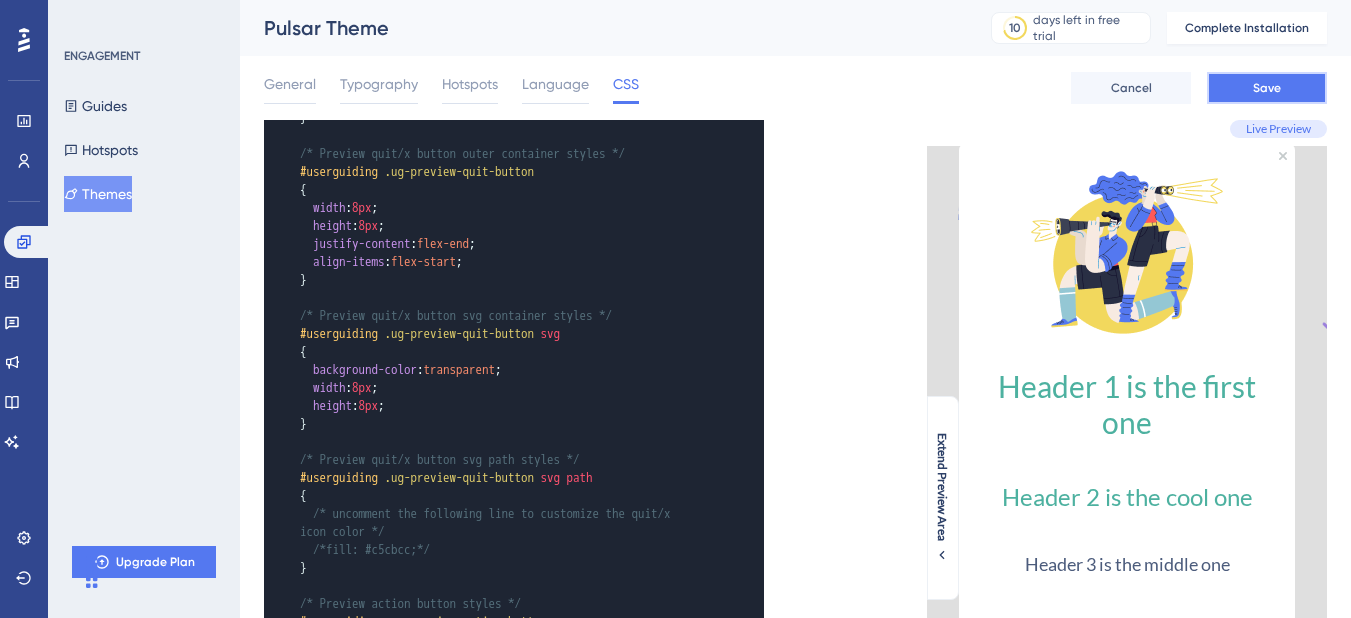 click on "Save" at bounding box center [1267, 88] 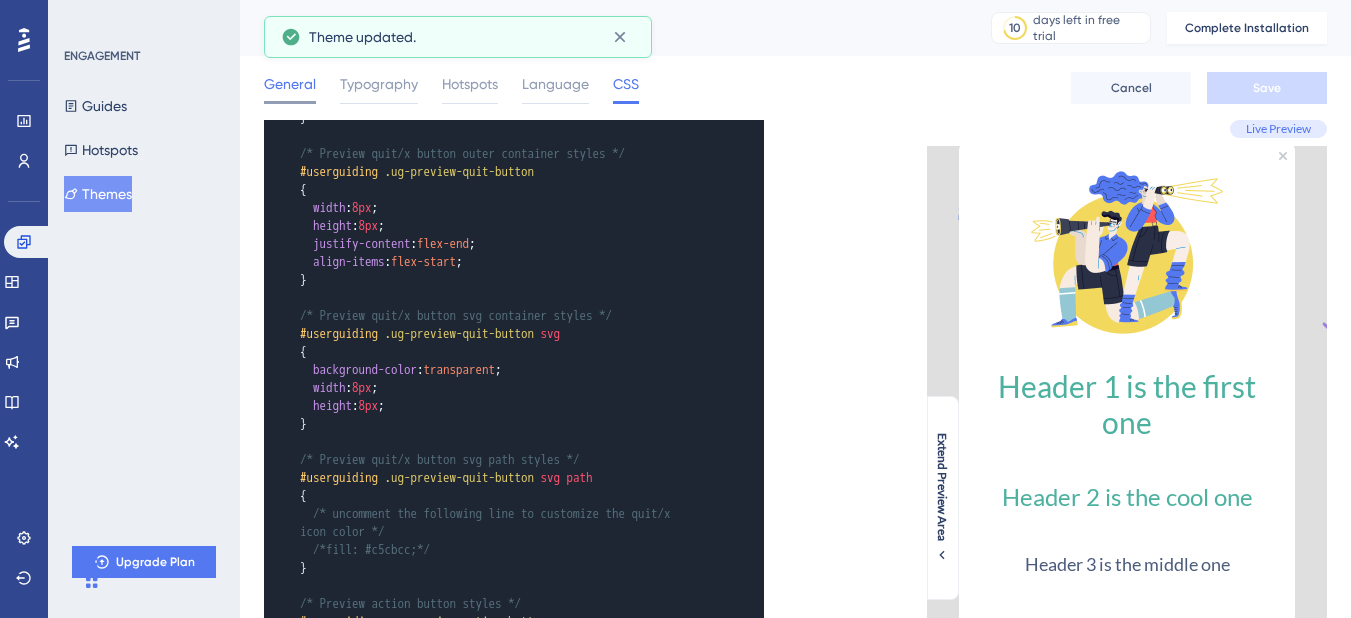 click on "General" at bounding box center (290, 84) 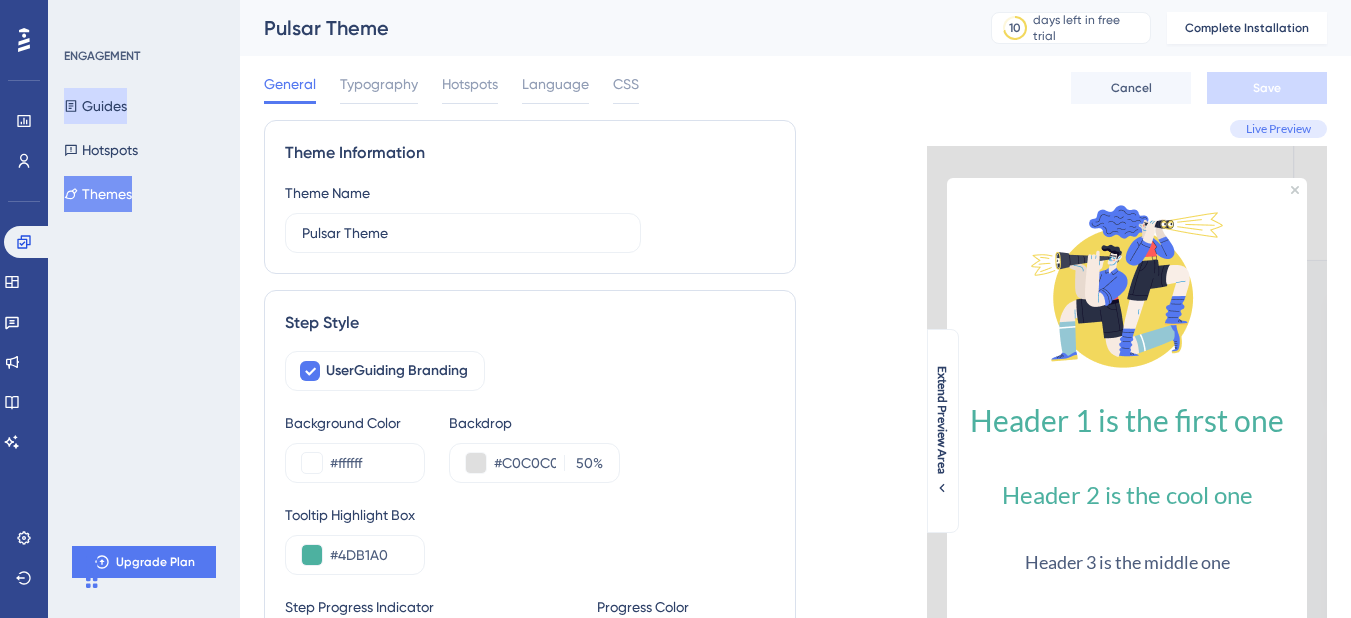 click on "Guides" at bounding box center [95, 106] 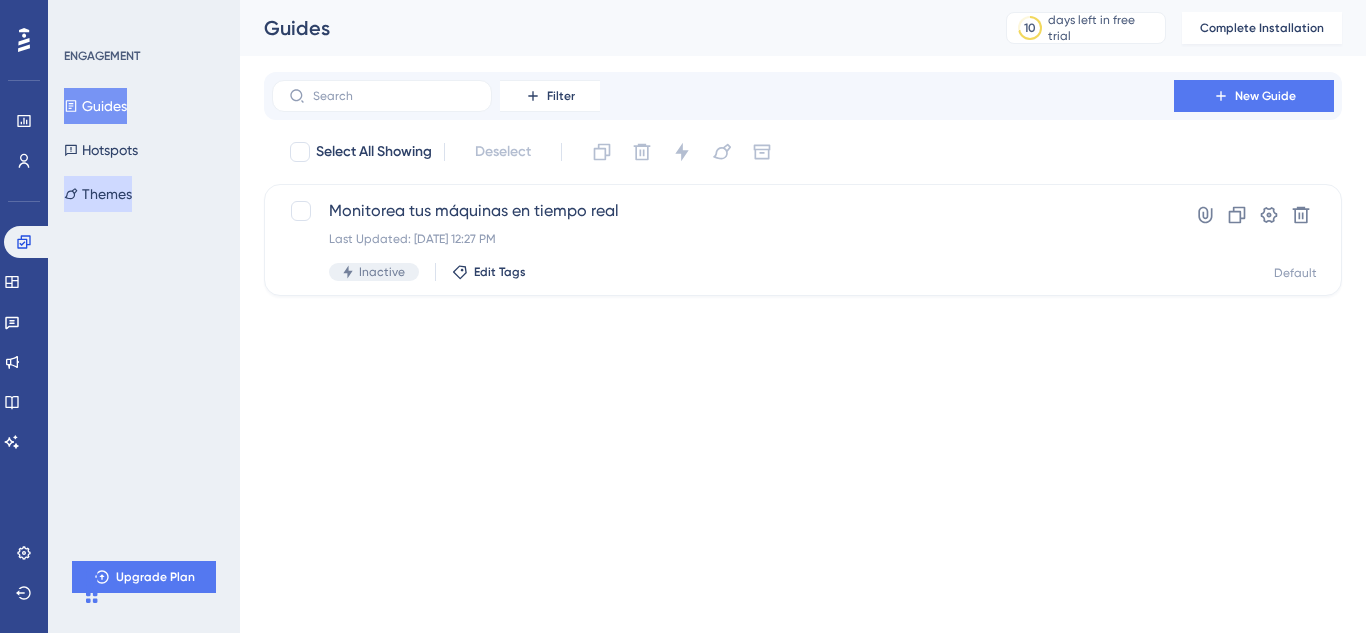 click on "Themes" at bounding box center [98, 194] 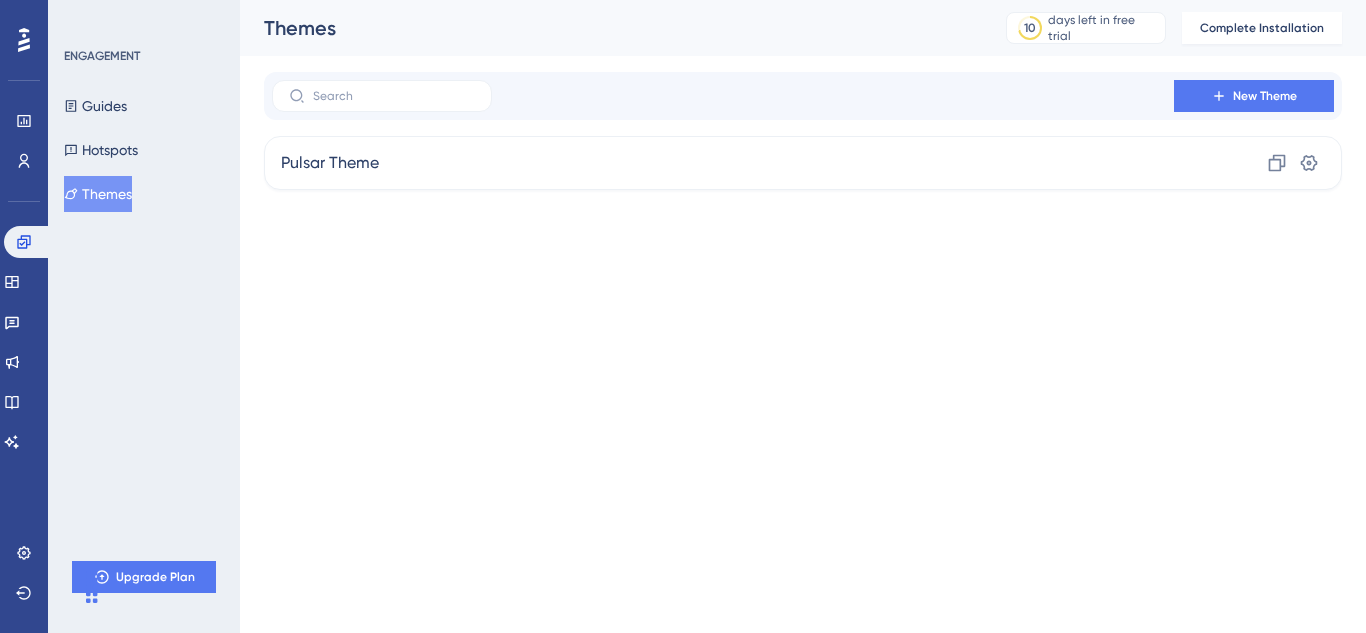 click on "Performance Users Engagement Widgets Feedback Product Updates Knowledge Base AI Assistant Settings Logout ENGAGEMENT Guides Hotspots Themes Upgrade Plan Themes 10 days left in free trial Click to see  upgrade options Complete Installation New Theme Pulsar Theme Clone Settings" at bounding box center [683, 0] 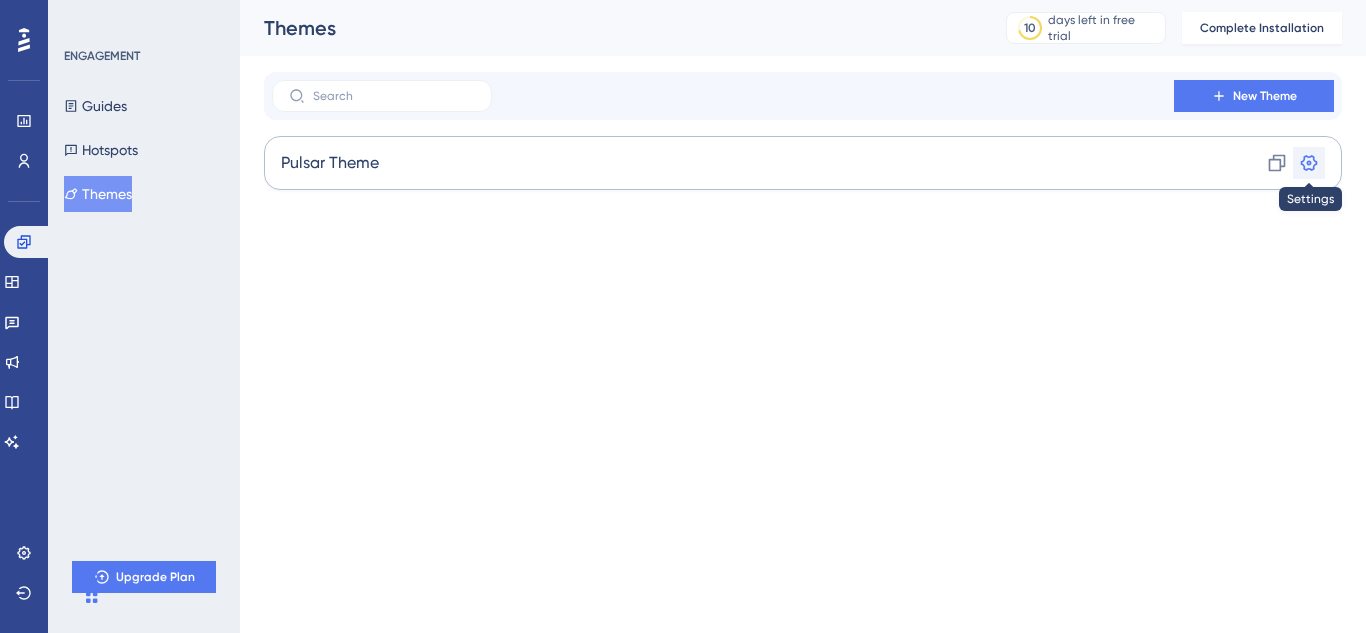 click 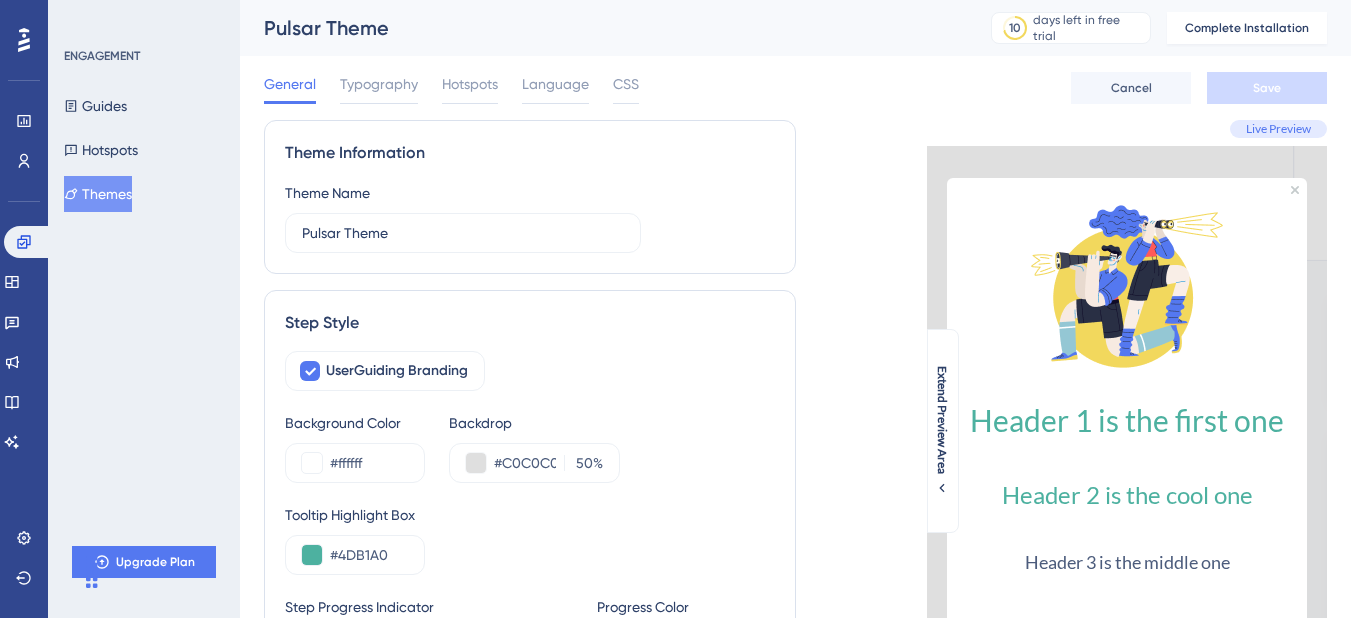 click on "Live Preview Header 1 is the first one
Header 2 is the cool one
Header 3 is the middle one
Body Text is the text snippet you can explain anything to your users about your product
PREVIOUS NEXT 2 / 3 Powered by UserGuiding This is a  Tooltip.
SECONDARY 2 / 3 Powered by UserGuiding Extend Preview Area" at bounding box center (1062, 987) 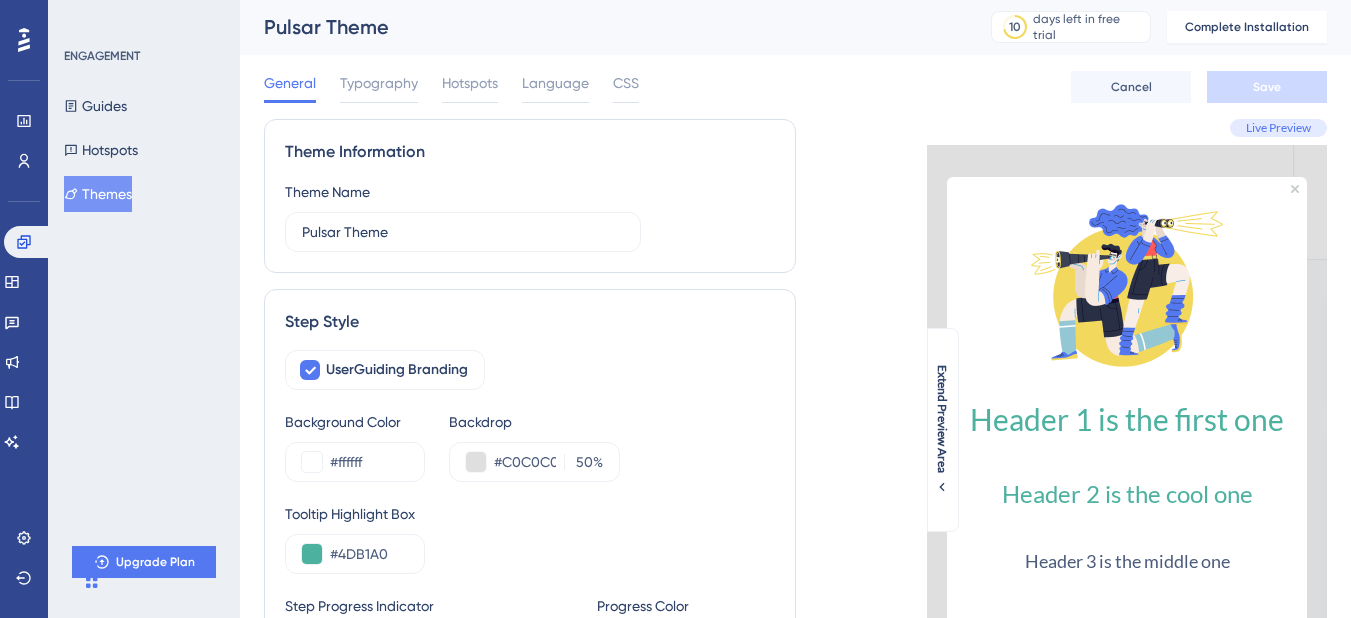 scroll, scrollTop: 0, scrollLeft: 0, axis: both 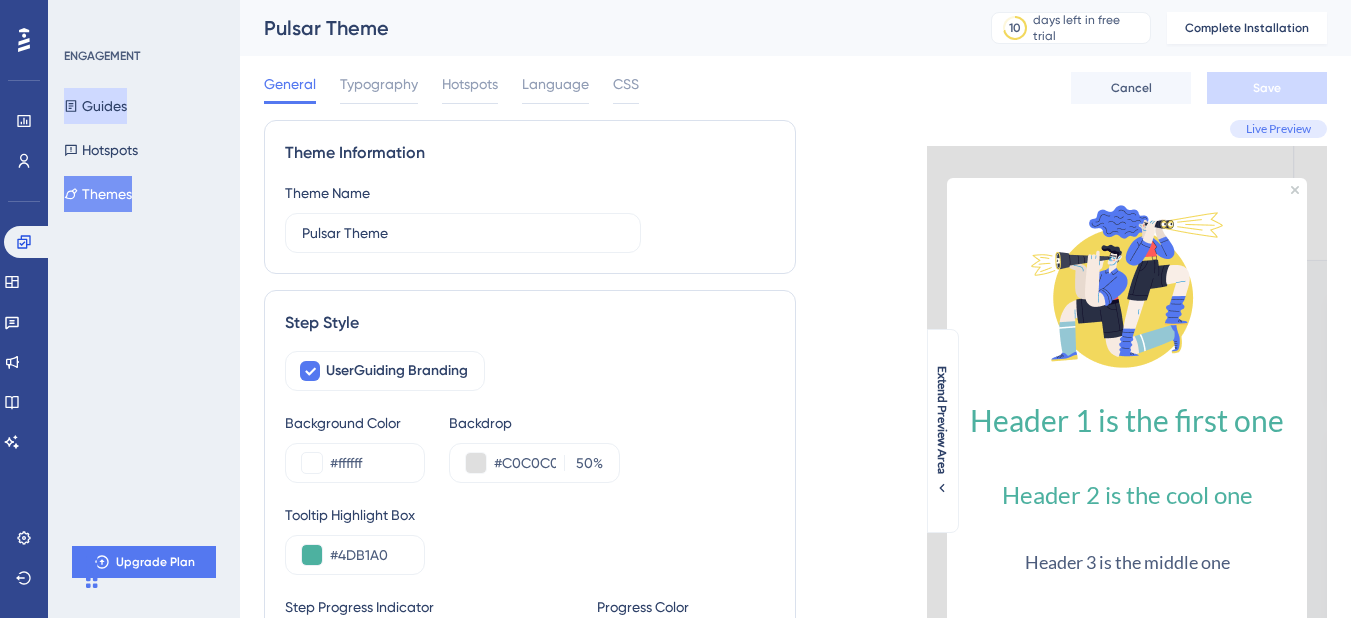 click on "Guides" at bounding box center (95, 106) 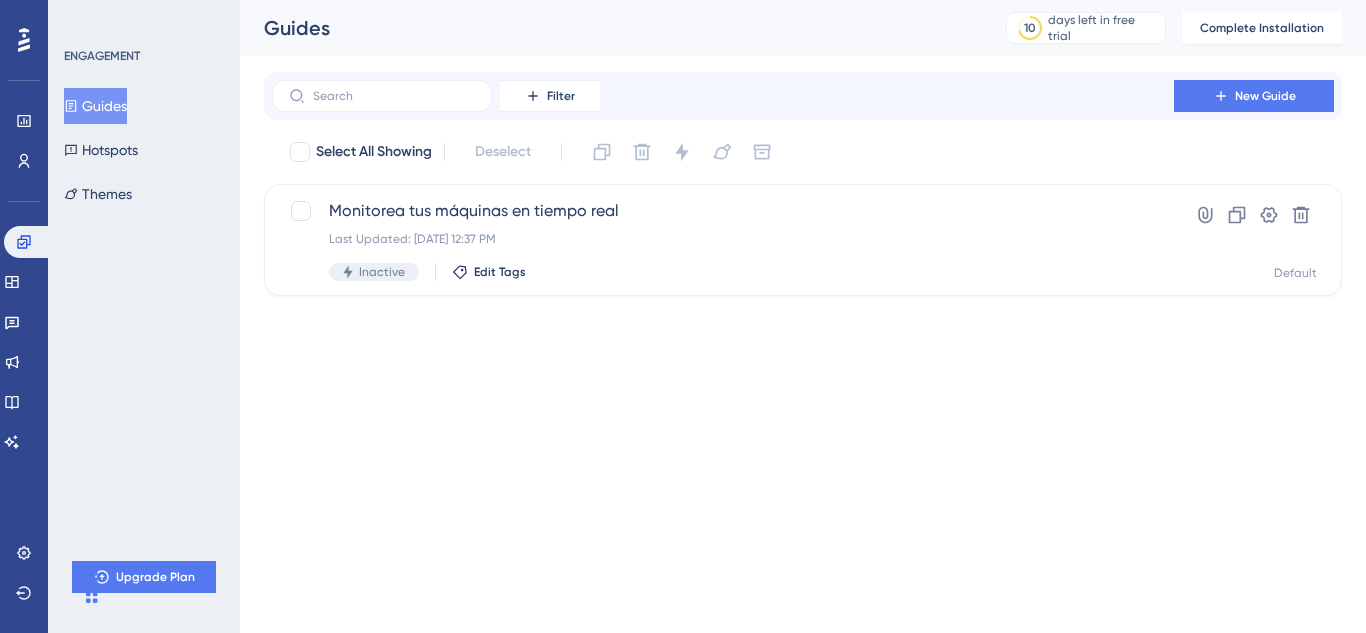 click on "Performance Users Engagement Widgets Feedback Product Updates Knowledge Base AI Assistant Settings Logout ENGAGEMENT Guides Hotspots Themes Upgrade Plan Guides 10 days left in free trial Click to see  upgrade options Complete Installation Filter New Guide Select All Showing Deselect Monitorea tus máquinas en tiempo real Last Updated: [DATE] 12:37 PM Inactive Edit Tags Hyperlink Clone Settings Delete Default" at bounding box center (683, 0) 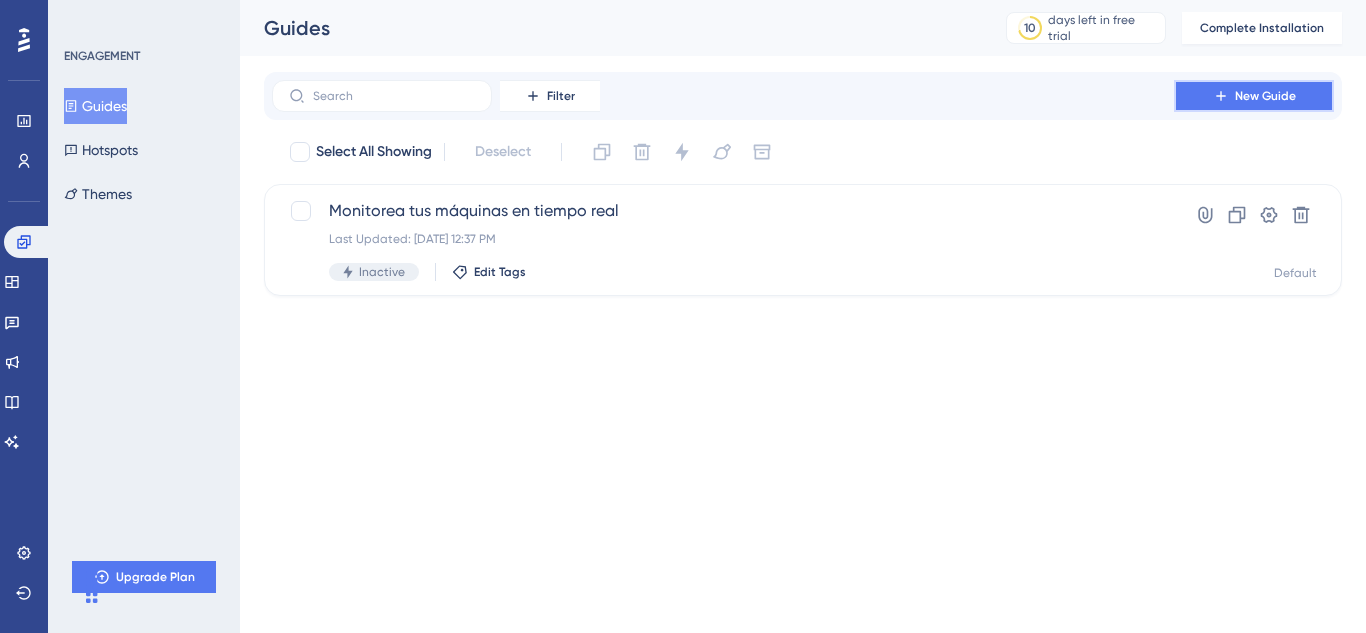 click 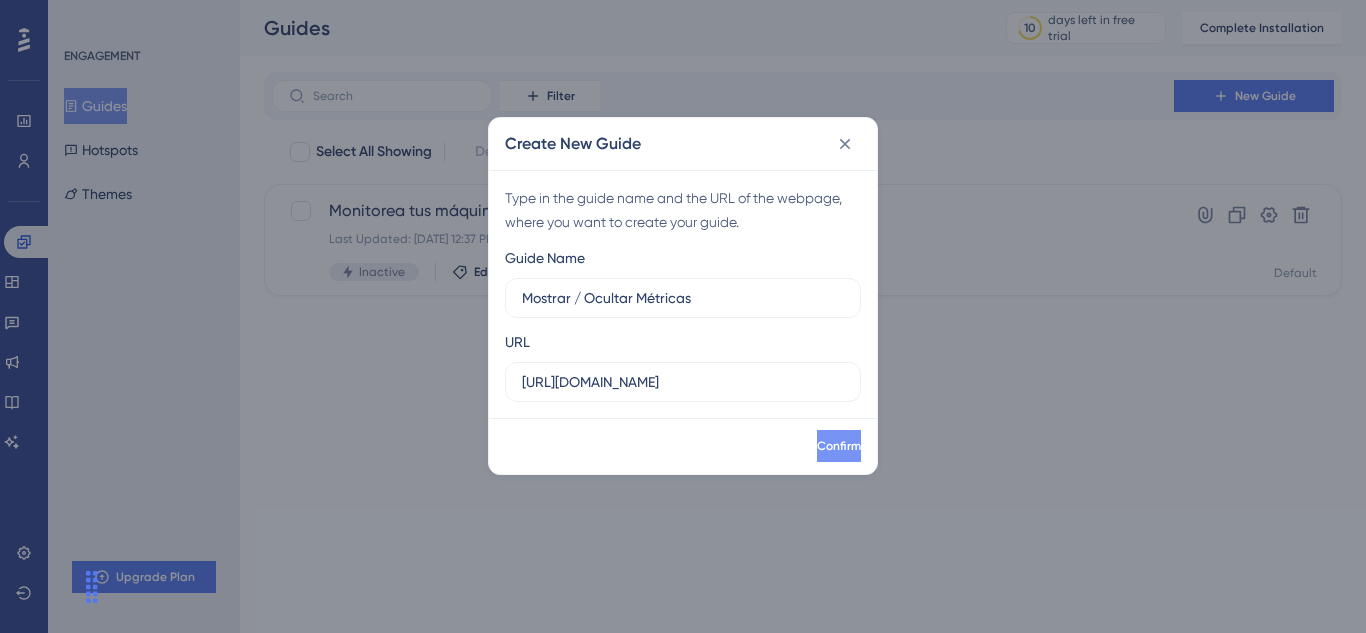 type on "Mostrar / Ocultar Métricas" 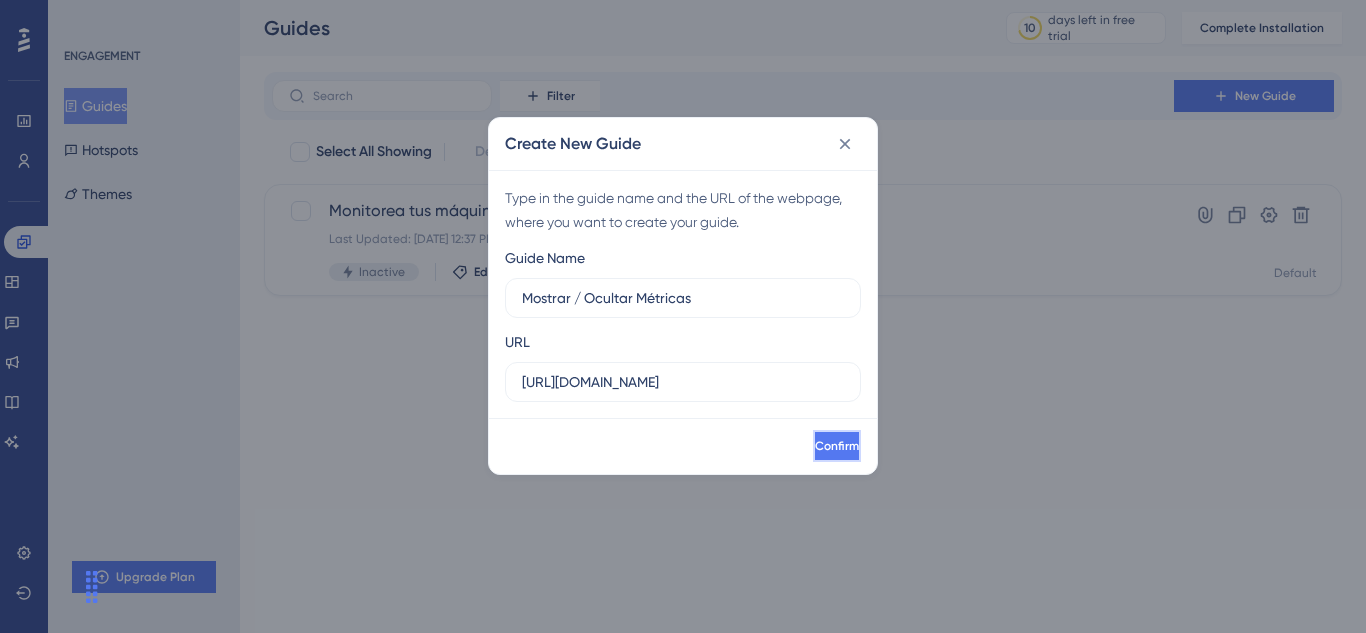 click on "Confirm" at bounding box center (837, 446) 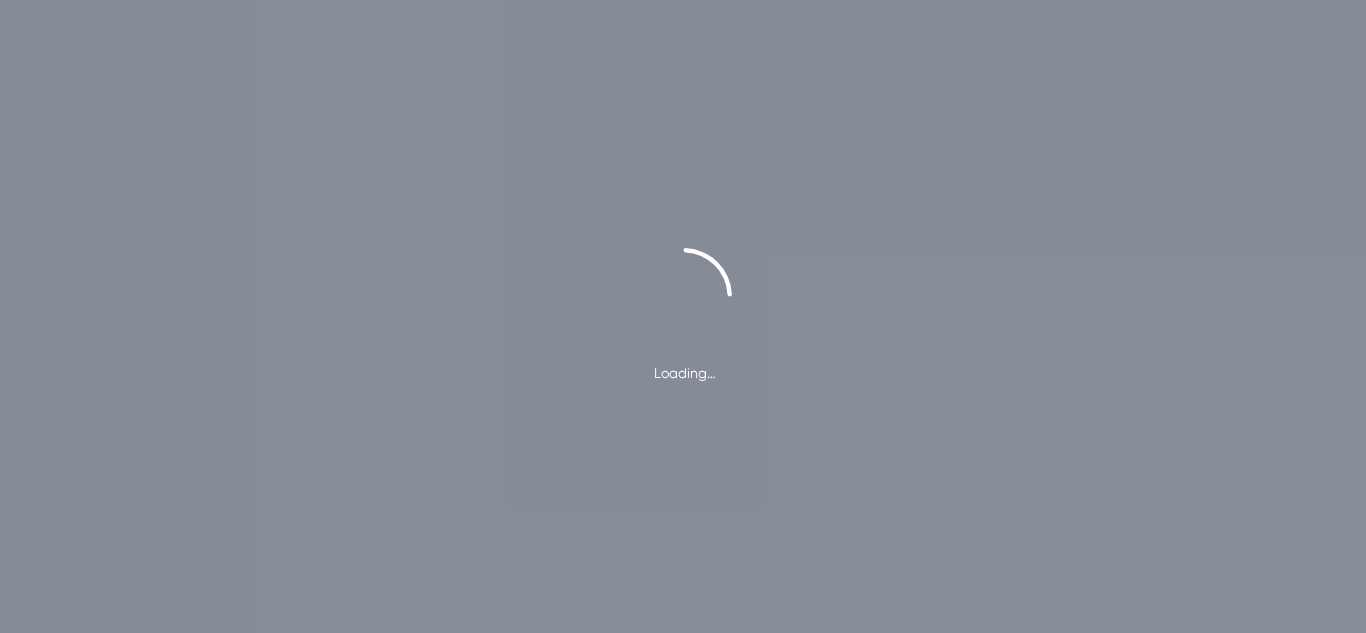 scroll, scrollTop: 0, scrollLeft: 0, axis: both 